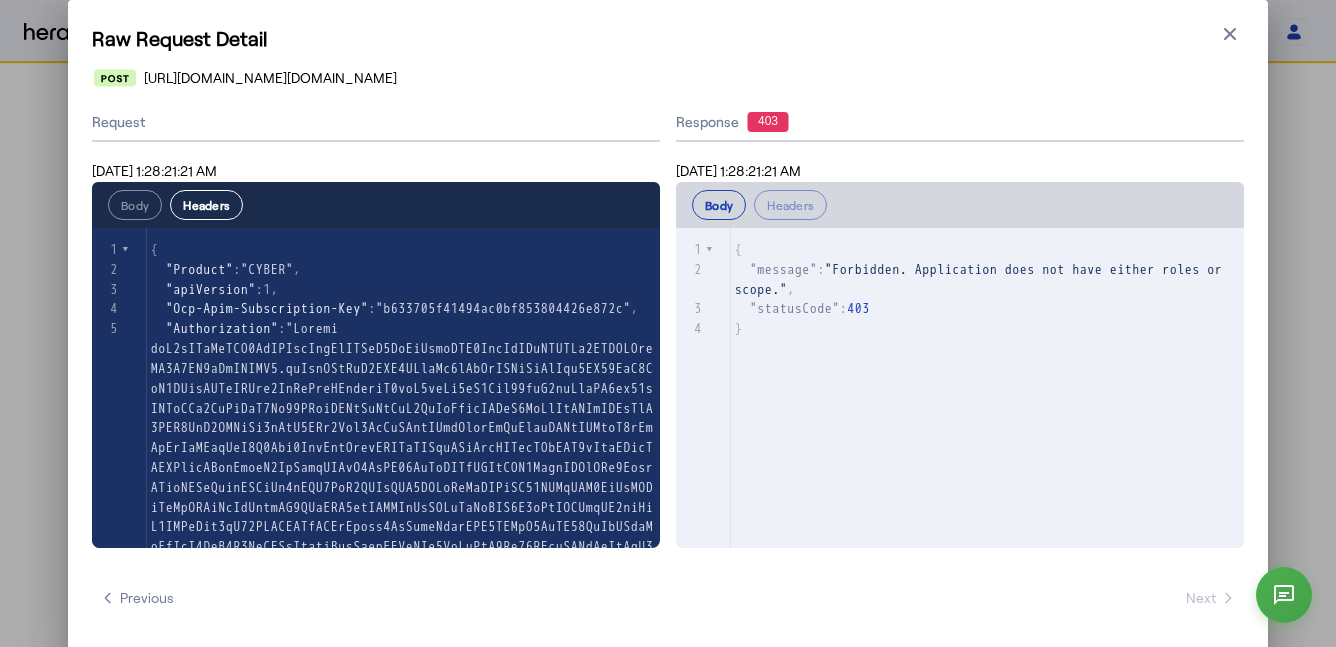 select on "*******" 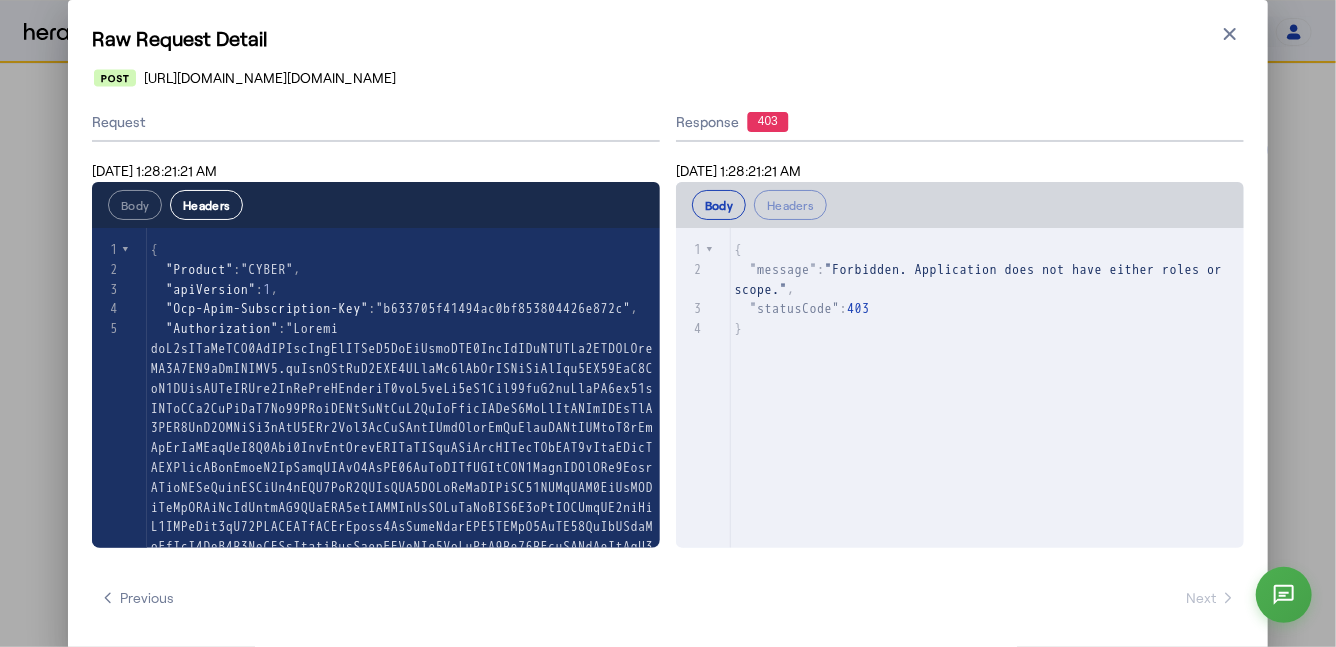 scroll, scrollTop: 303, scrollLeft: 0, axis: vertical 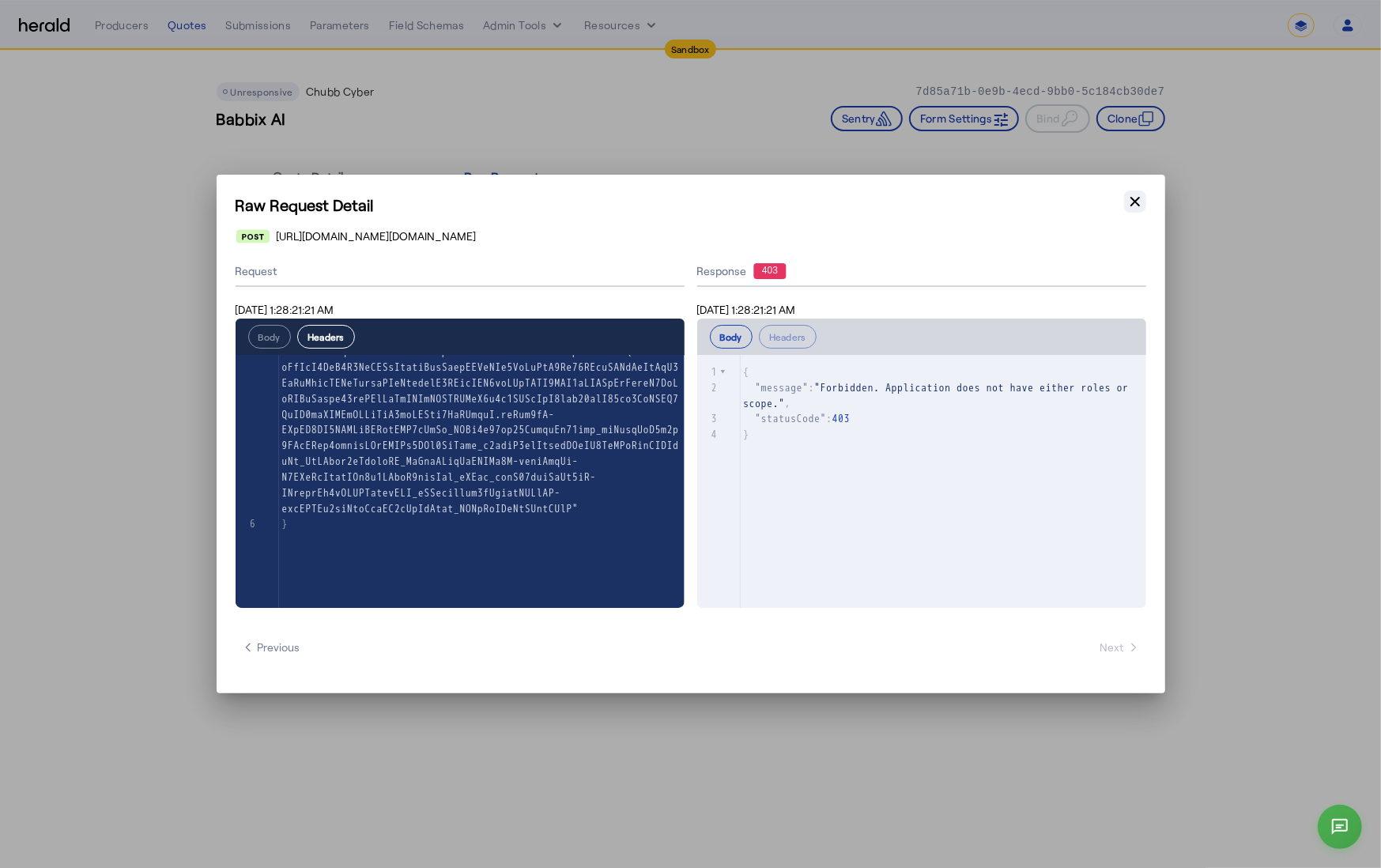 click 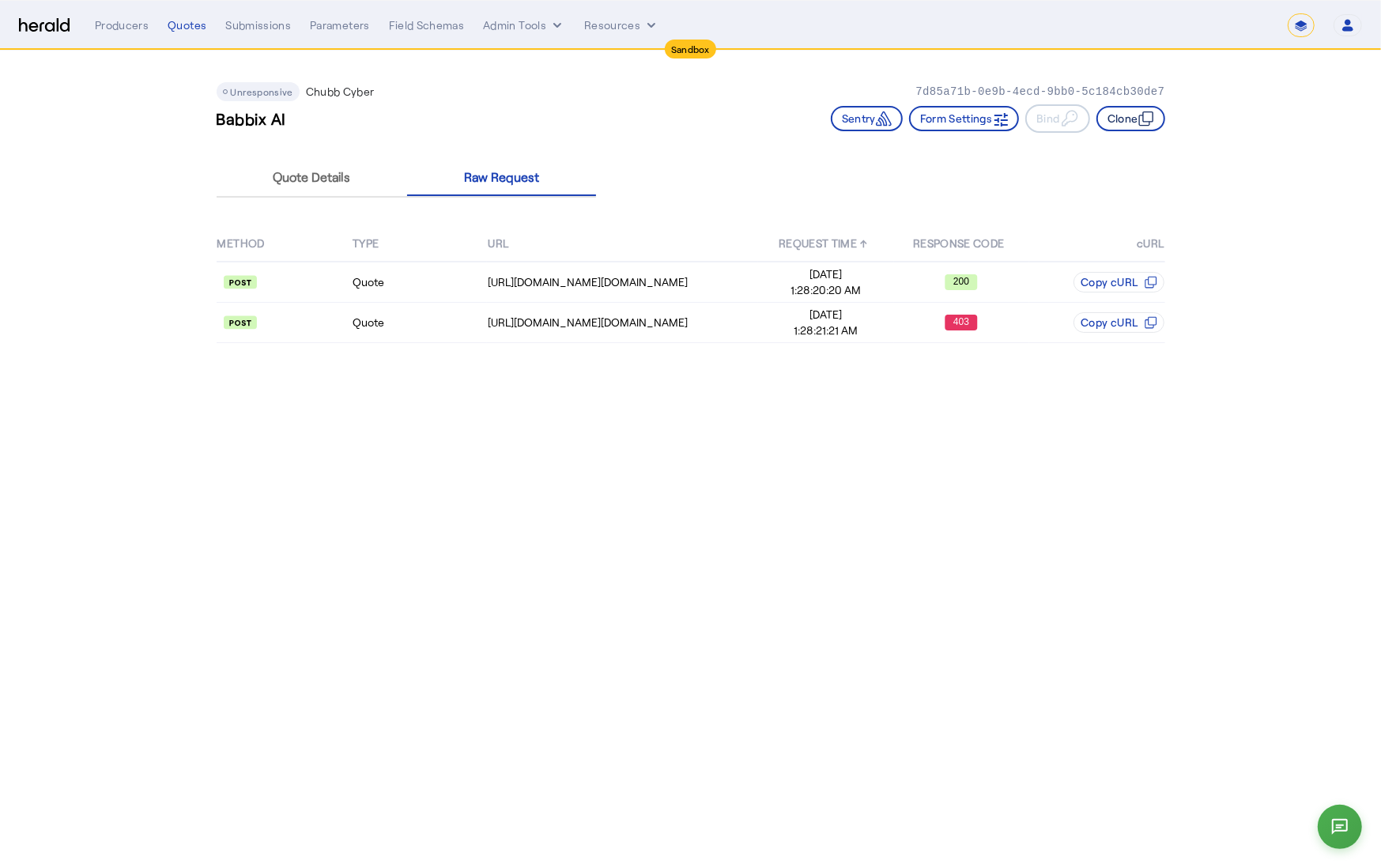 click 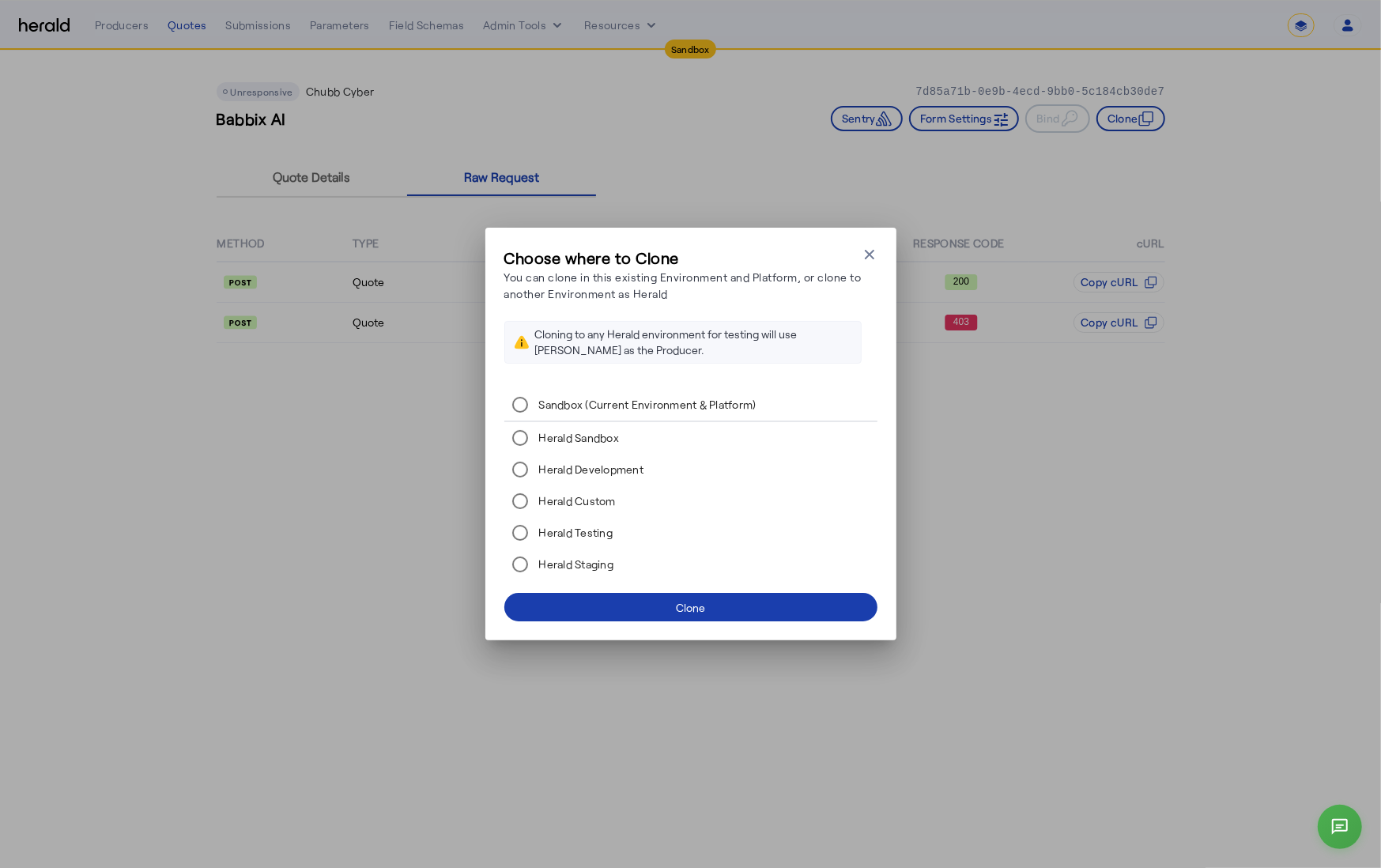 click on "Clone" at bounding box center [690, 607] 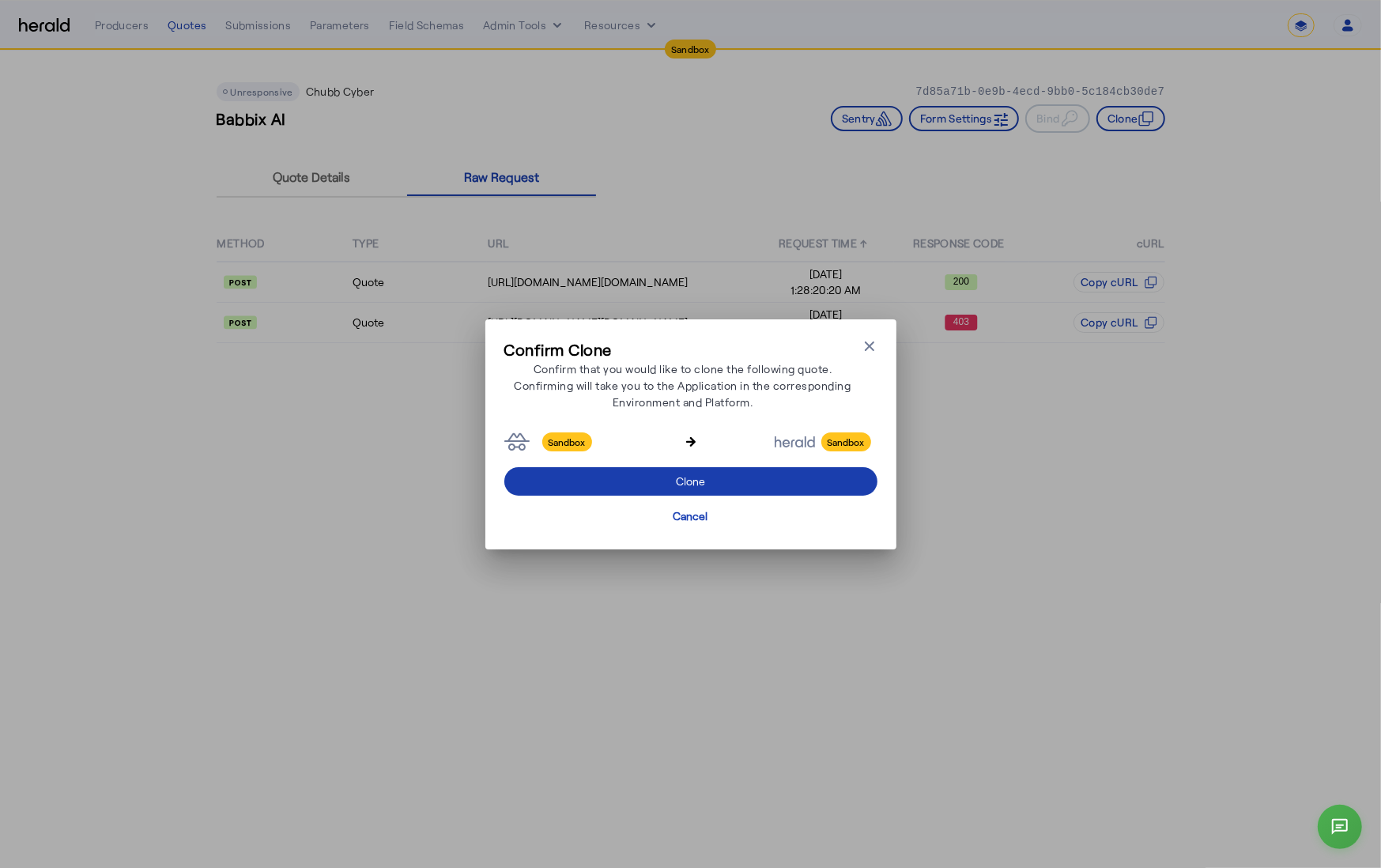 click on "Clone" at bounding box center (690, 481) 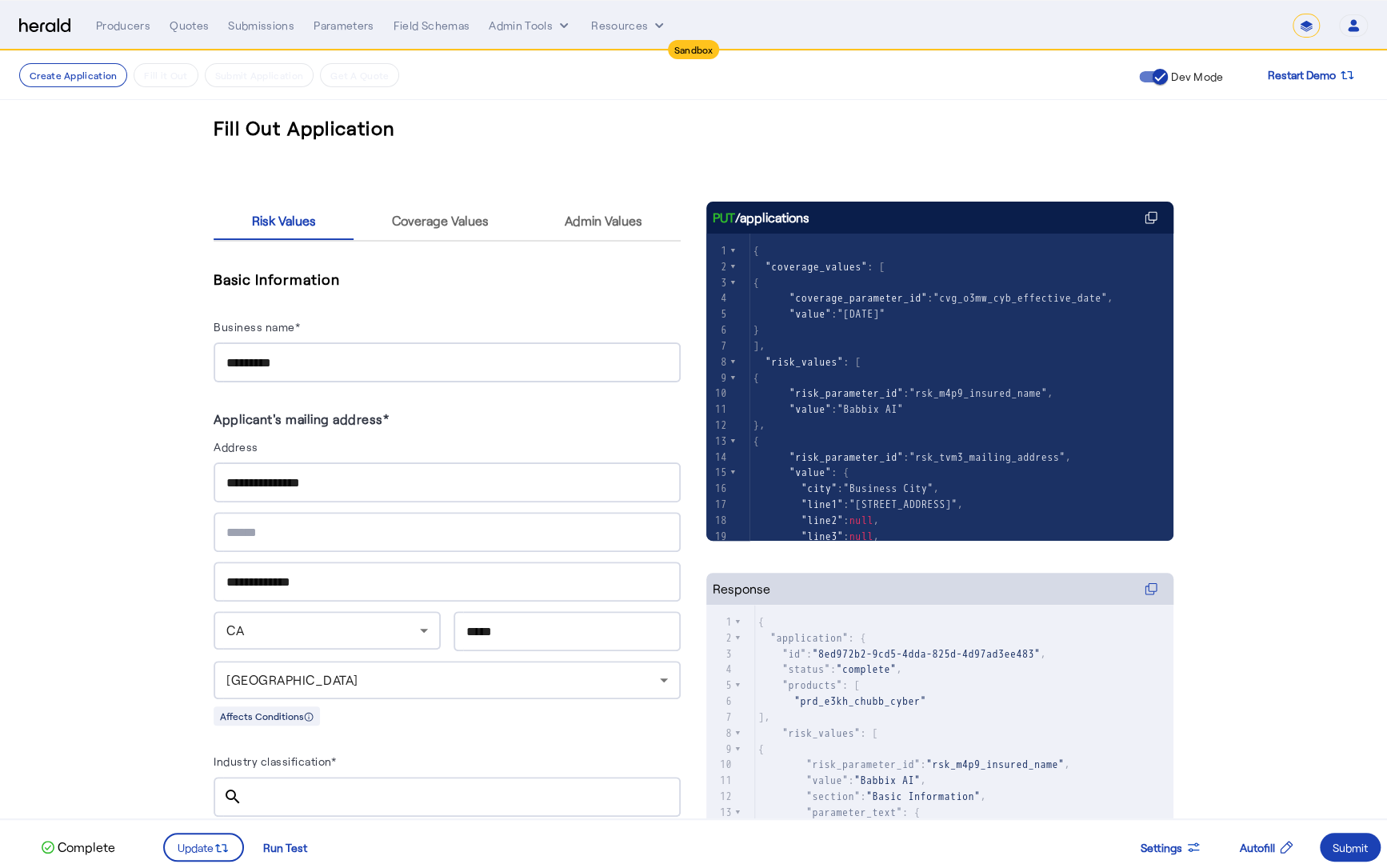 click on "*********" at bounding box center (447, 363) 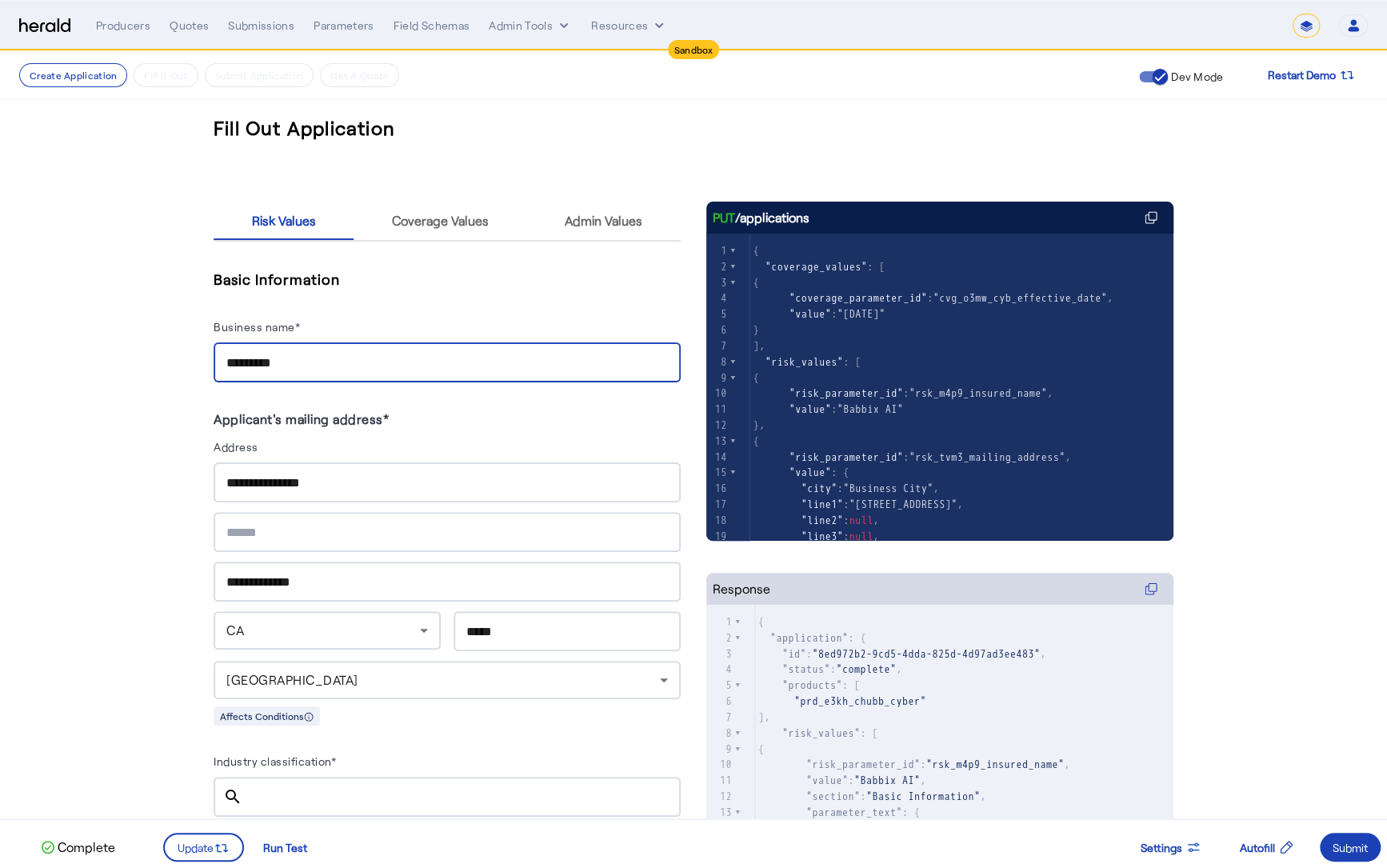 click on "*********" at bounding box center [447, 363] 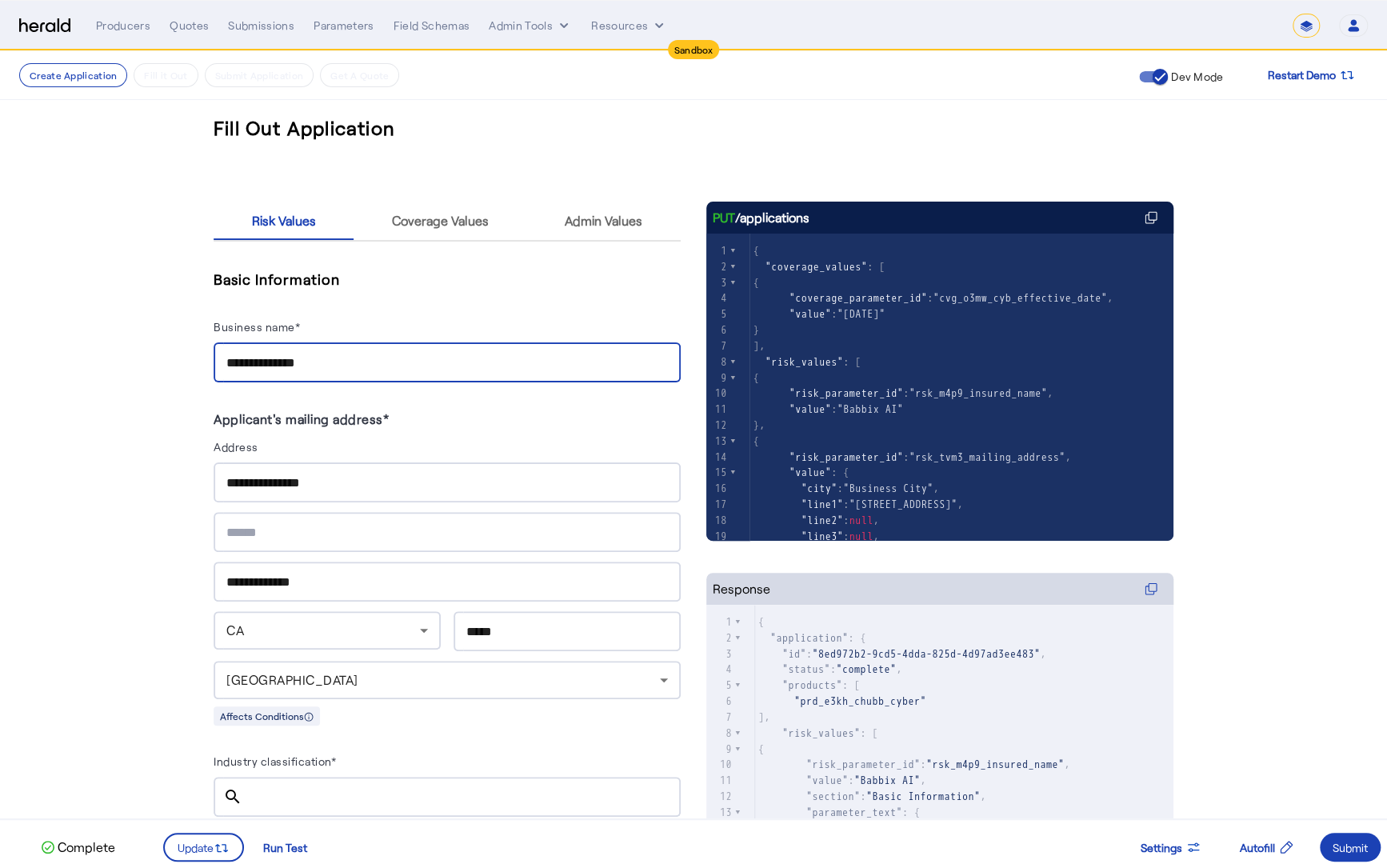 click on "**********" at bounding box center [447, 363] 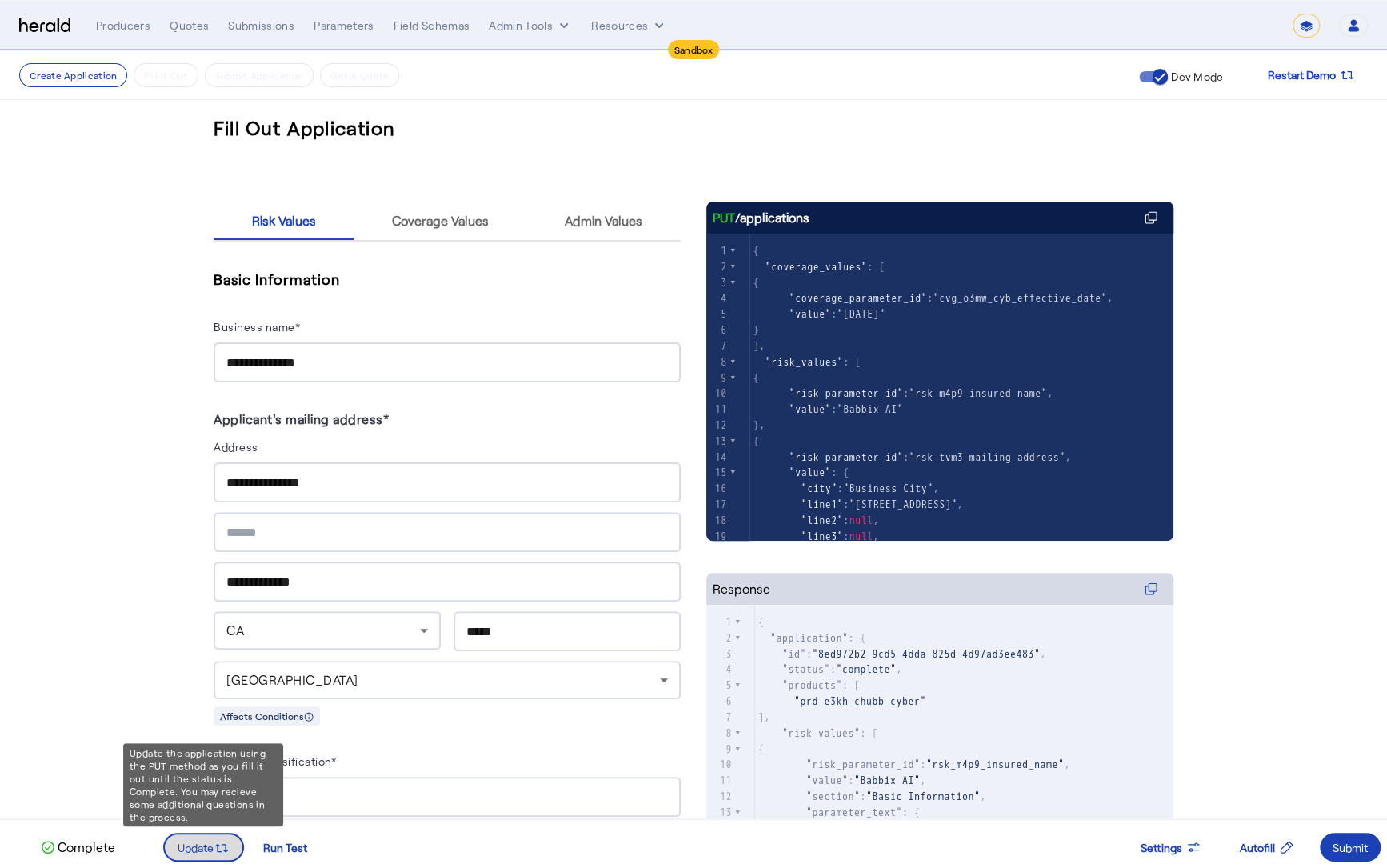 click on "Update" at bounding box center [195, 847] 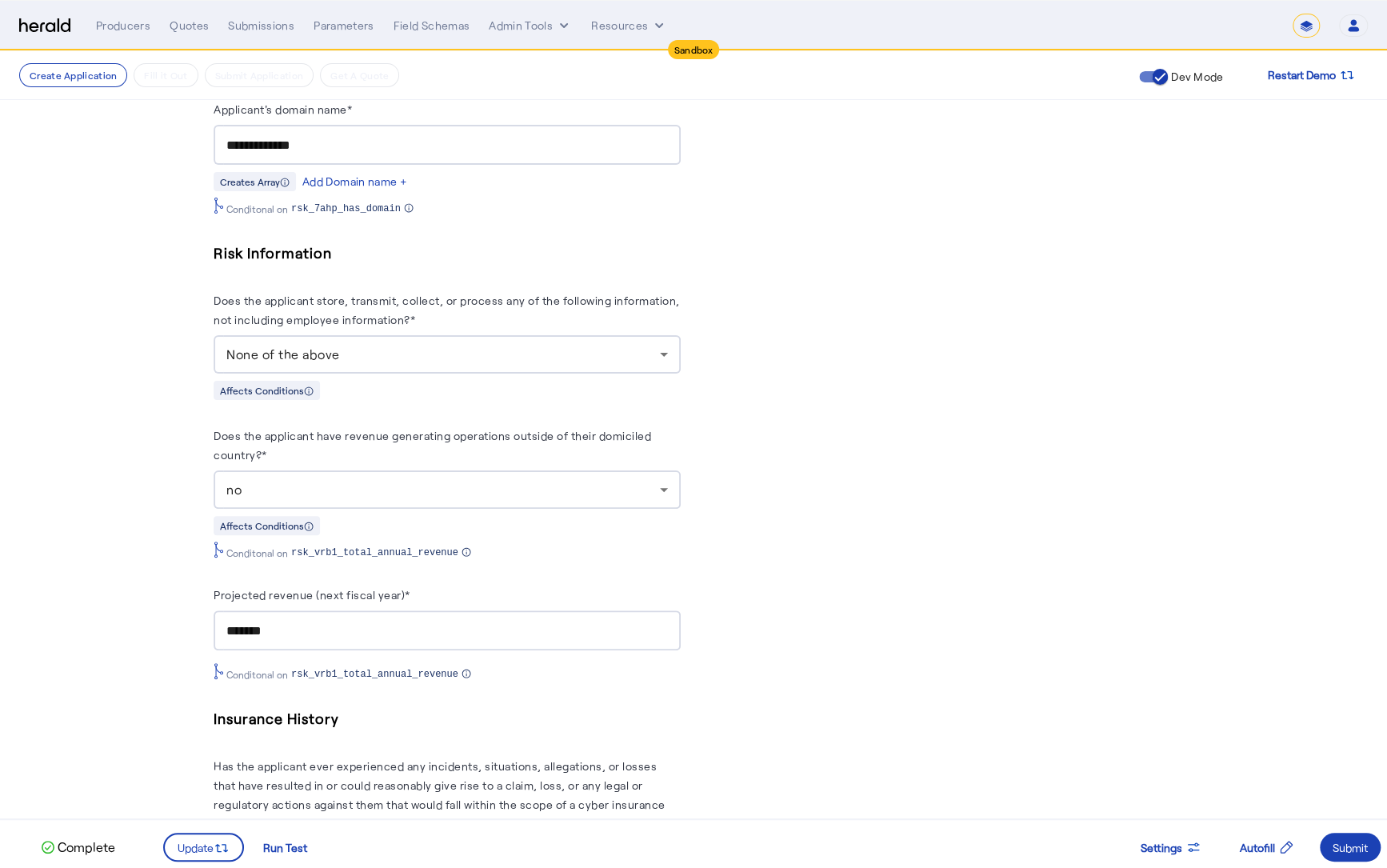 scroll, scrollTop: 1545, scrollLeft: 0, axis: vertical 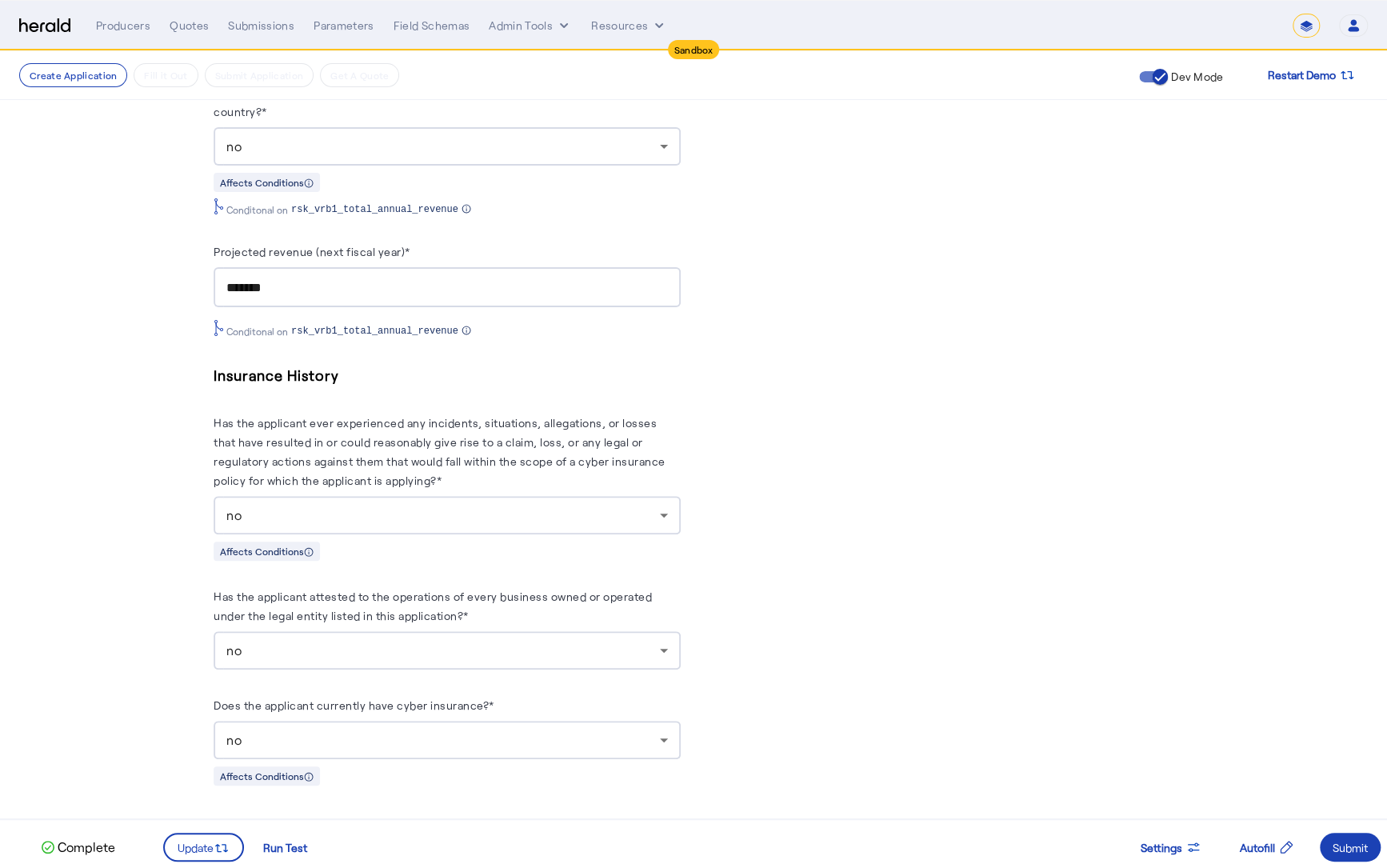 click on "no" at bounding box center [443, 650] 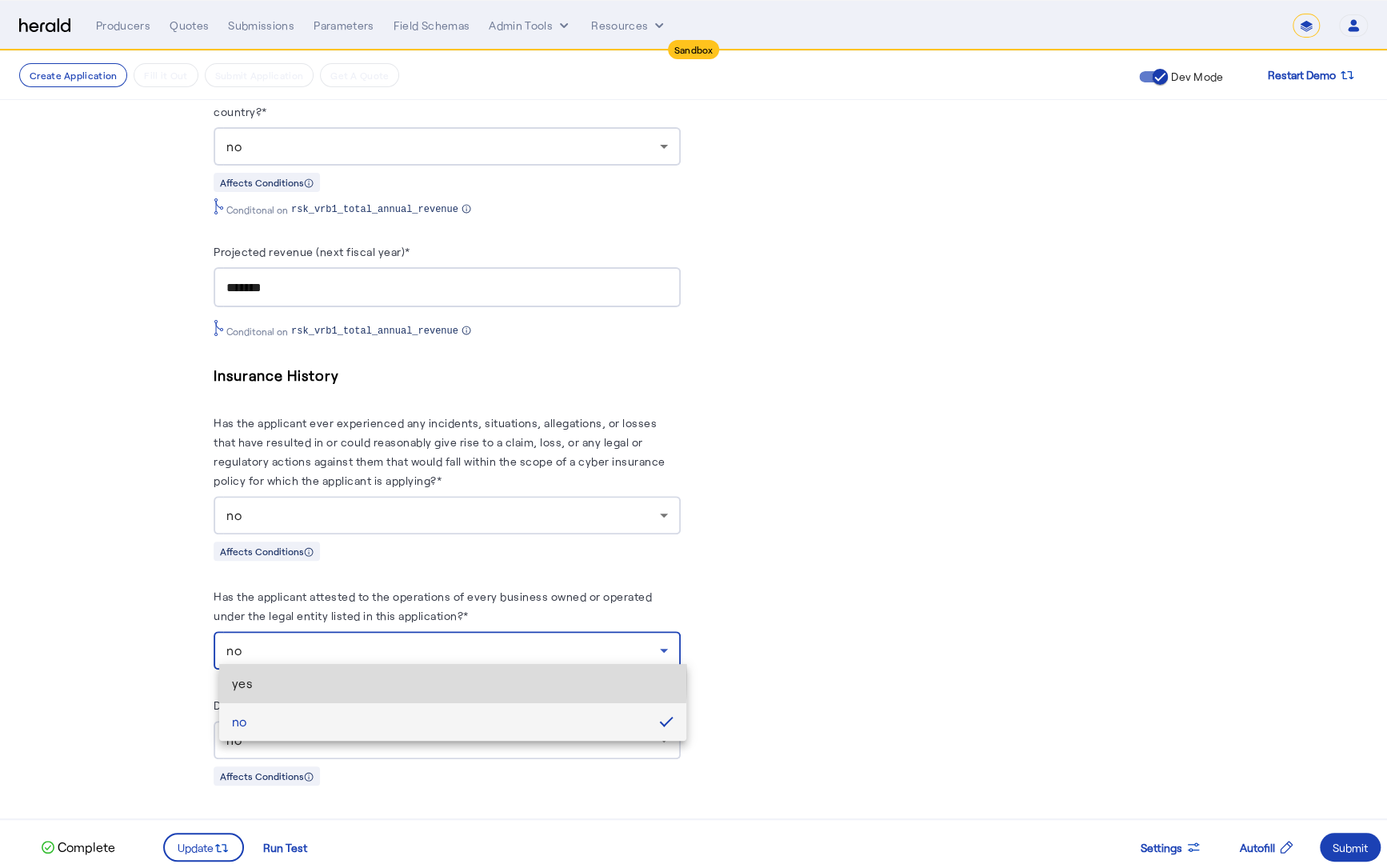 click on "yes" at bounding box center (453, 683) 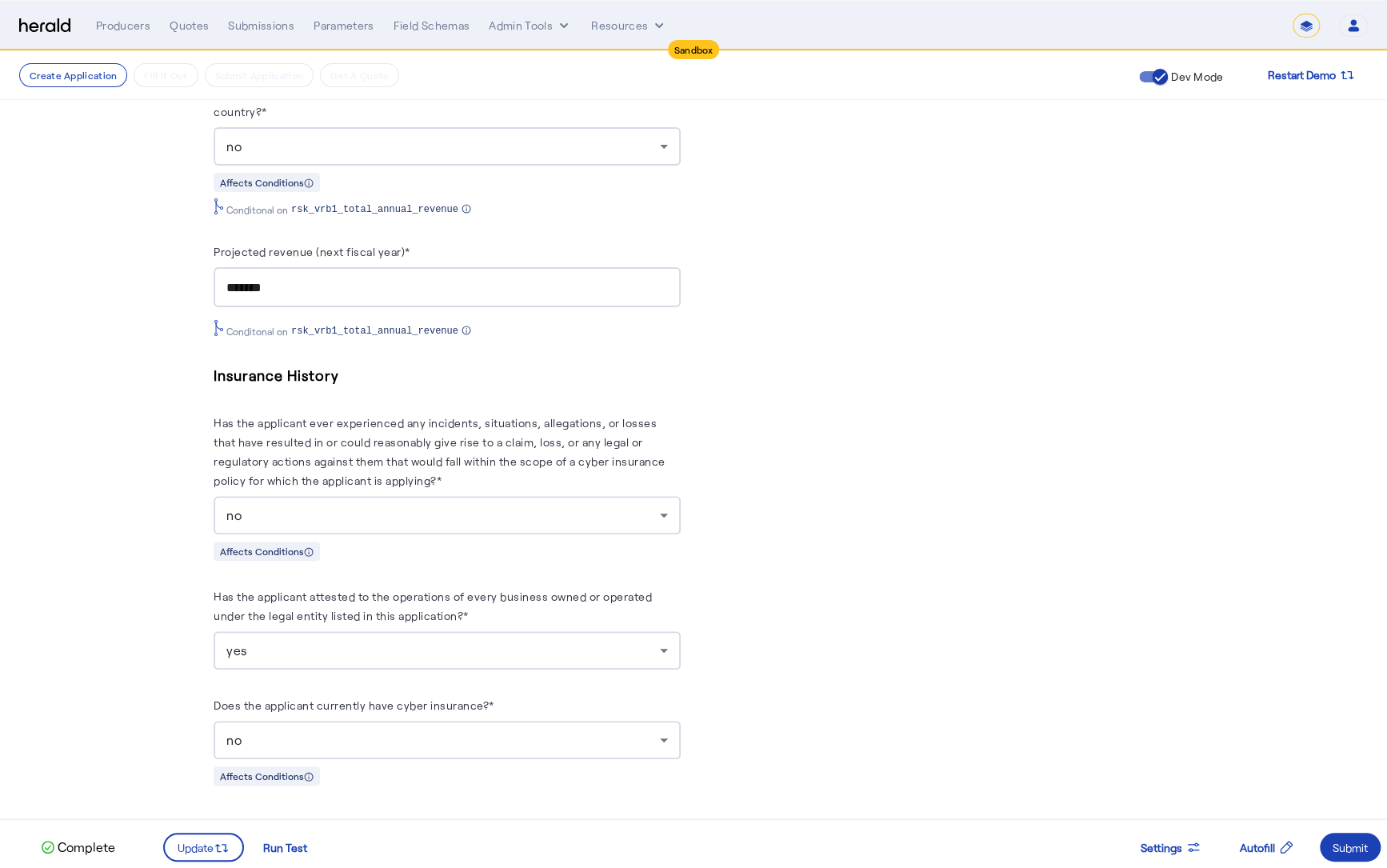 click on "**********" 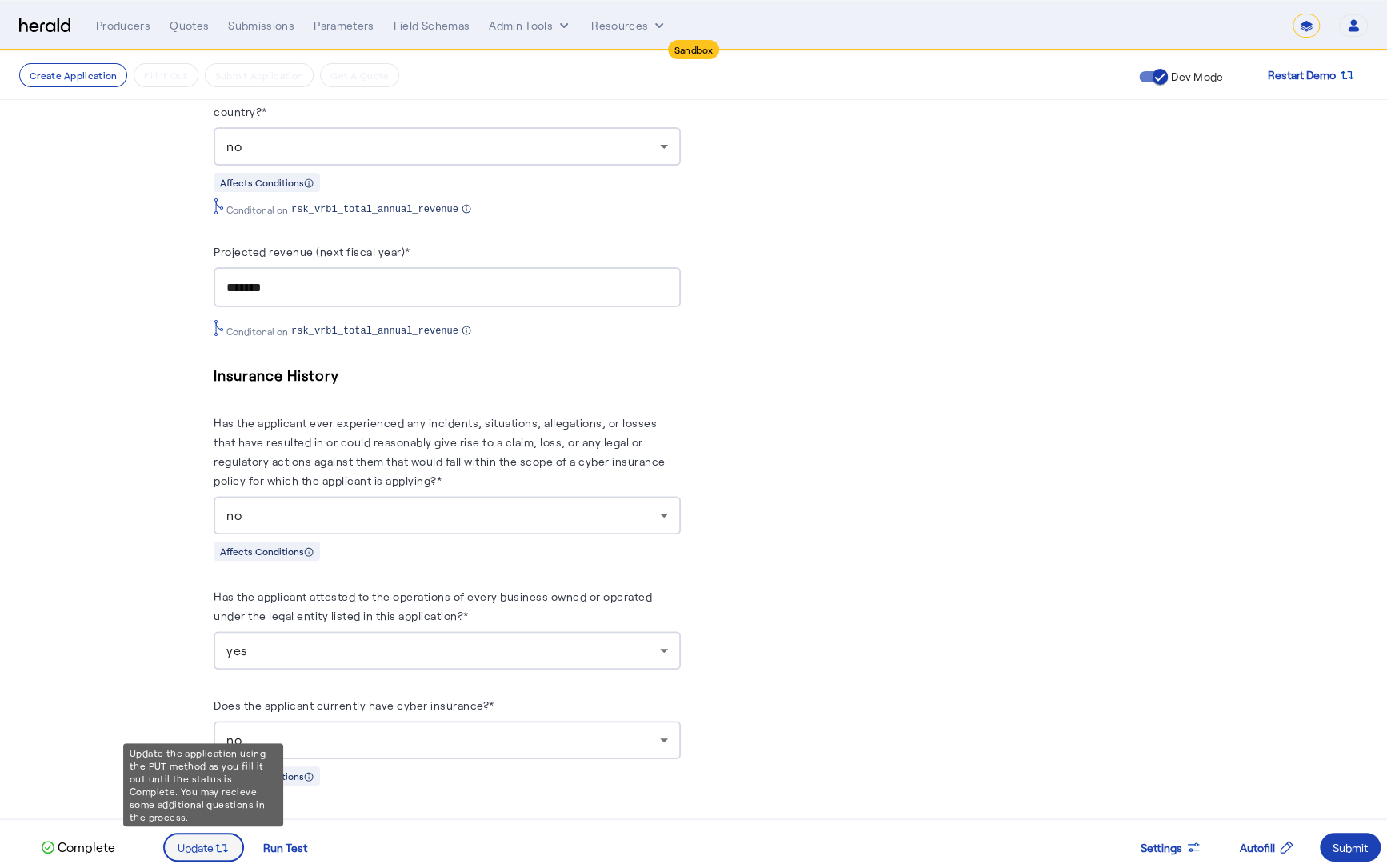 click 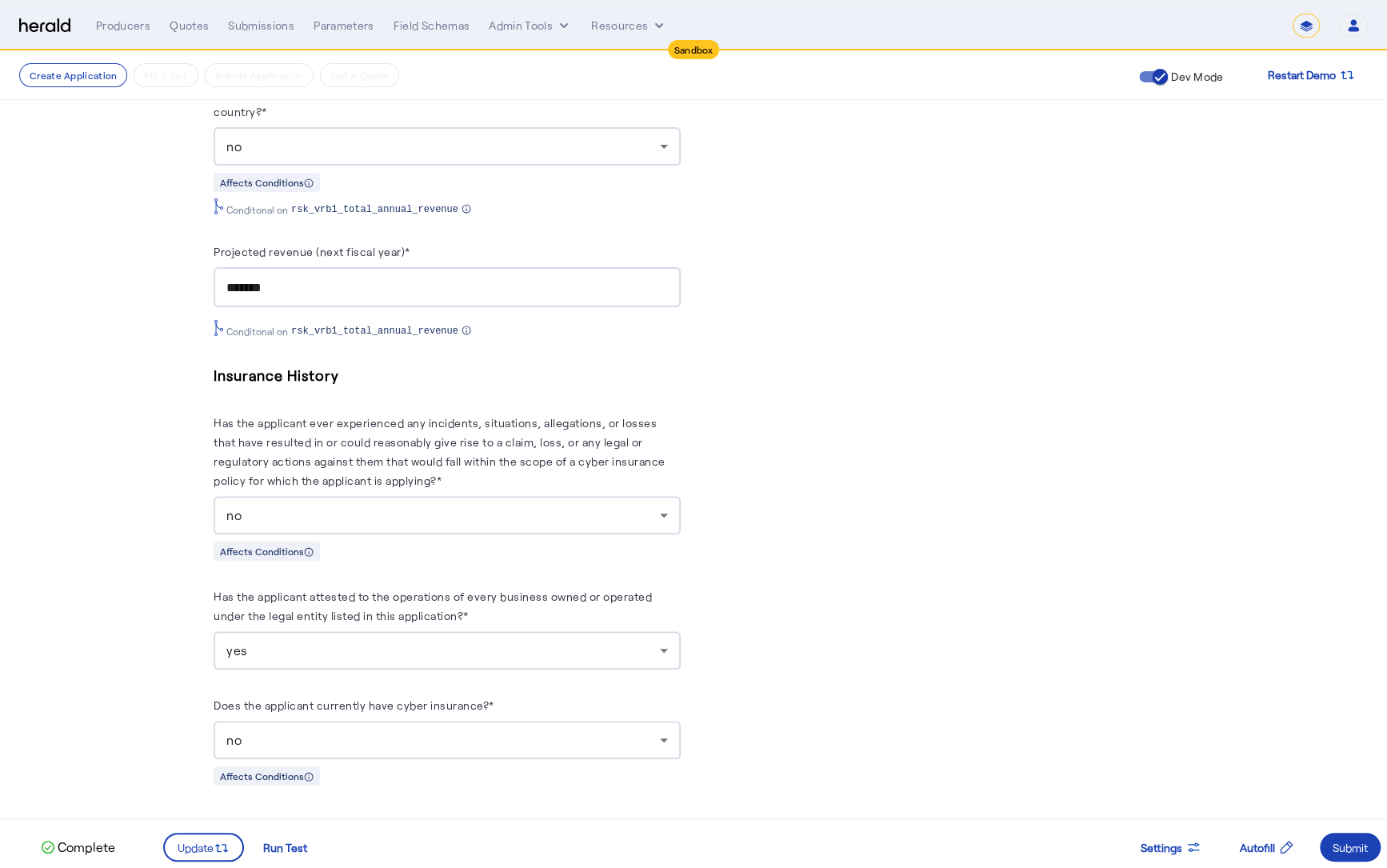 scroll, scrollTop: 0, scrollLeft: 0, axis: both 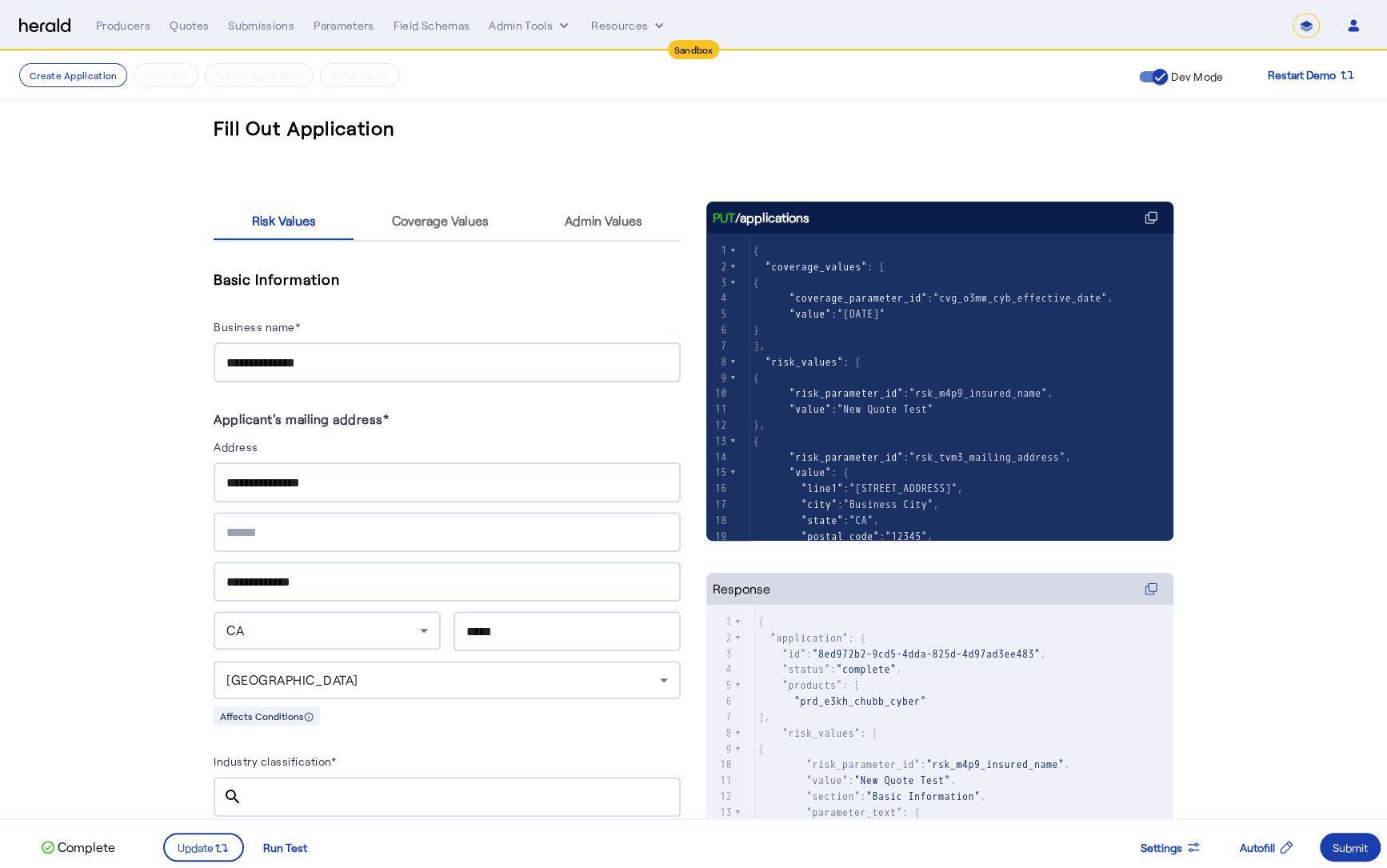 click at bounding box center [1350, 847] 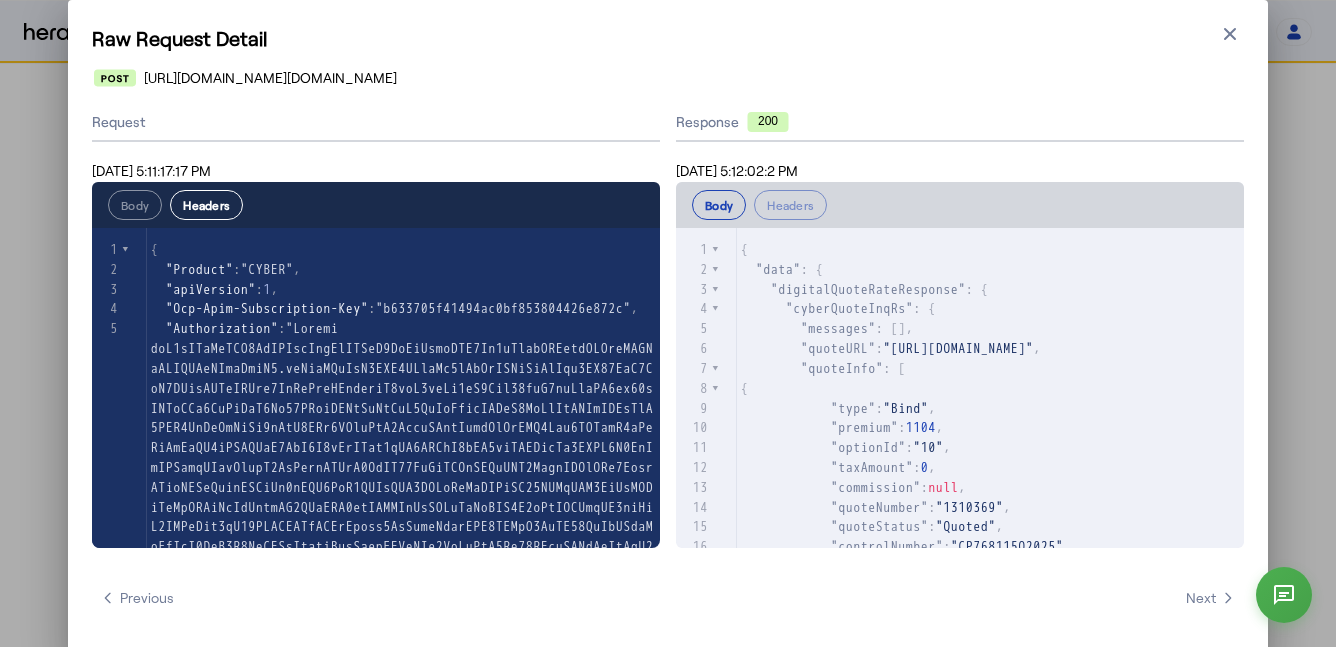 select on "*******" 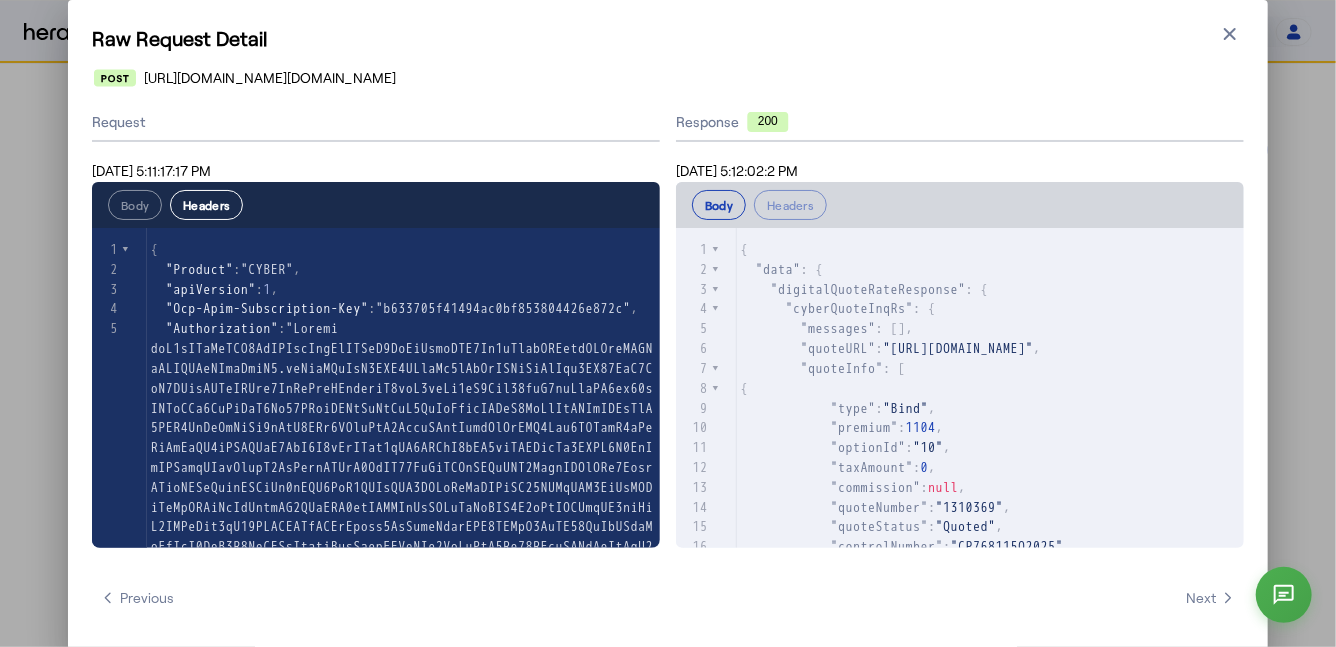 scroll, scrollTop: 318, scrollLeft: 0, axis: vertical 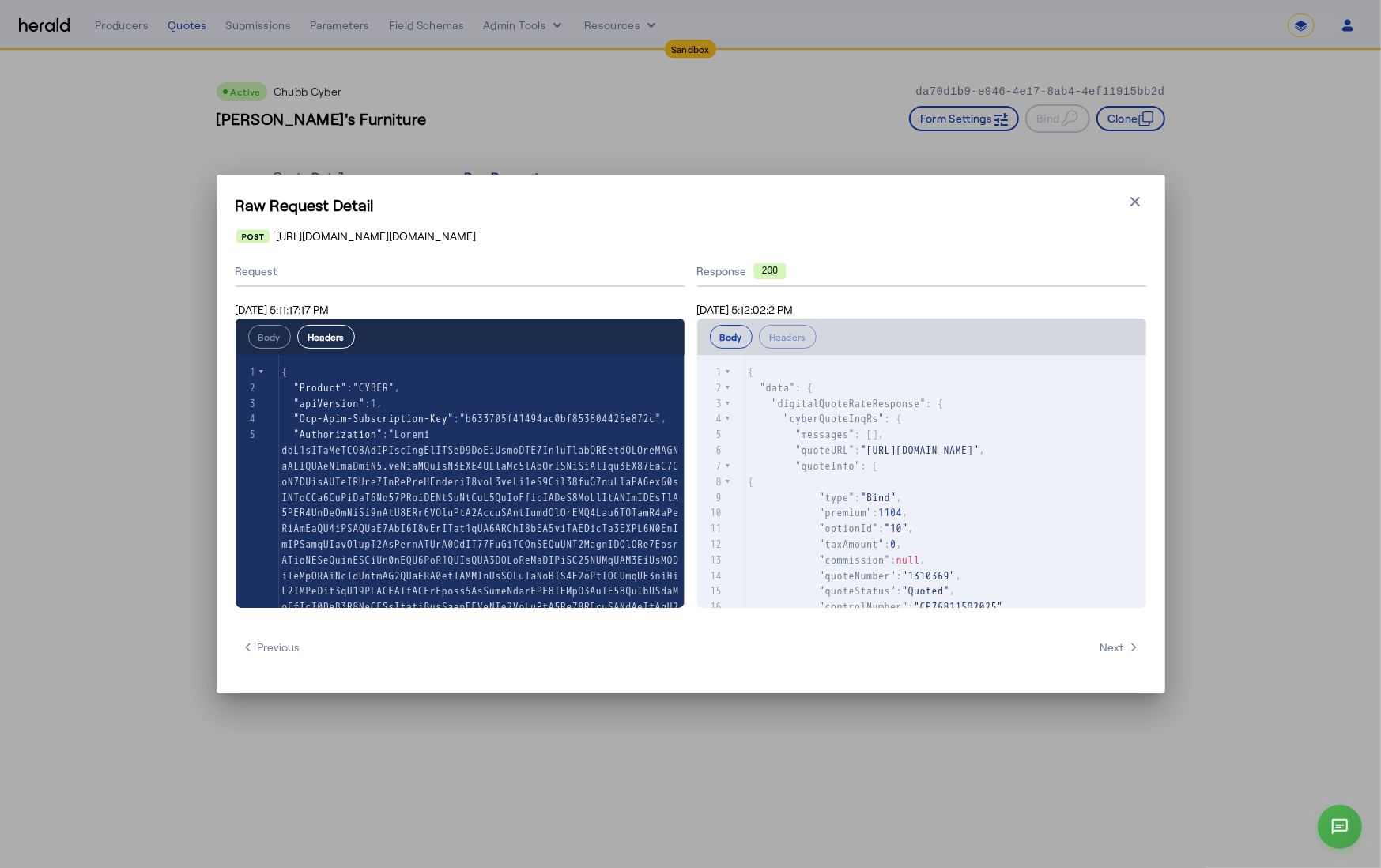 click on "Raw Request Detail" at bounding box center (691, 205) 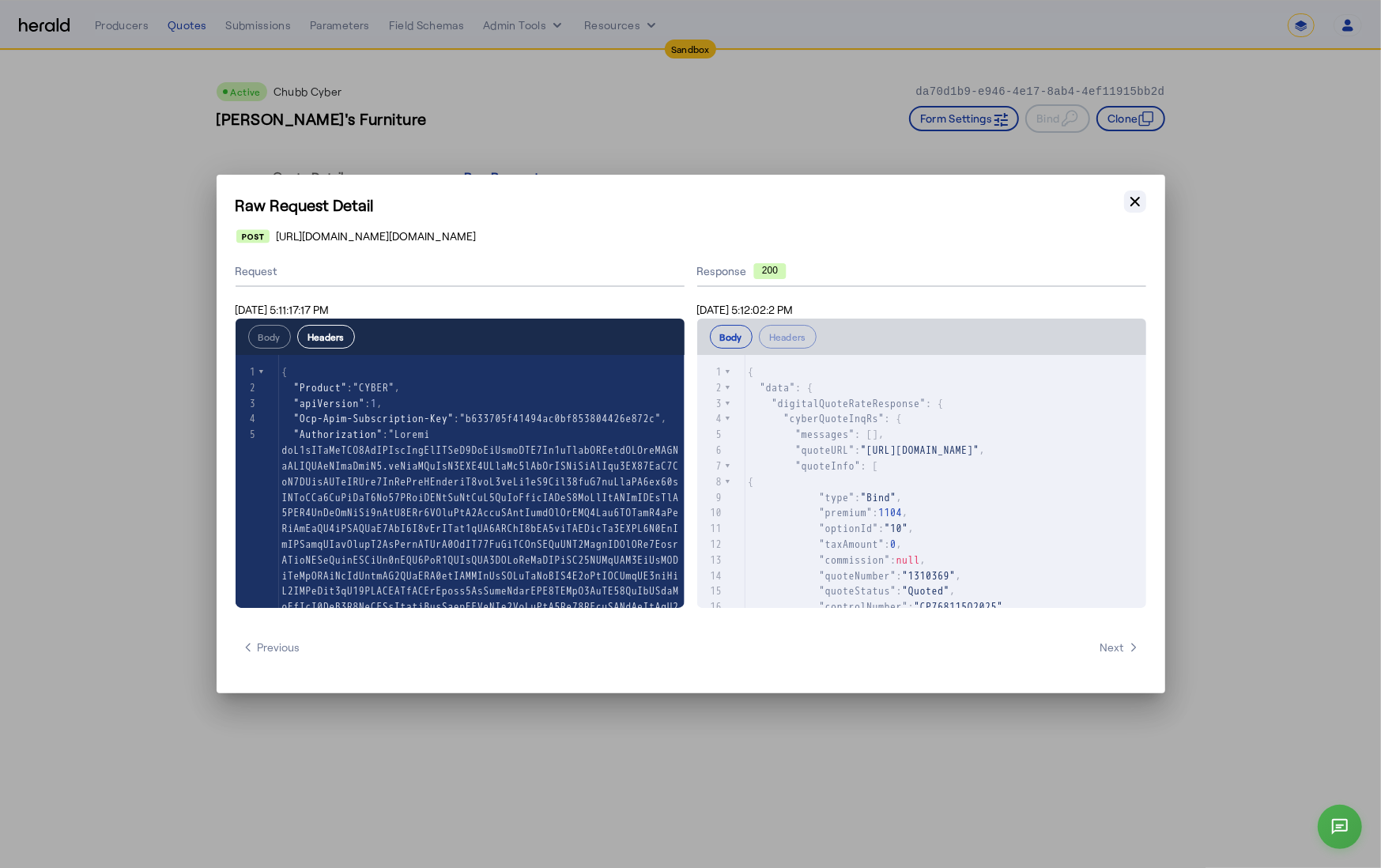 click 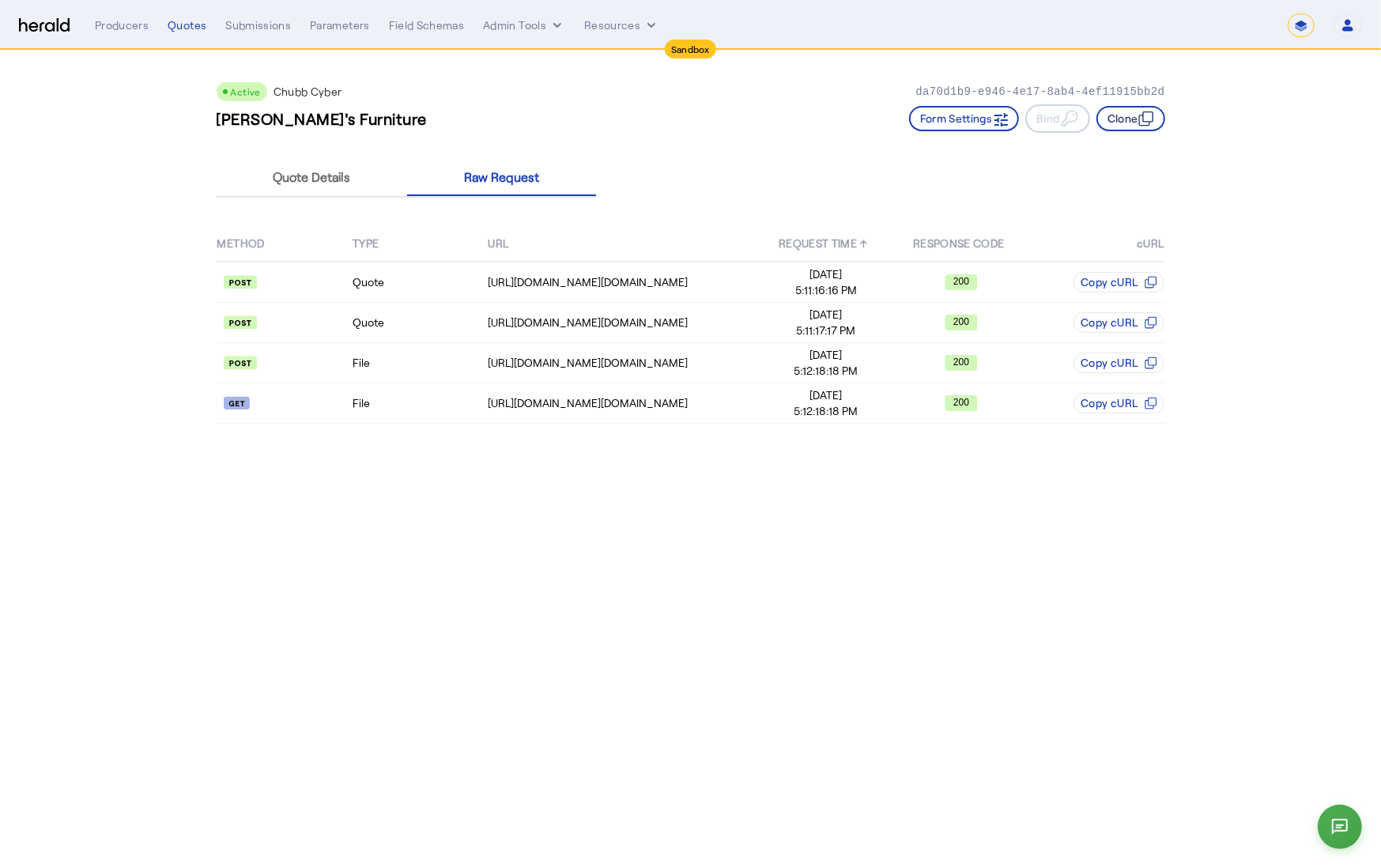 click on "Clone" 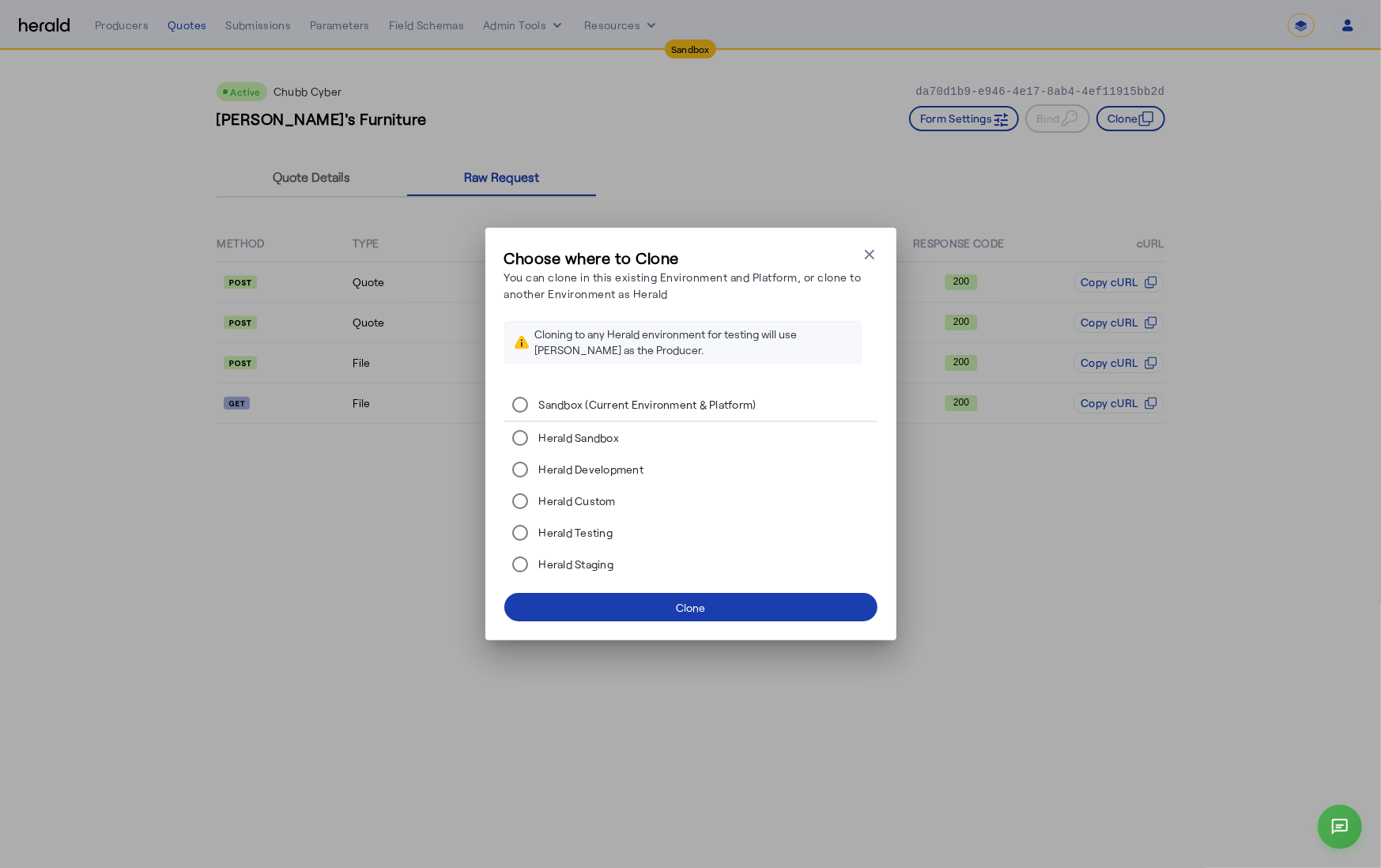 click at bounding box center (691, 607) 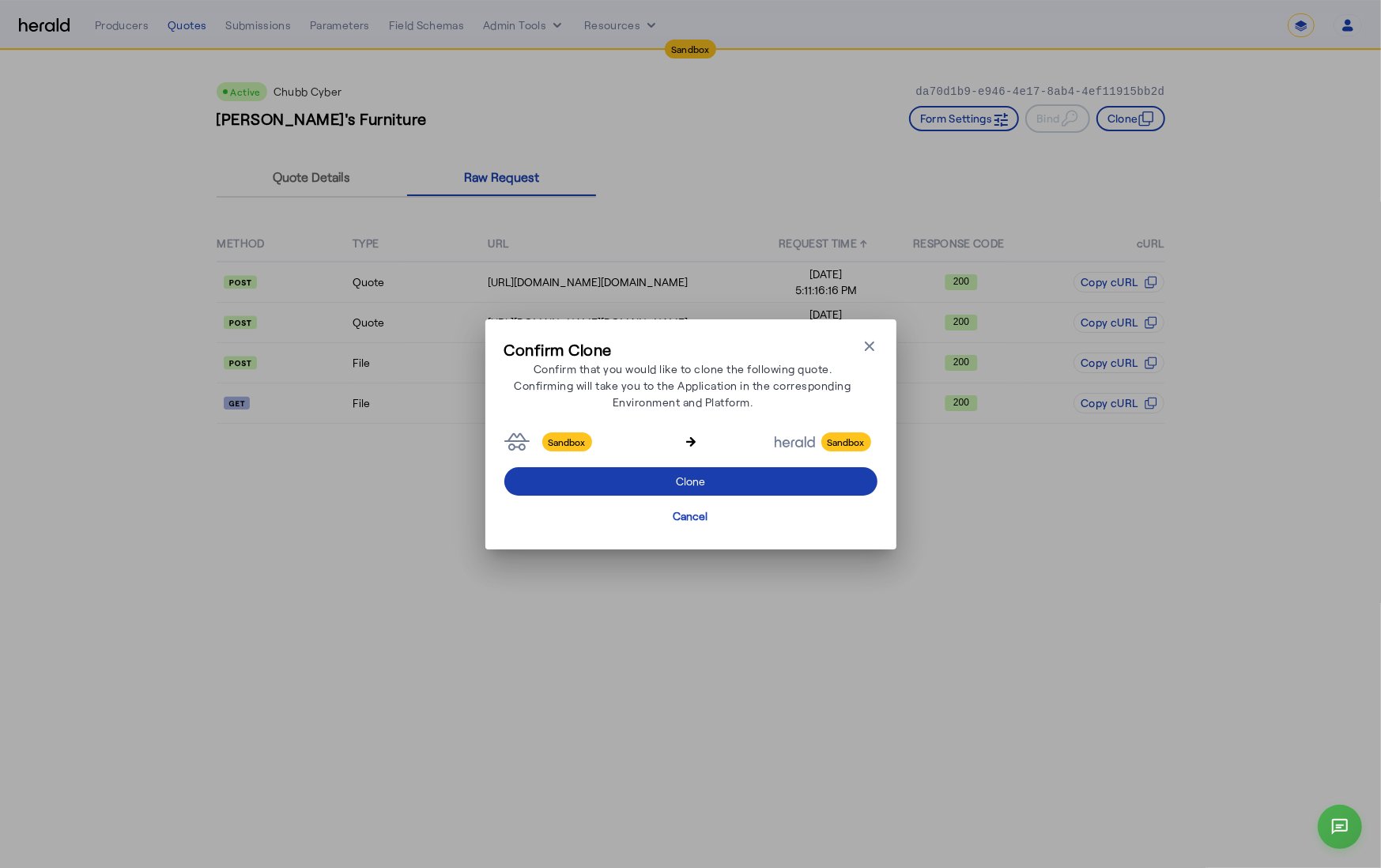 click on "Clone" at bounding box center (690, 481) 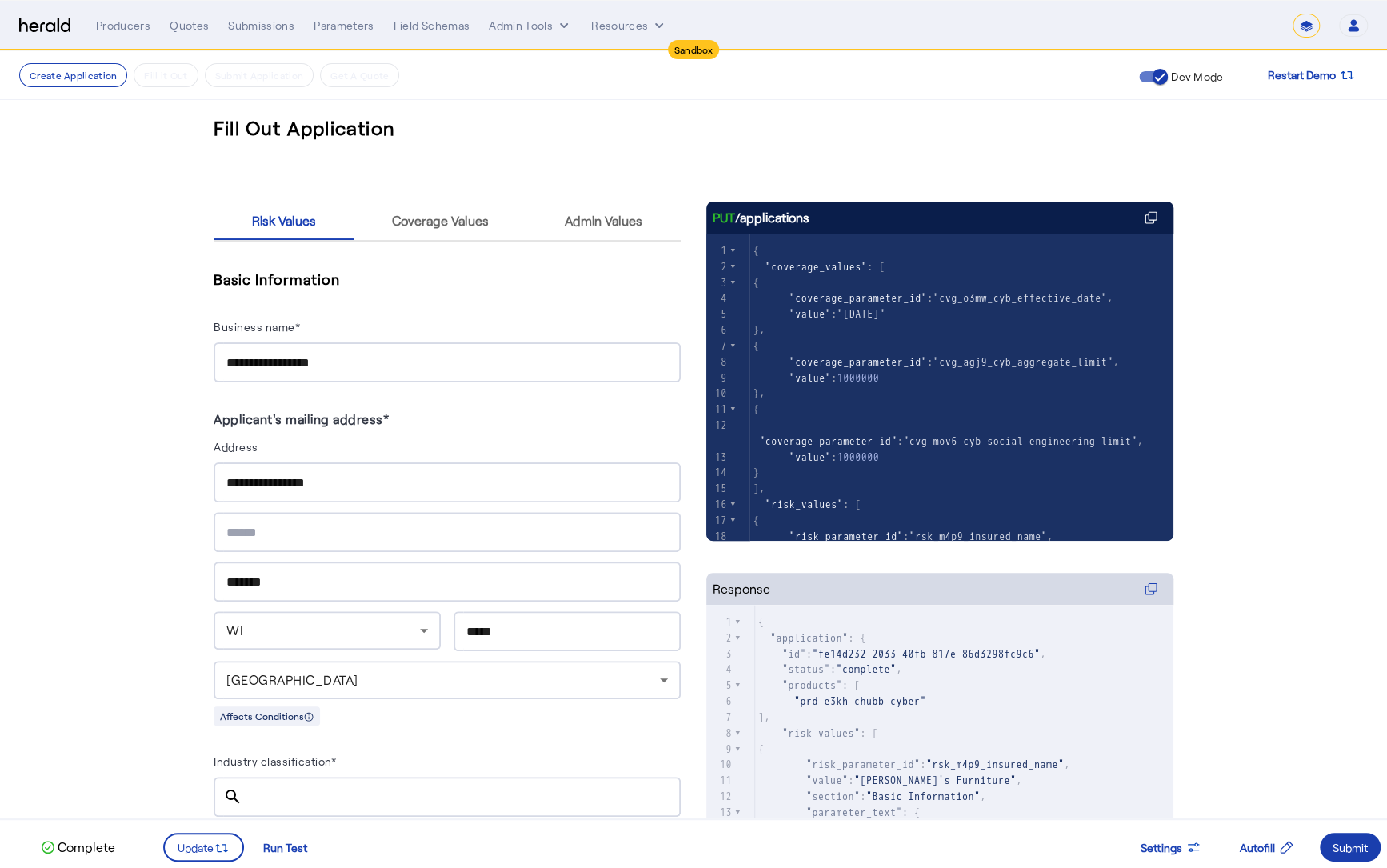 click on "Submit" at bounding box center (1350, 847) 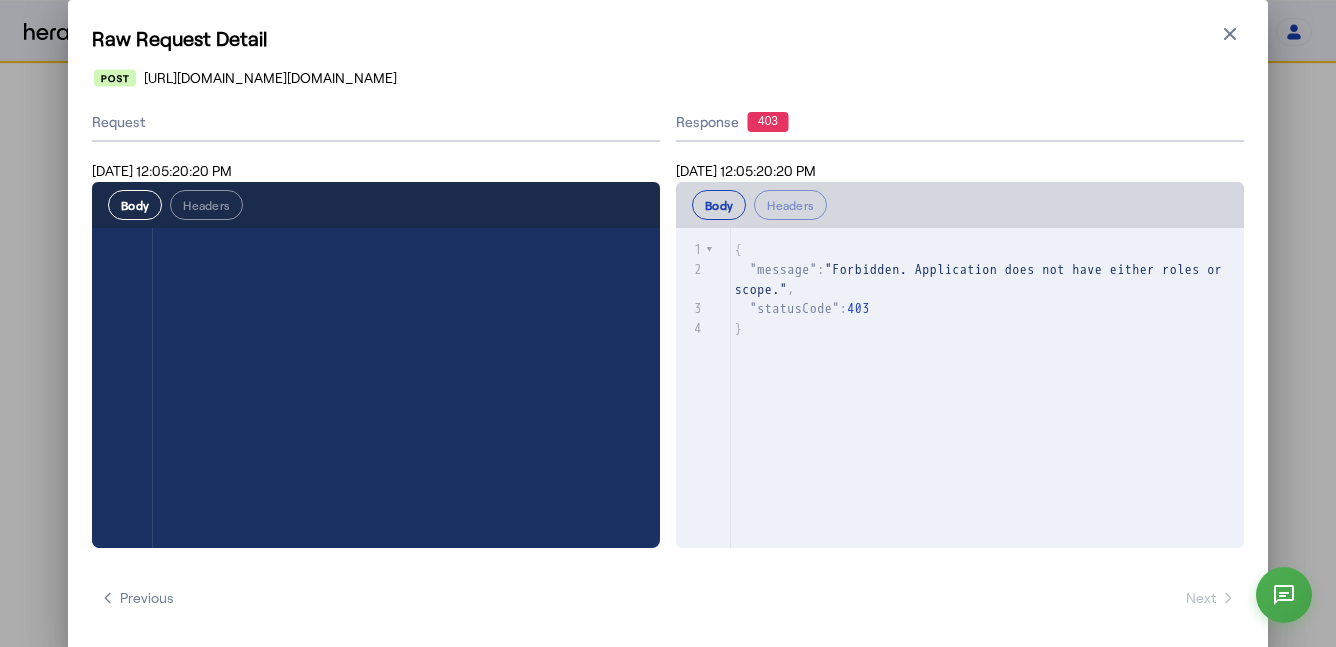 select on "*******" 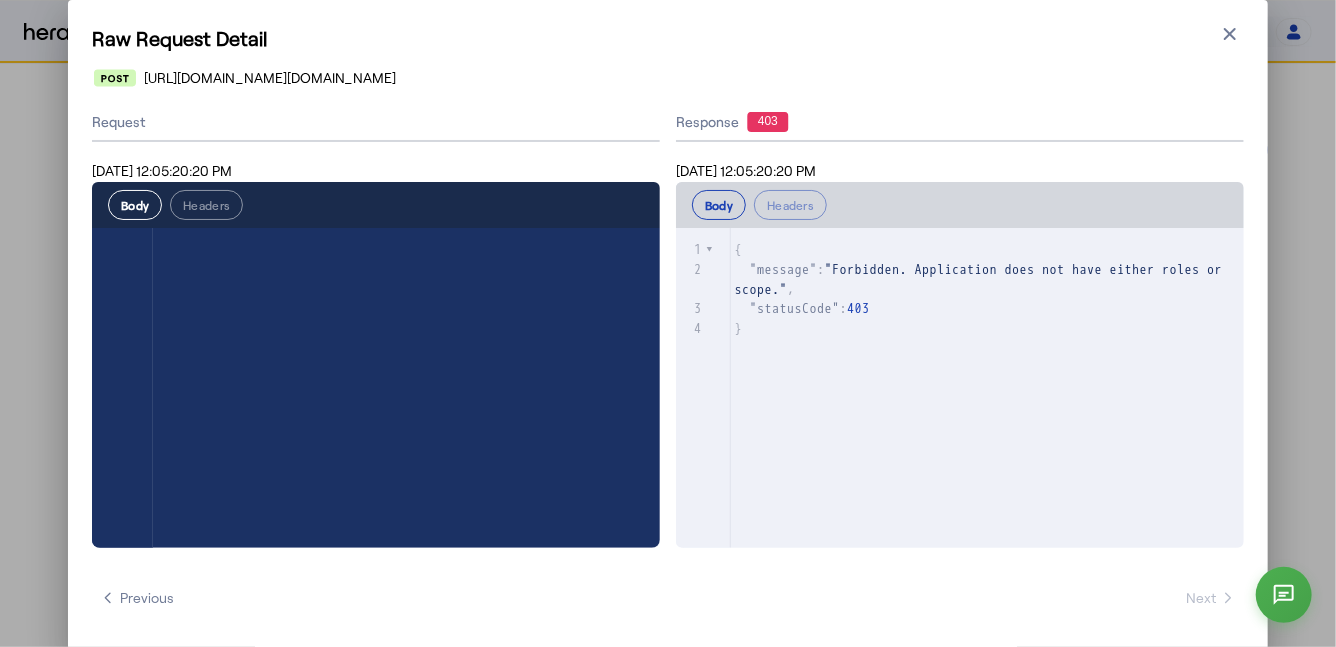 scroll, scrollTop: 2385, scrollLeft: 0, axis: vertical 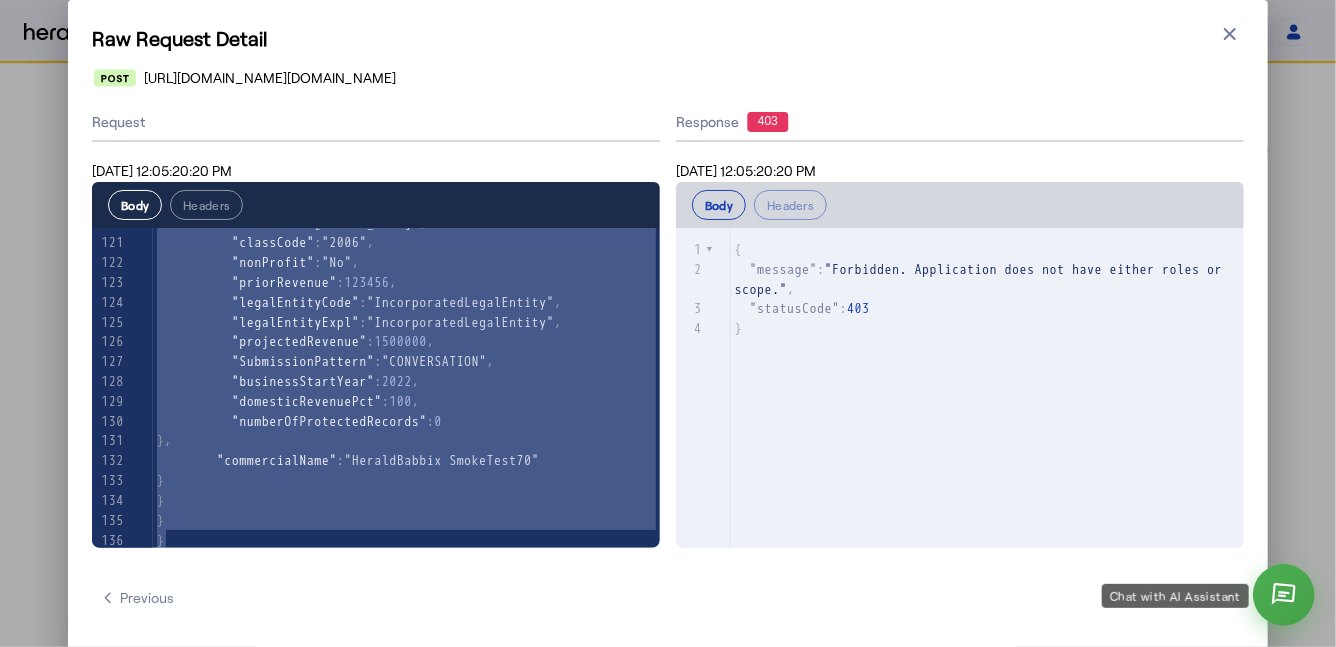 click 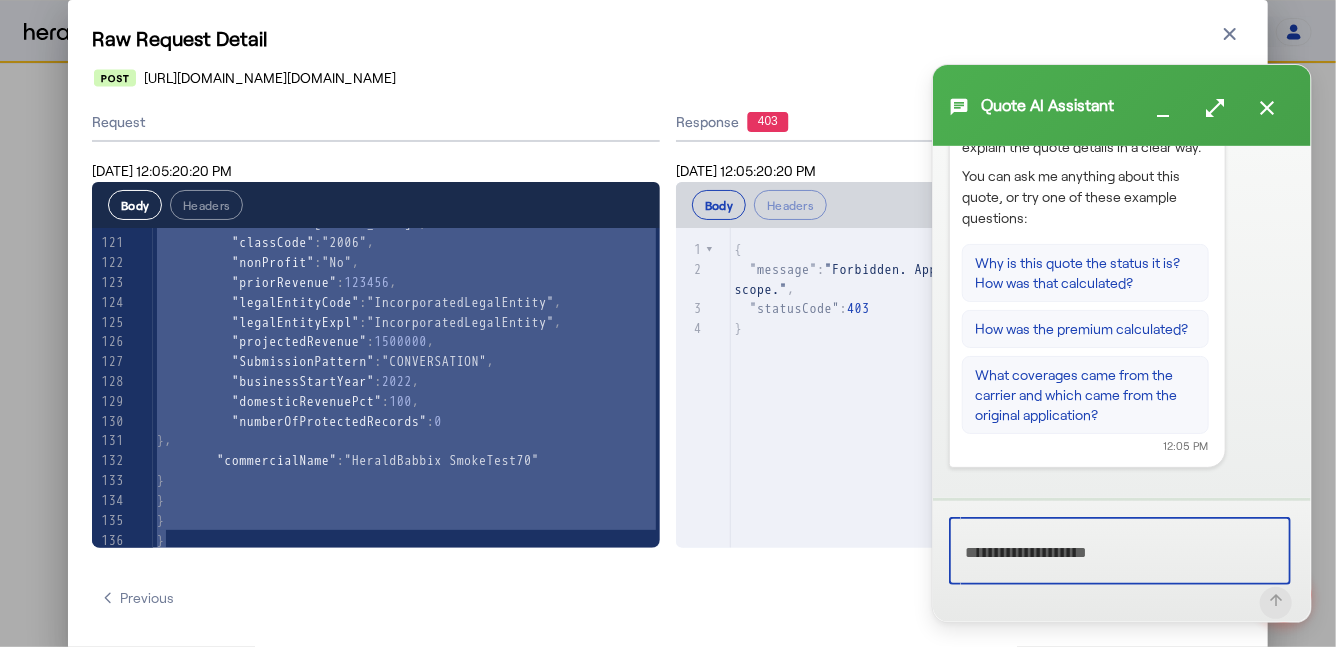 scroll, scrollTop: 0, scrollLeft: 0, axis: both 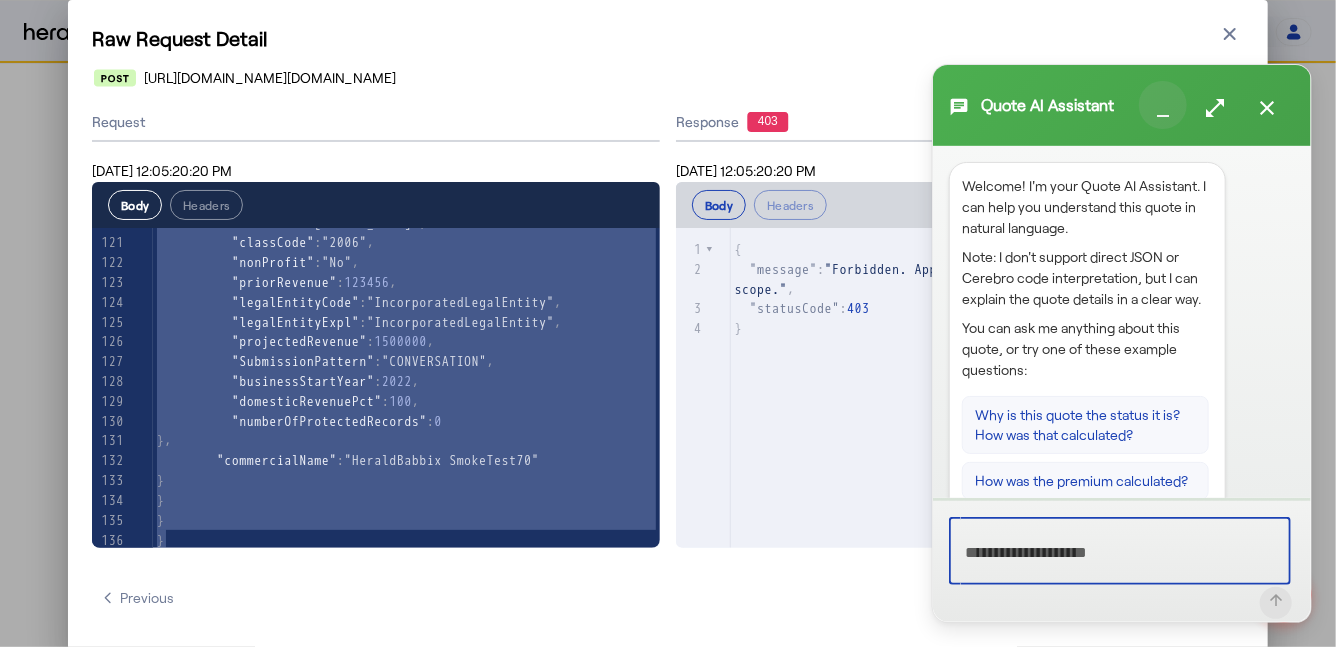 click 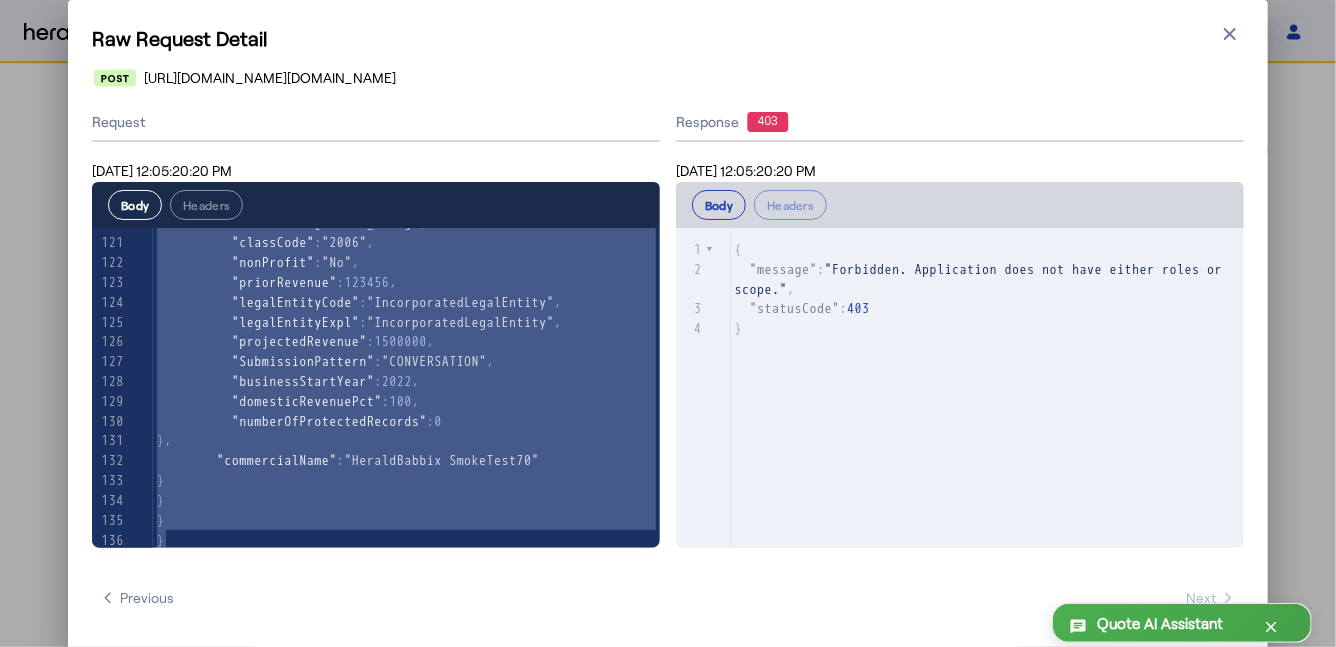 click on "Quote AI Assistant" 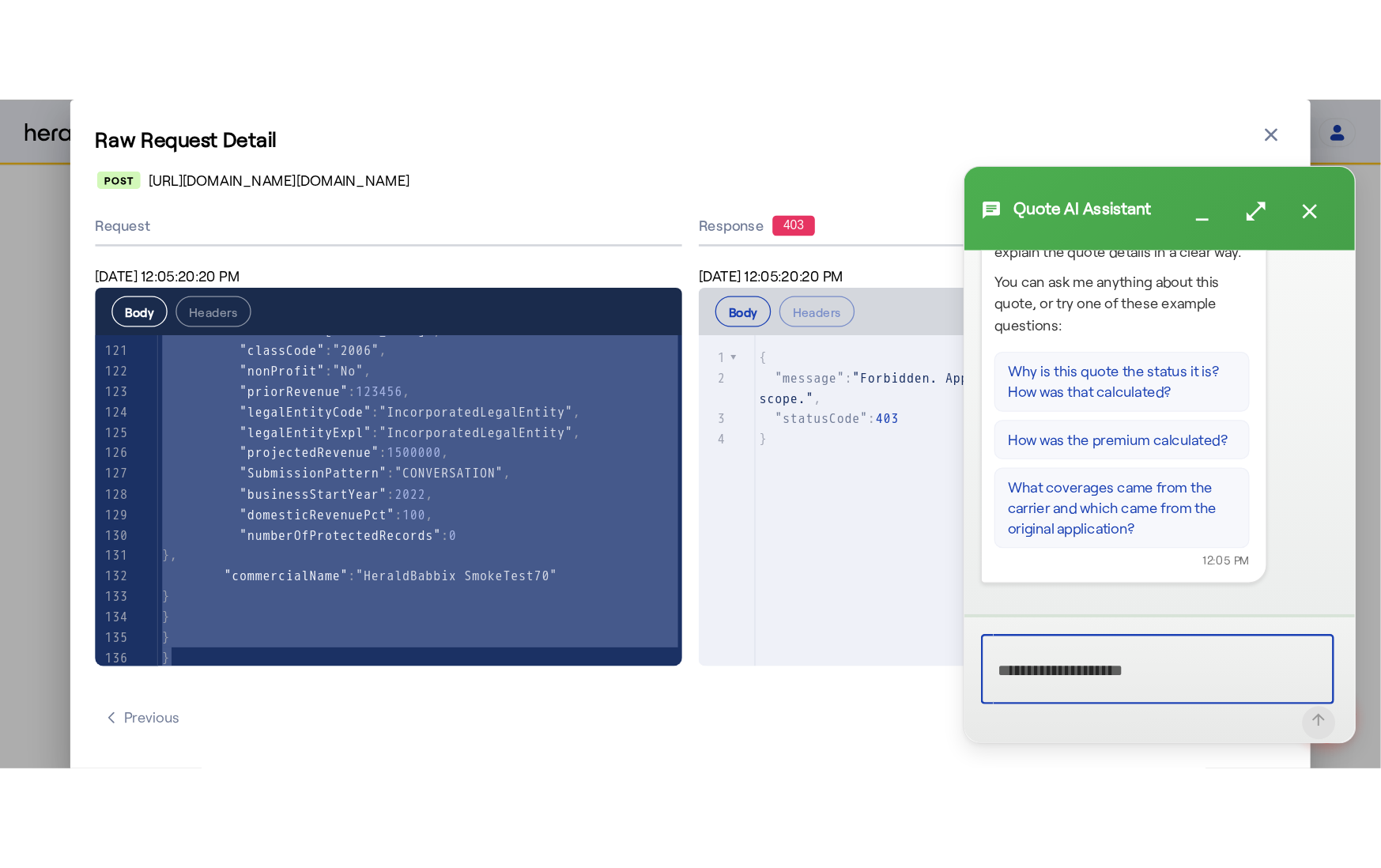 scroll, scrollTop: 0, scrollLeft: 0, axis: both 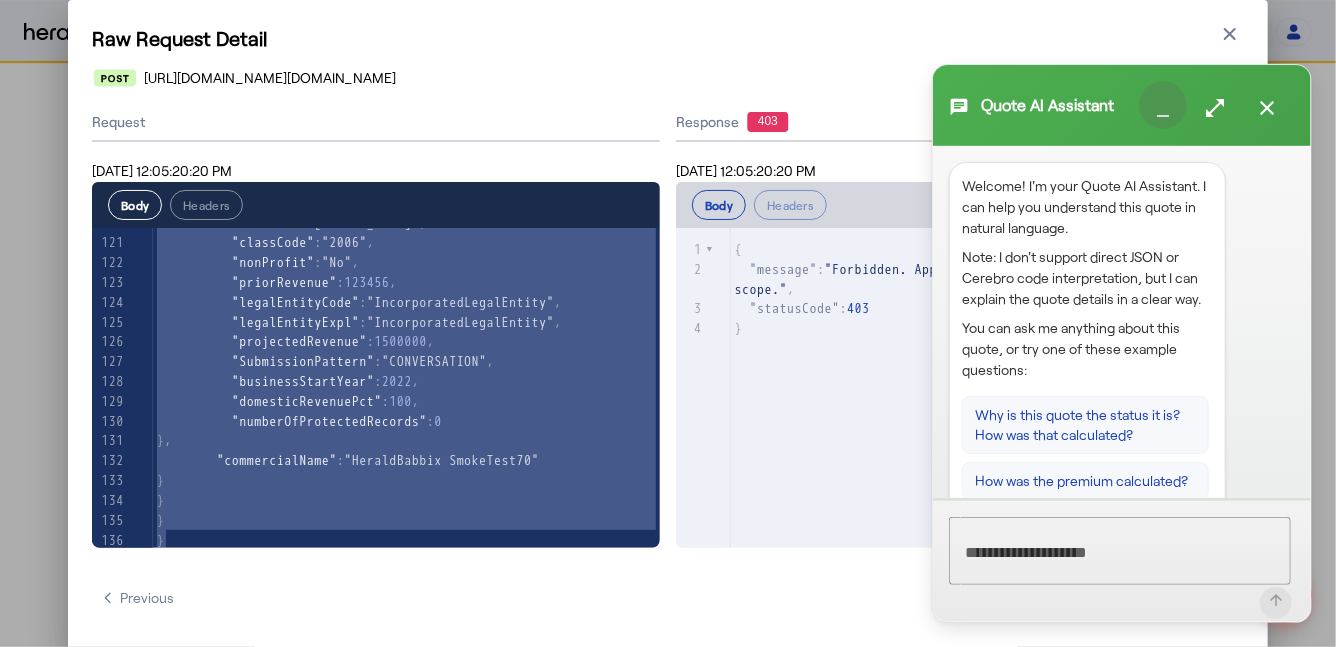 click 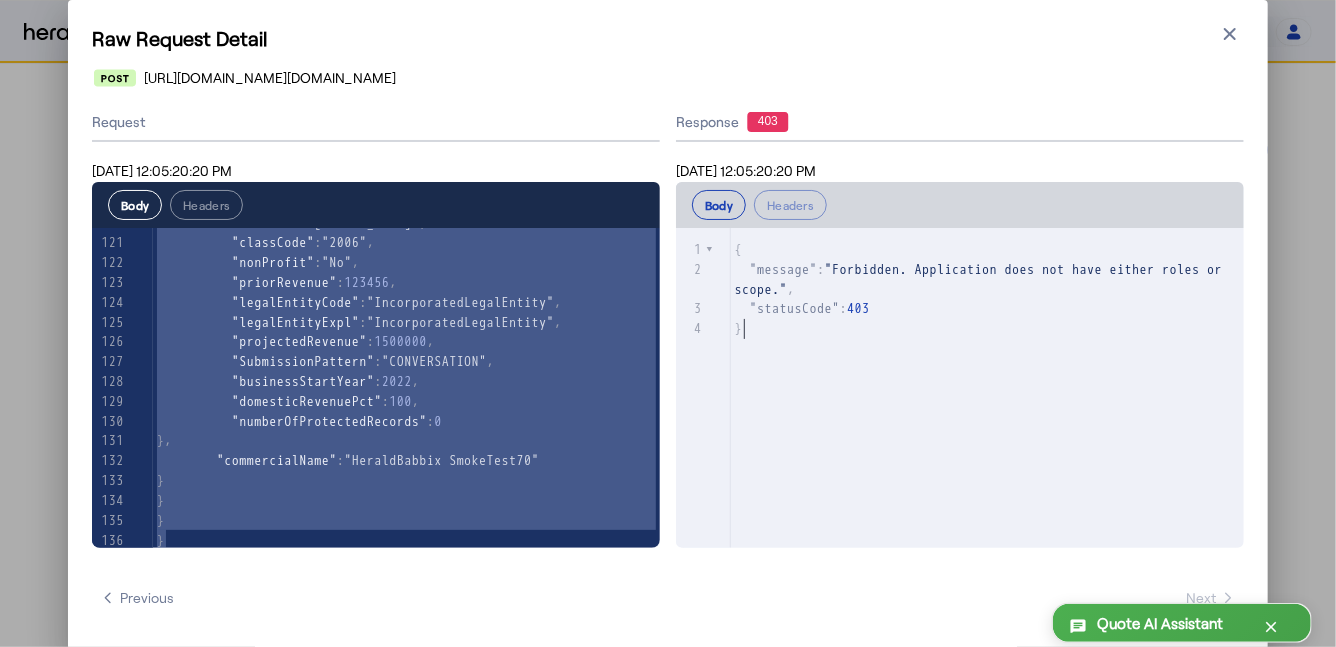type on "**********" 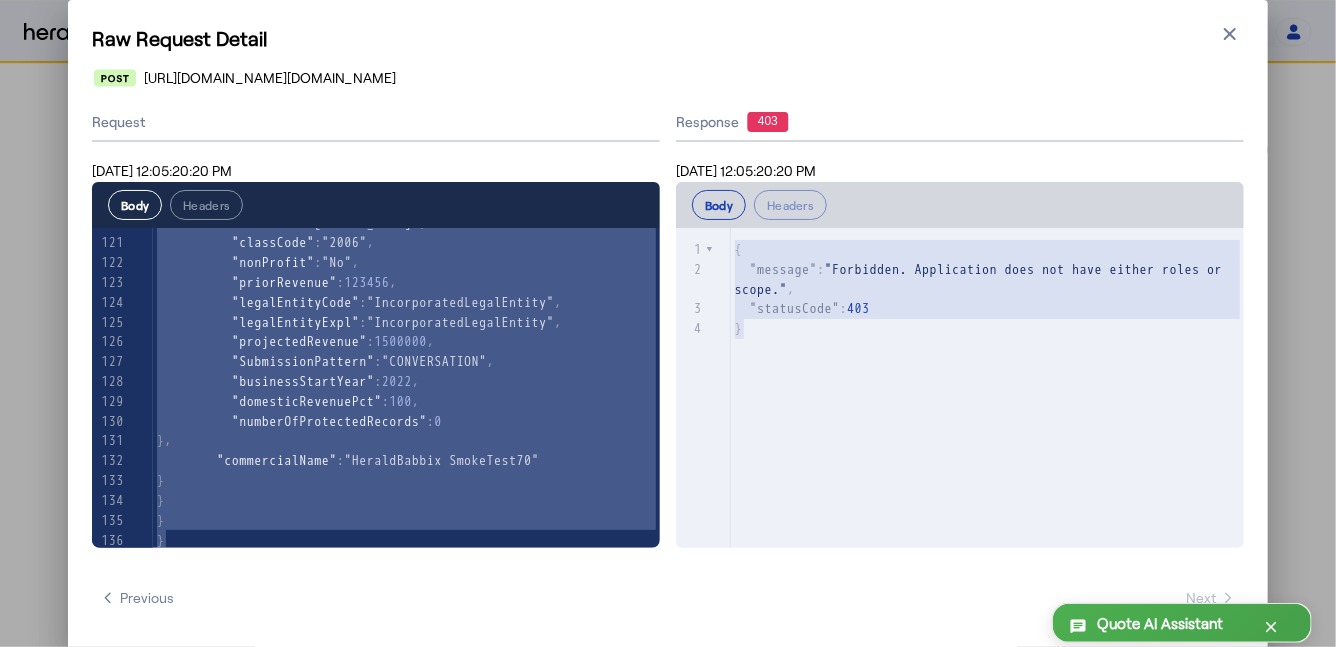 drag, startPoint x: 838, startPoint y: 320, endPoint x: 709, endPoint y: 235, distance: 154.48625 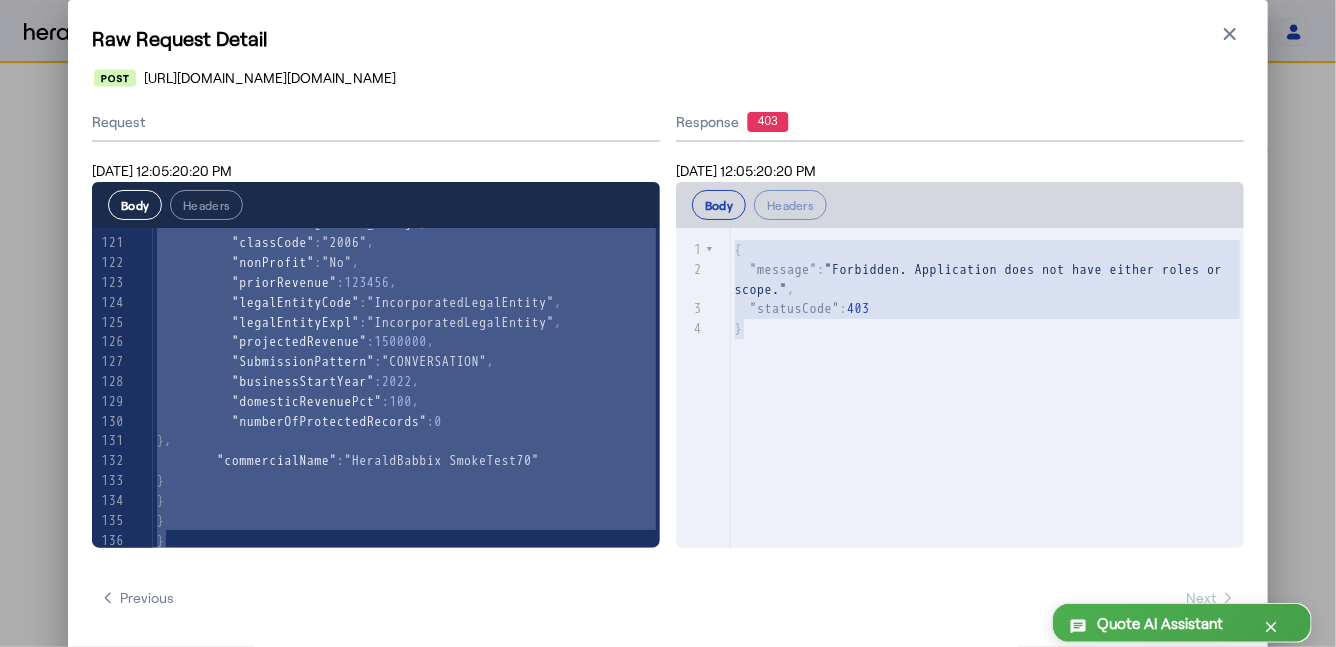type 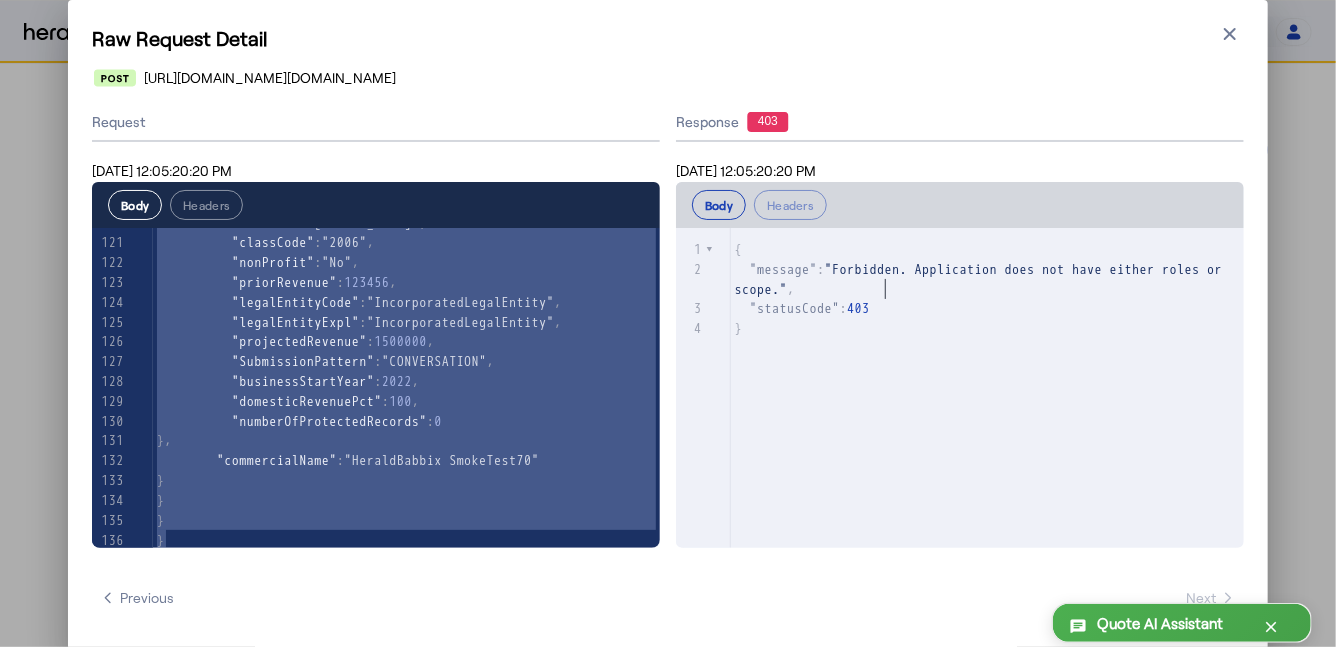 click on ""message" :  "Forbidden. Application does not have either roles or scope." ," at bounding box center [987, 280] 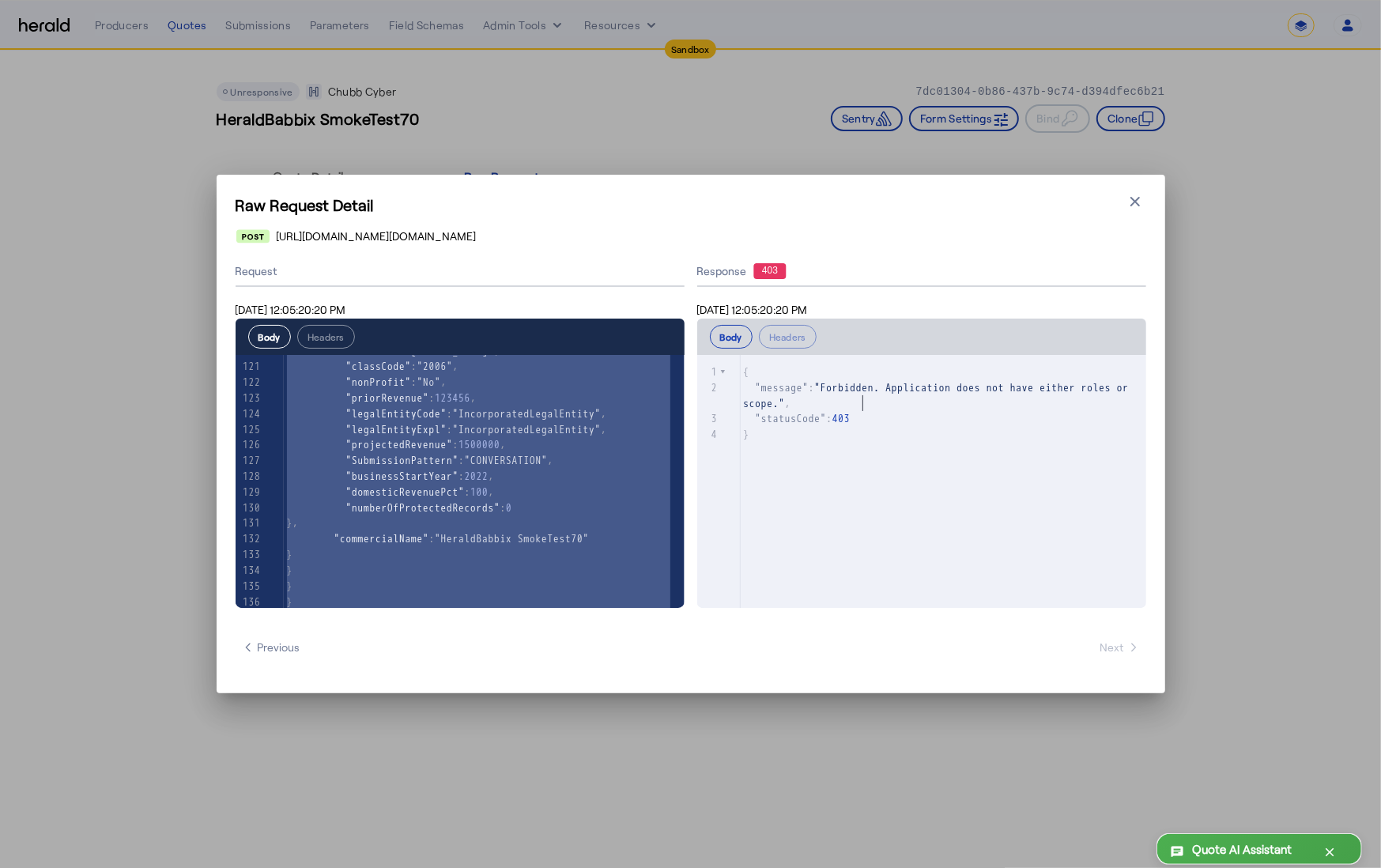 scroll, scrollTop: 1886, scrollLeft: 0, axis: vertical 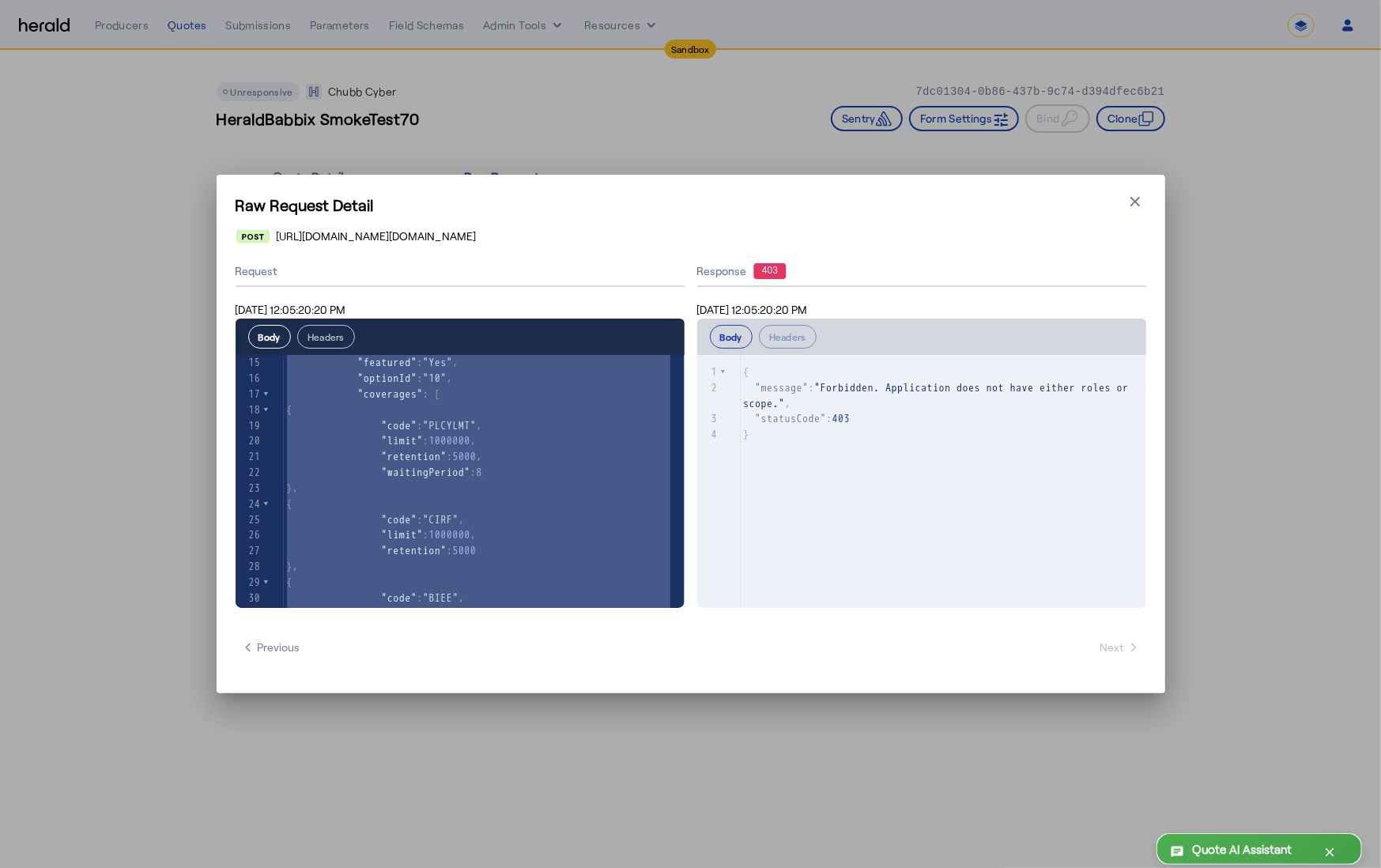 click on "Headers" at bounding box center [326, 337] 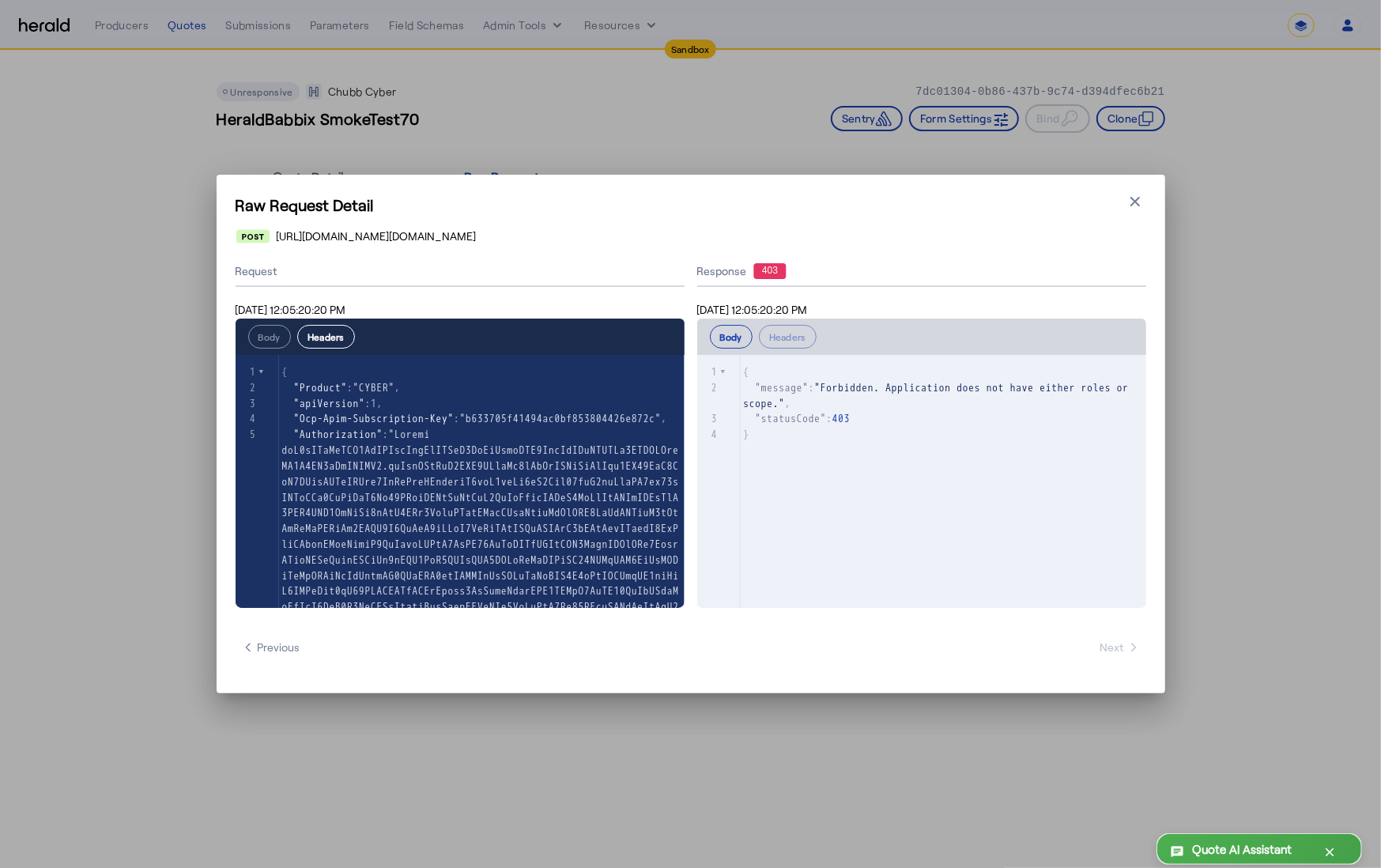 scroll, scrollTop: 2, scrollLeft: 0, axis: vertical 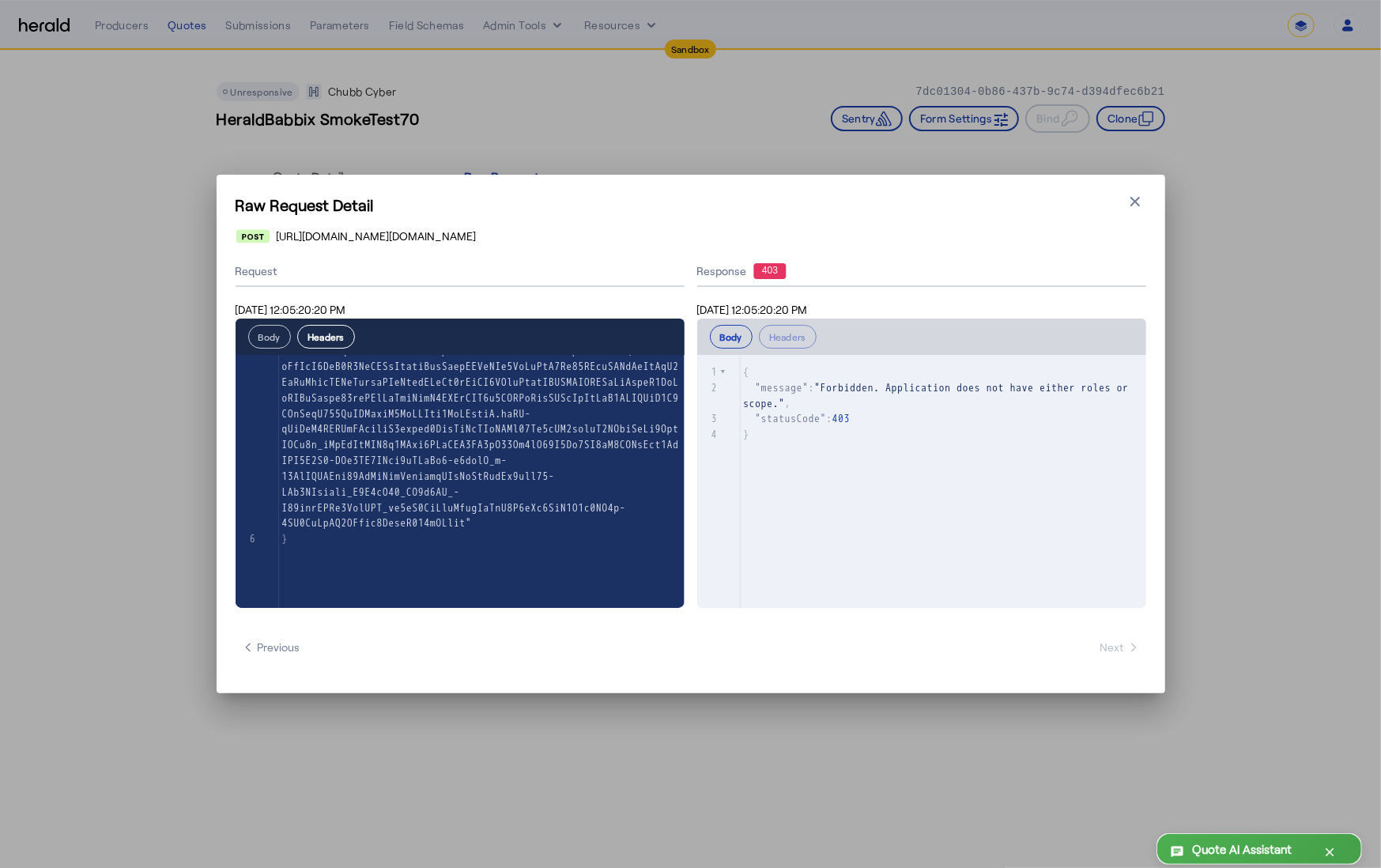 click on "Body" at bounding box center [270, 337] 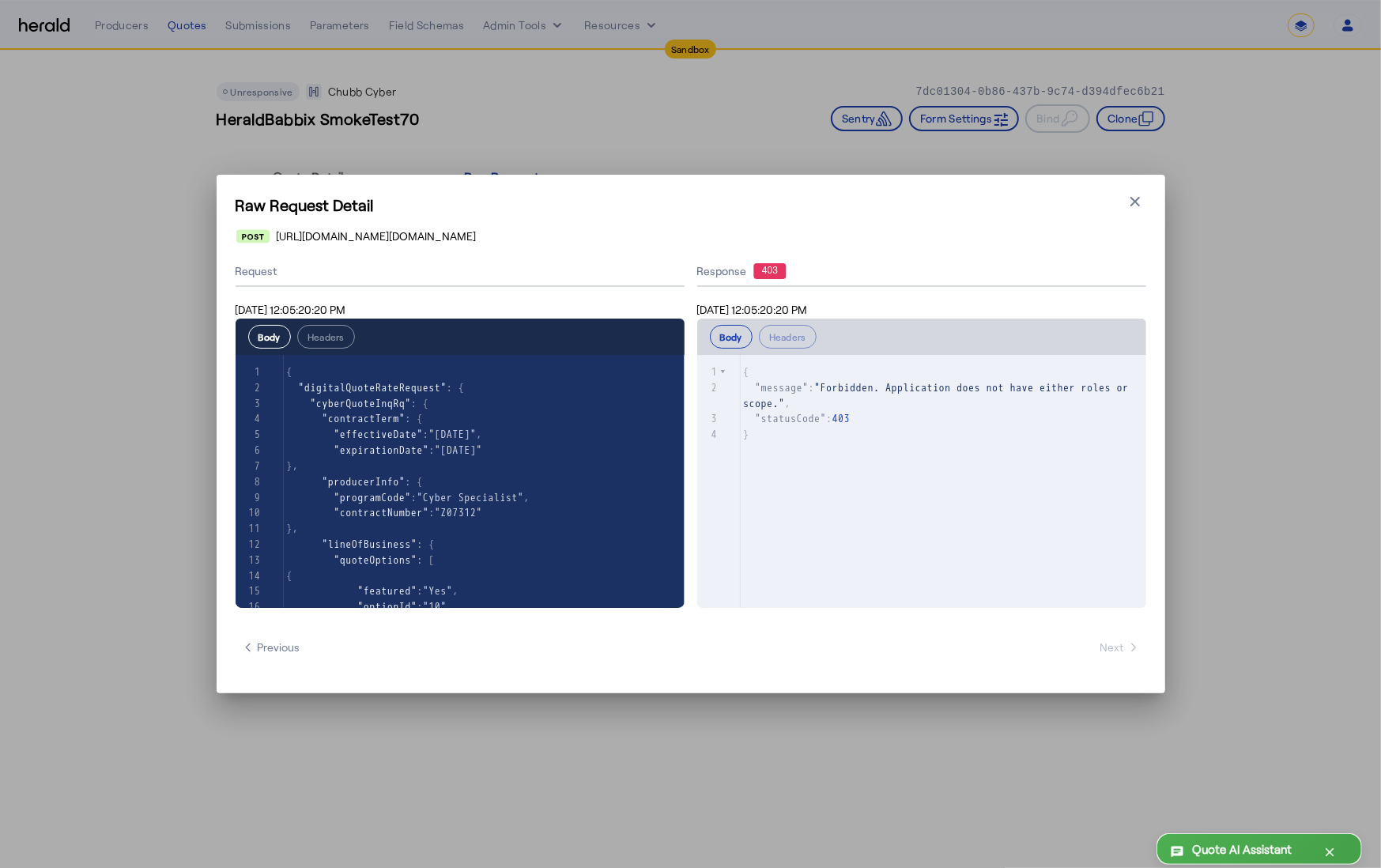 scroll, scrollTop: 96, scrollLeft: 0, axis: vertical 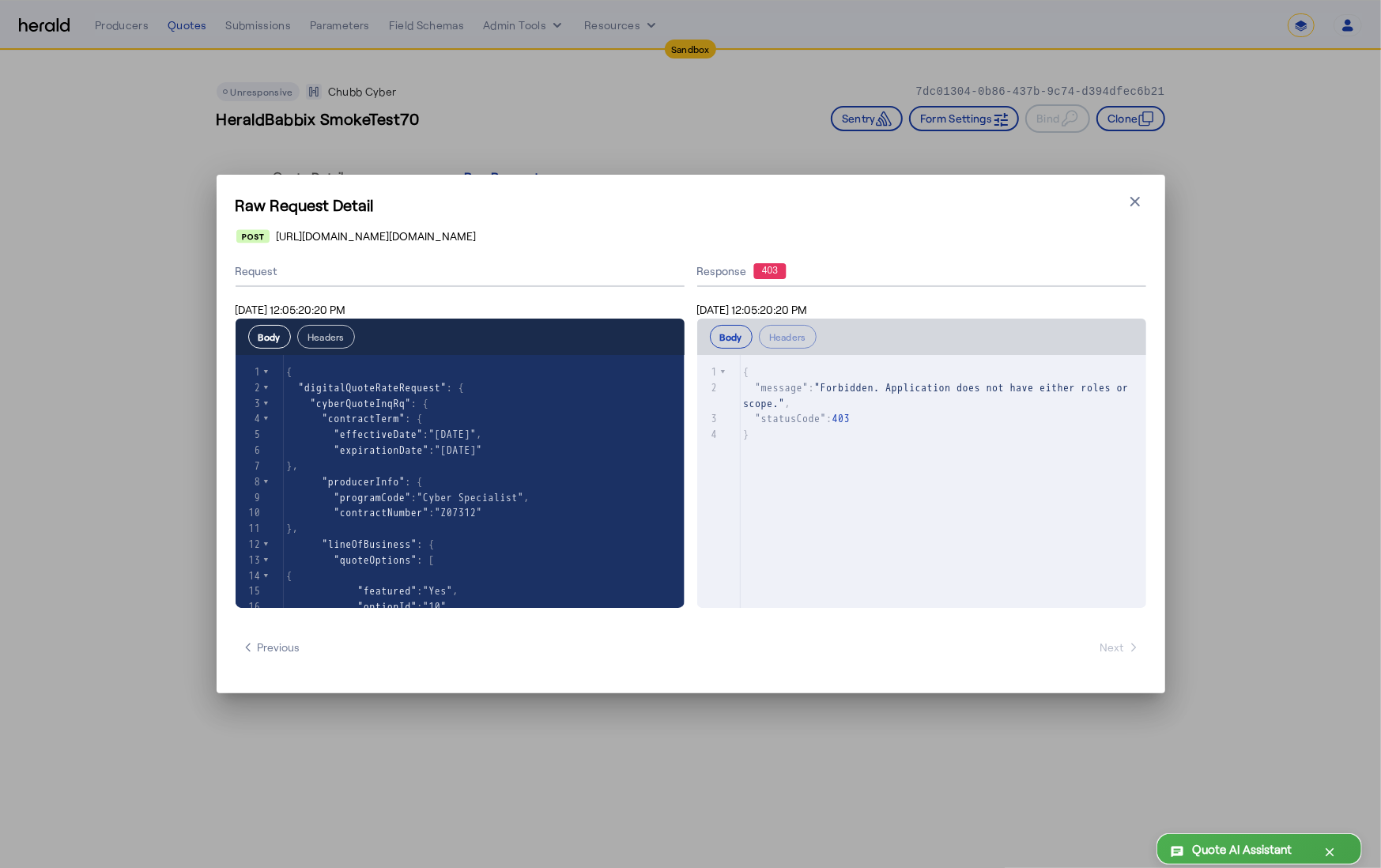 click on "Headers" at bounding box center [326, 337] 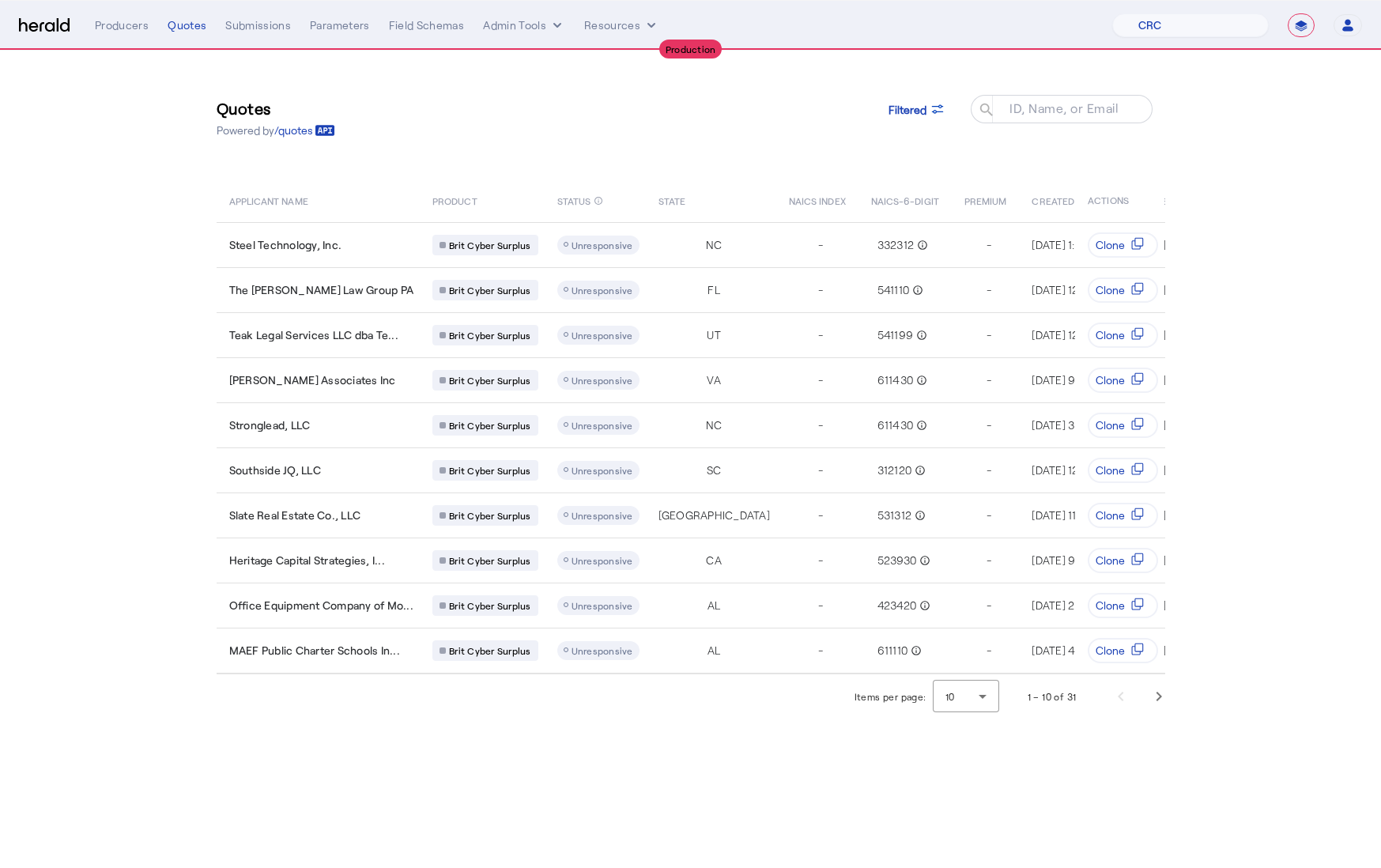 select on "pfm_h3db_crc" 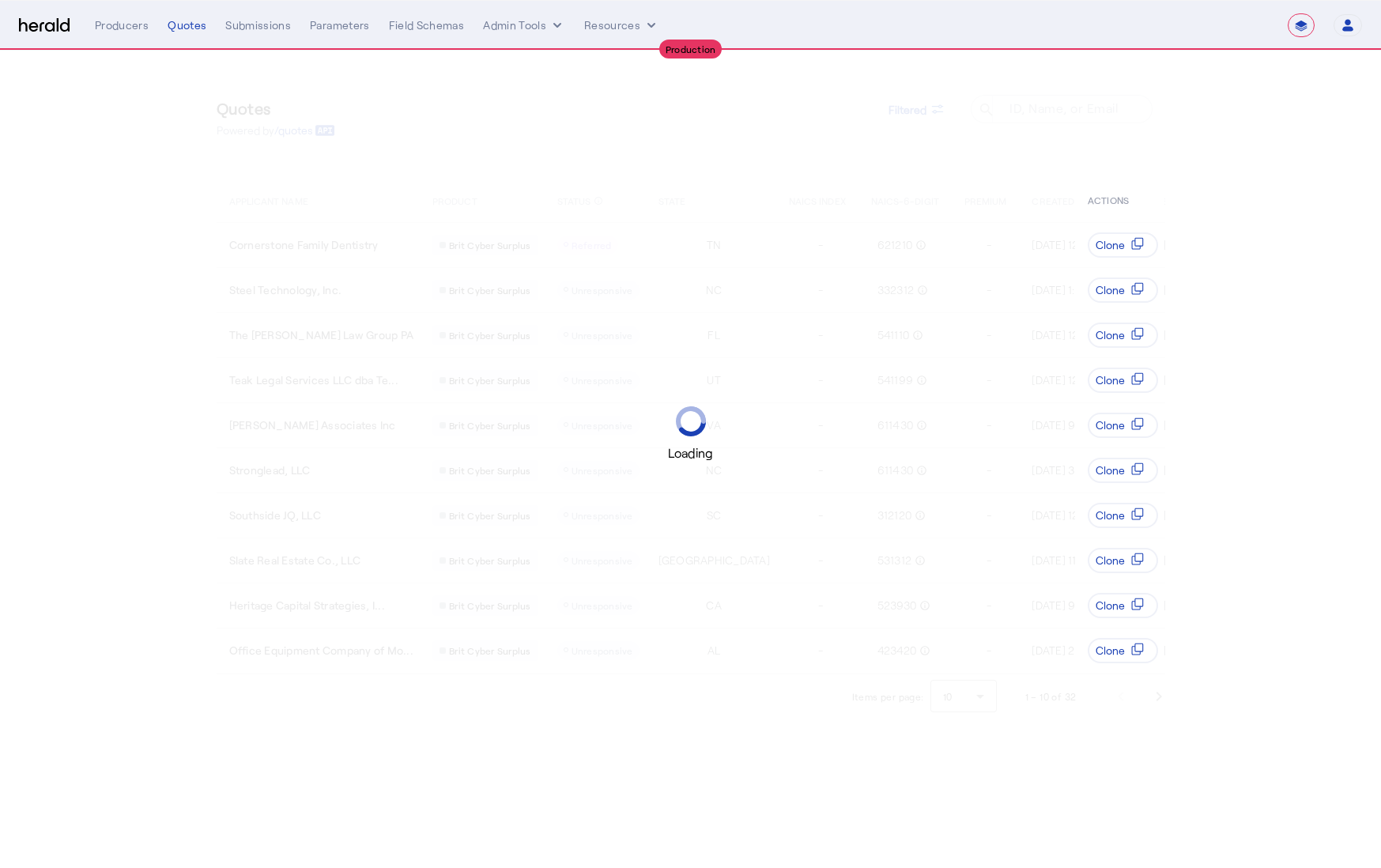 select on "**********" 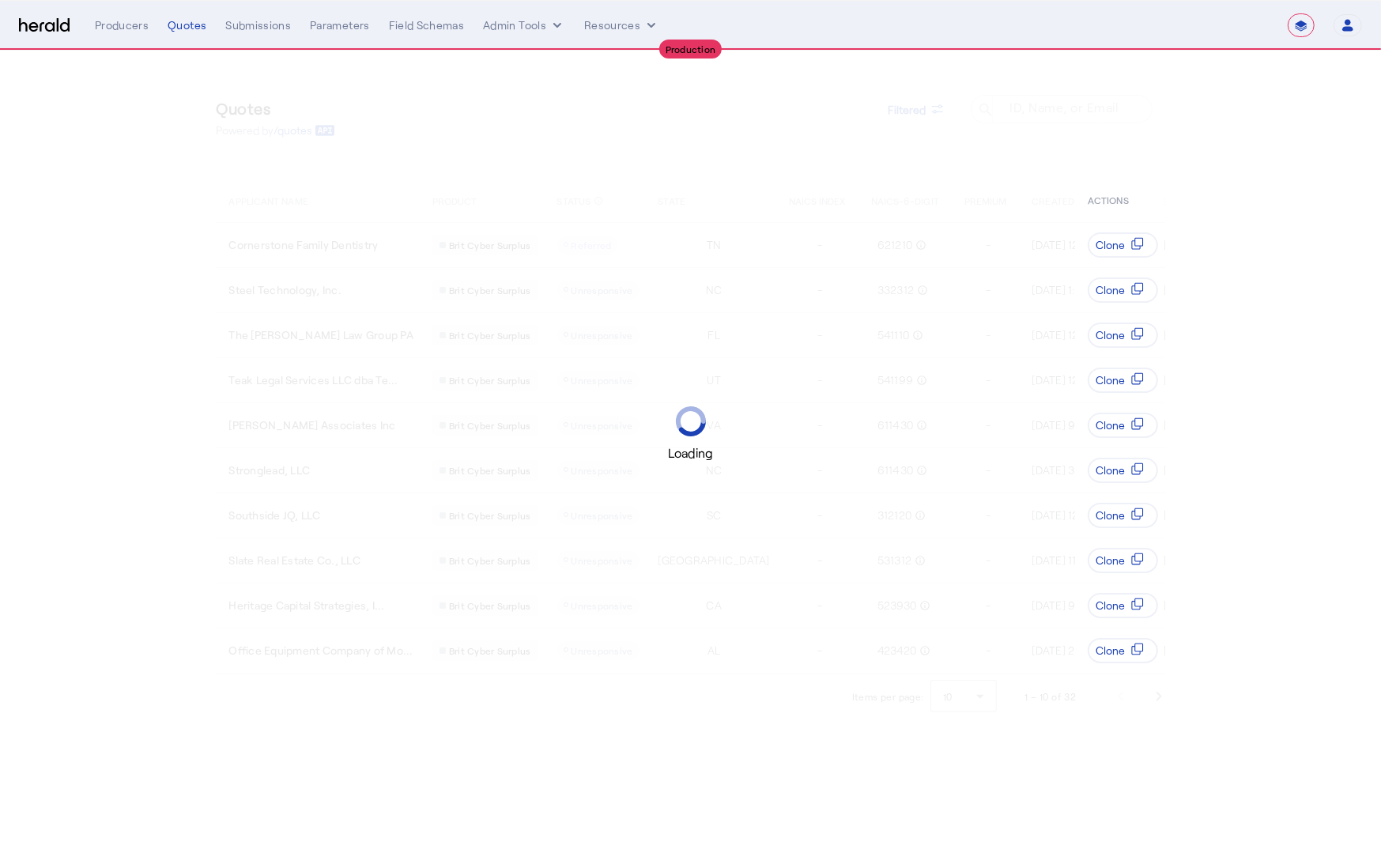 select on "pfm_h3db_crc" 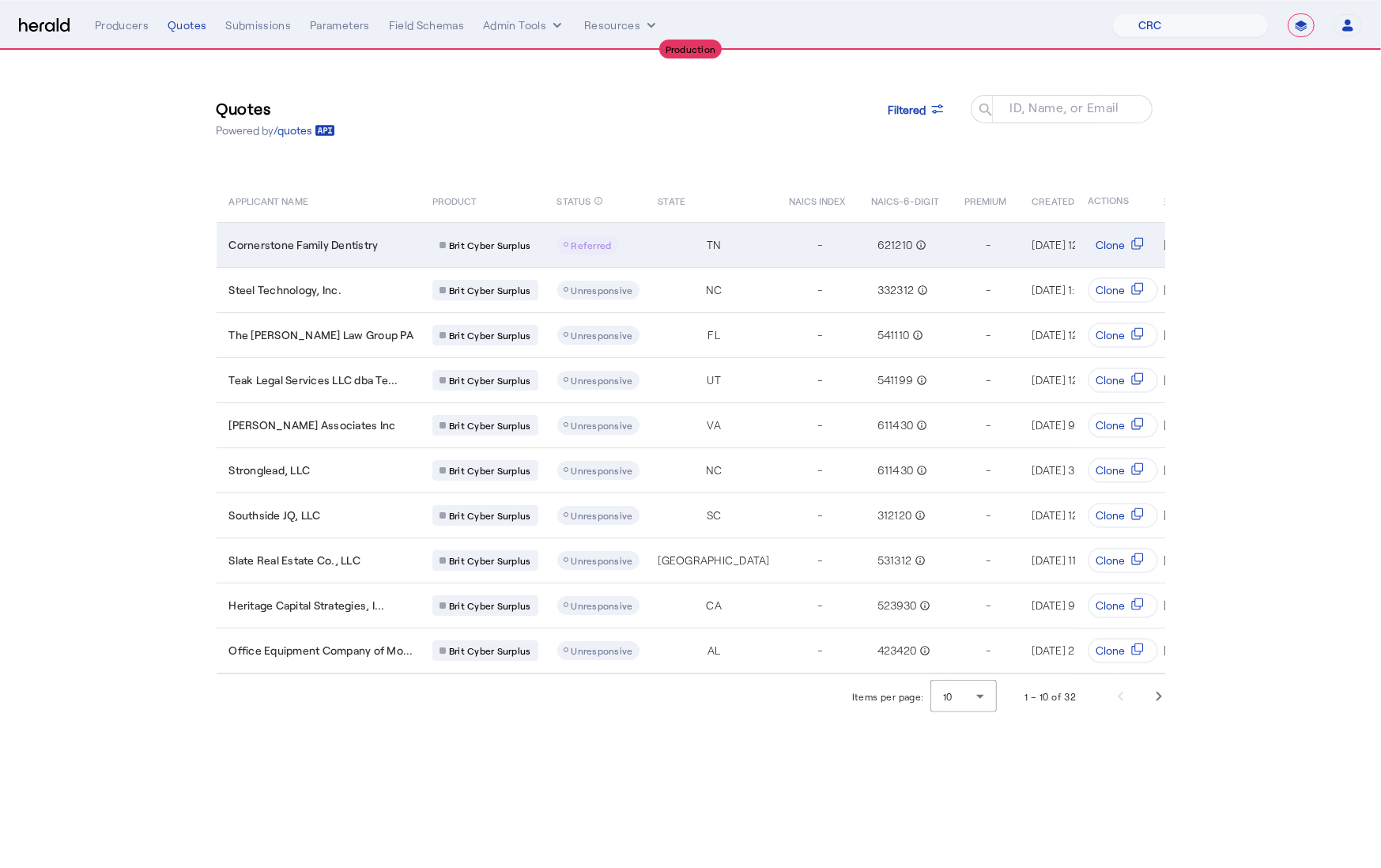 click on "Cornerstone Family Dentistry" at bounding box center (319, 244) 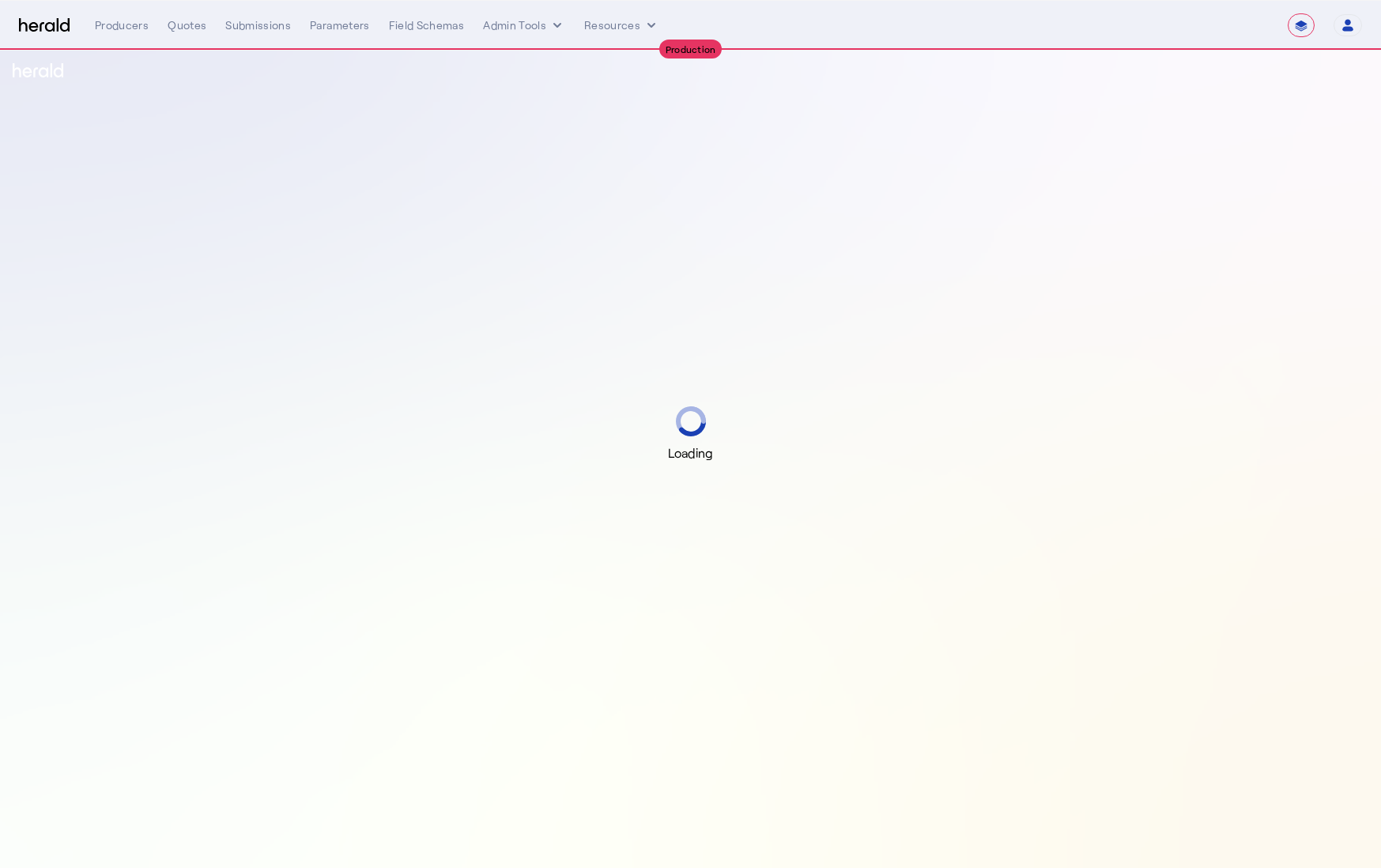 select on "**********" 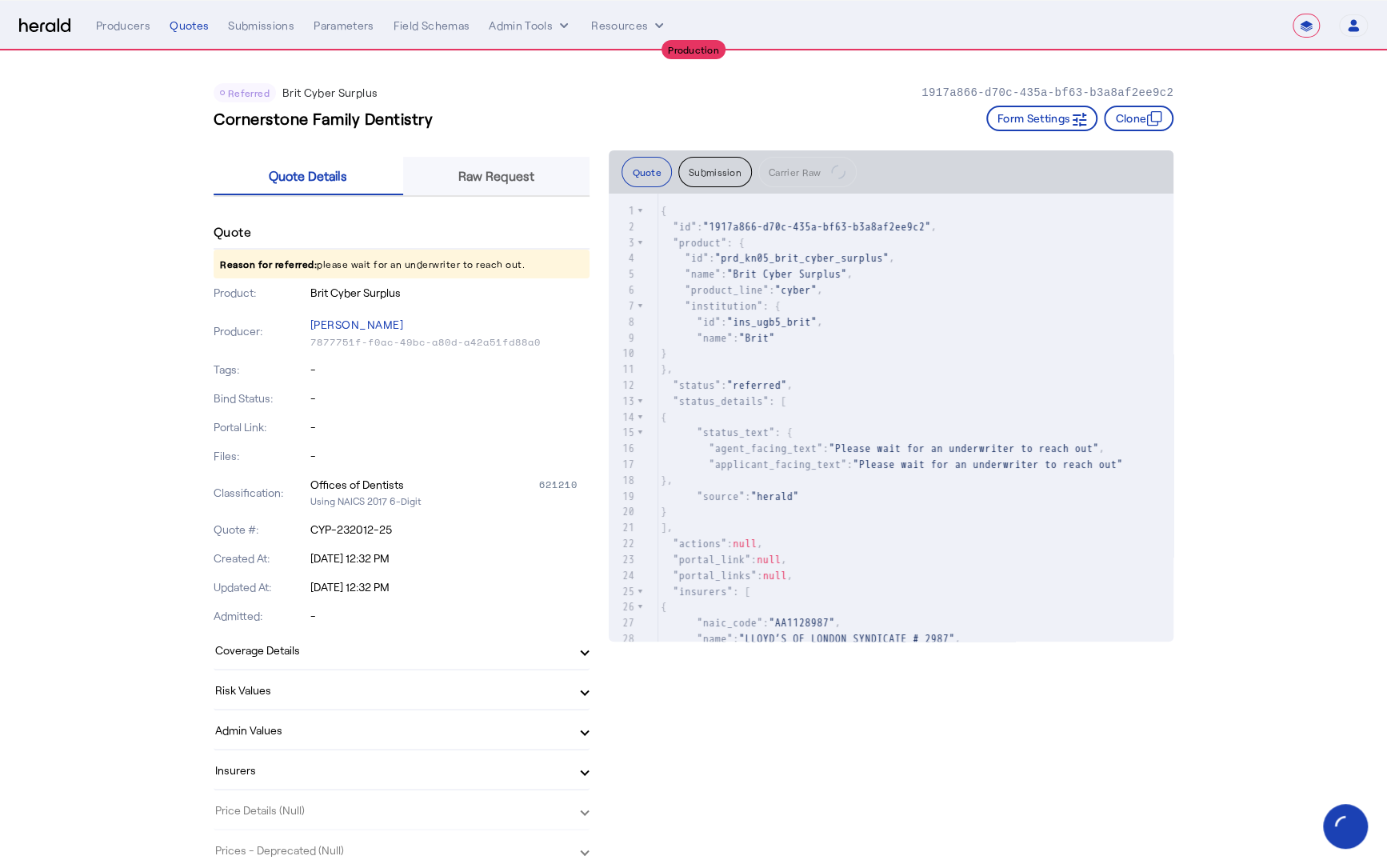 click on "Raw Request" at bounding box center [496, 176] 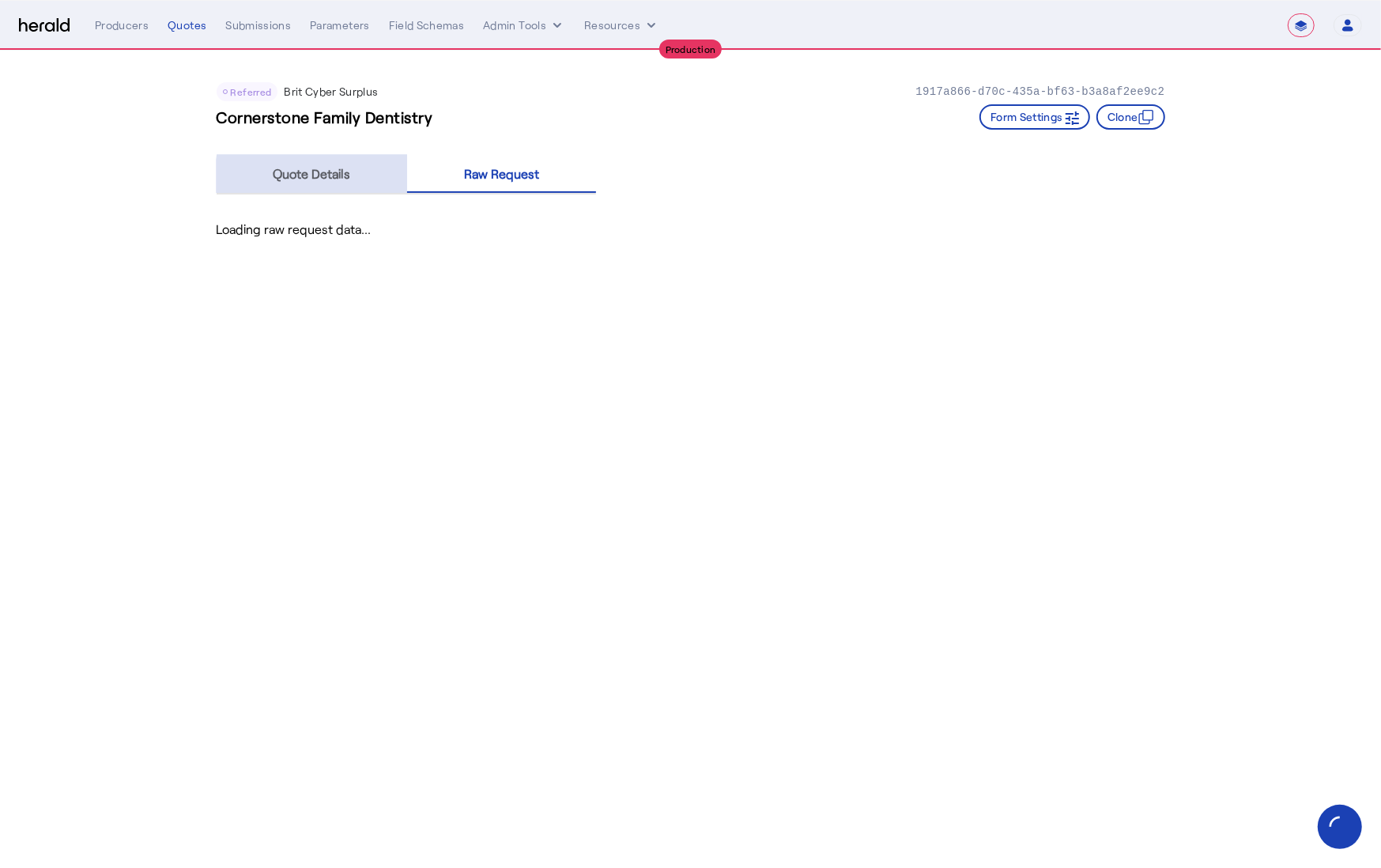click on "Quote Details" at bounding box center (312, 174) 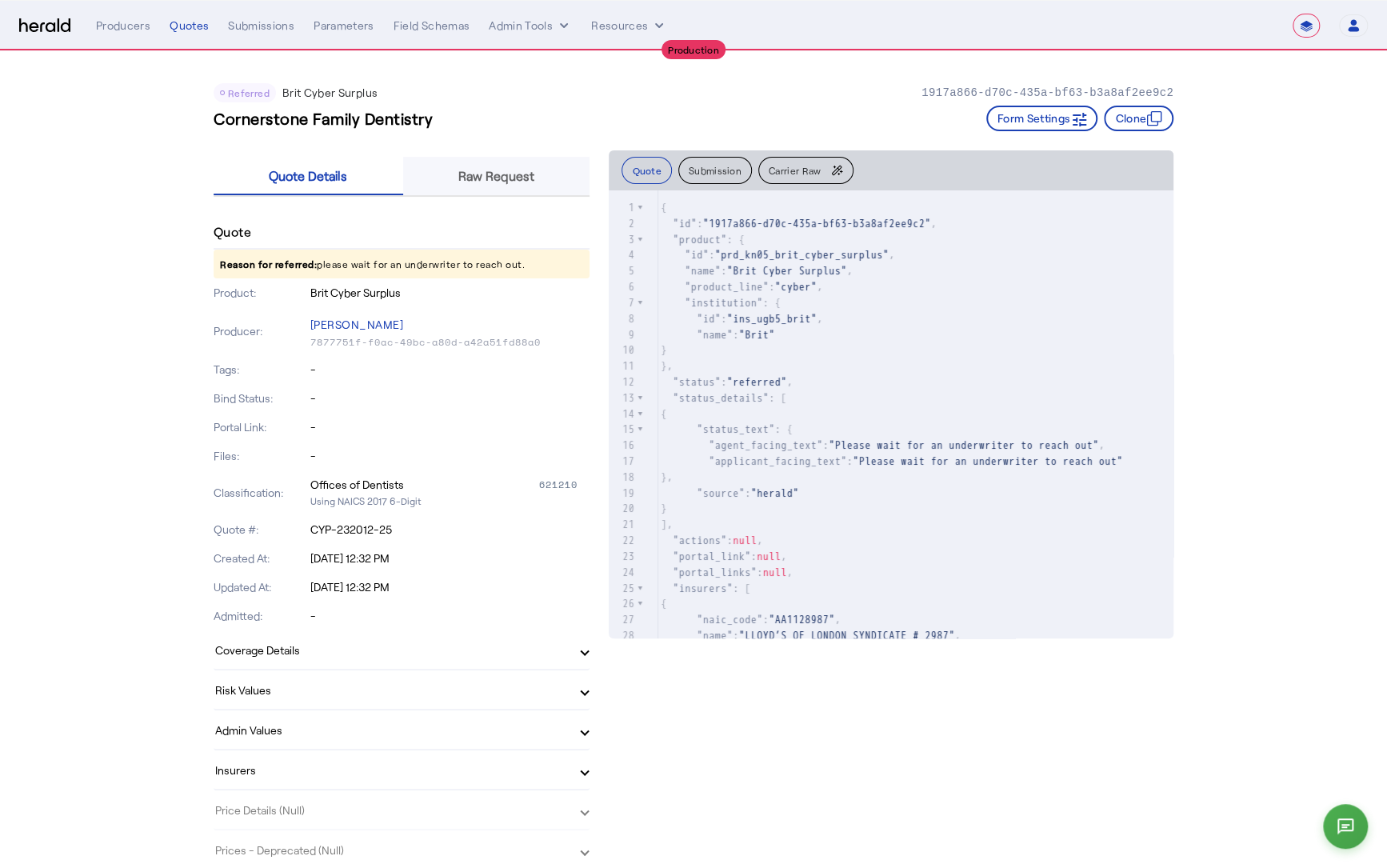 click on "Raw Request" at bounding box center [496, 176] 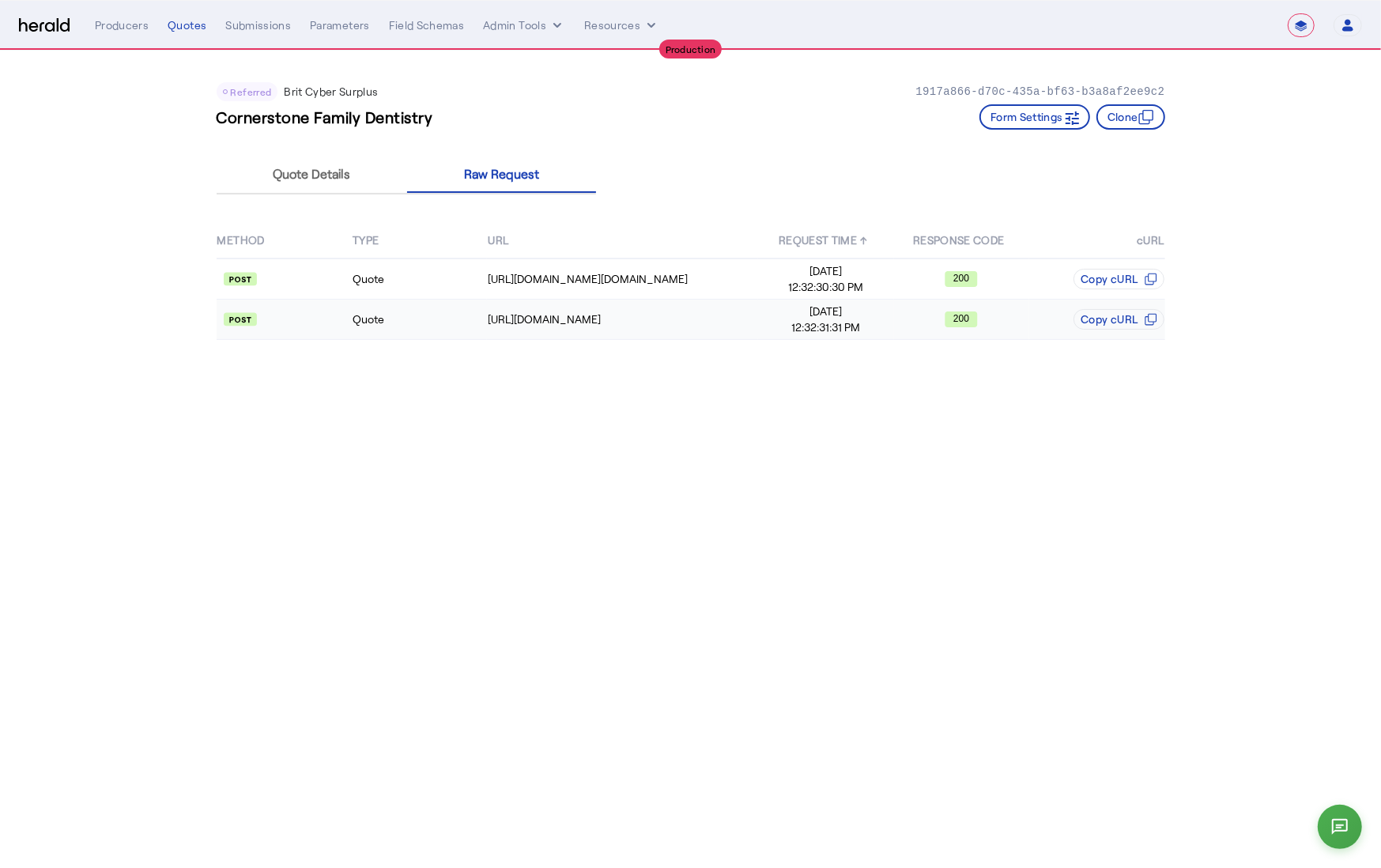 click on "Quote" 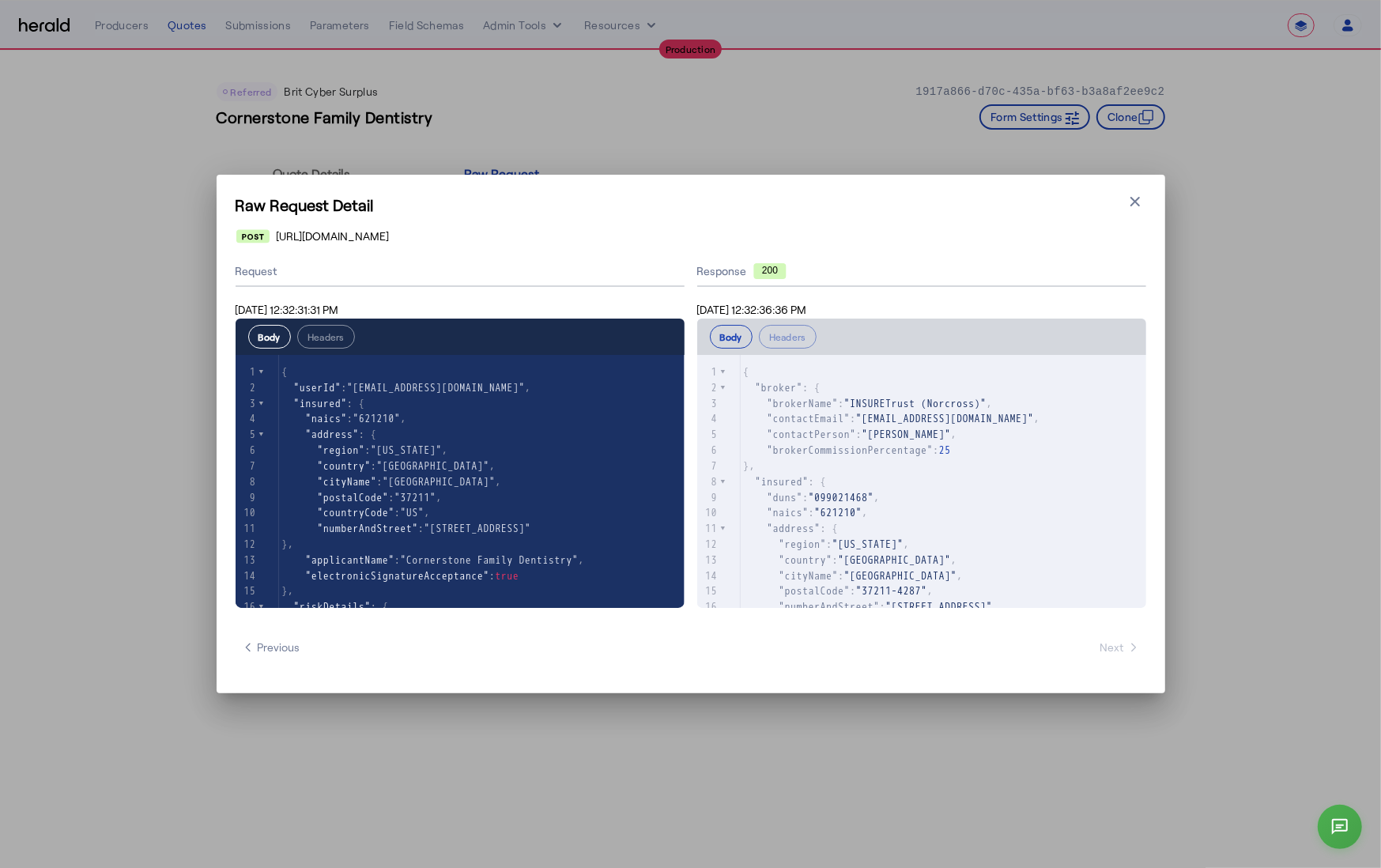 scroll, scrollTop: 4, scrollLeft: 0, axis: vertical 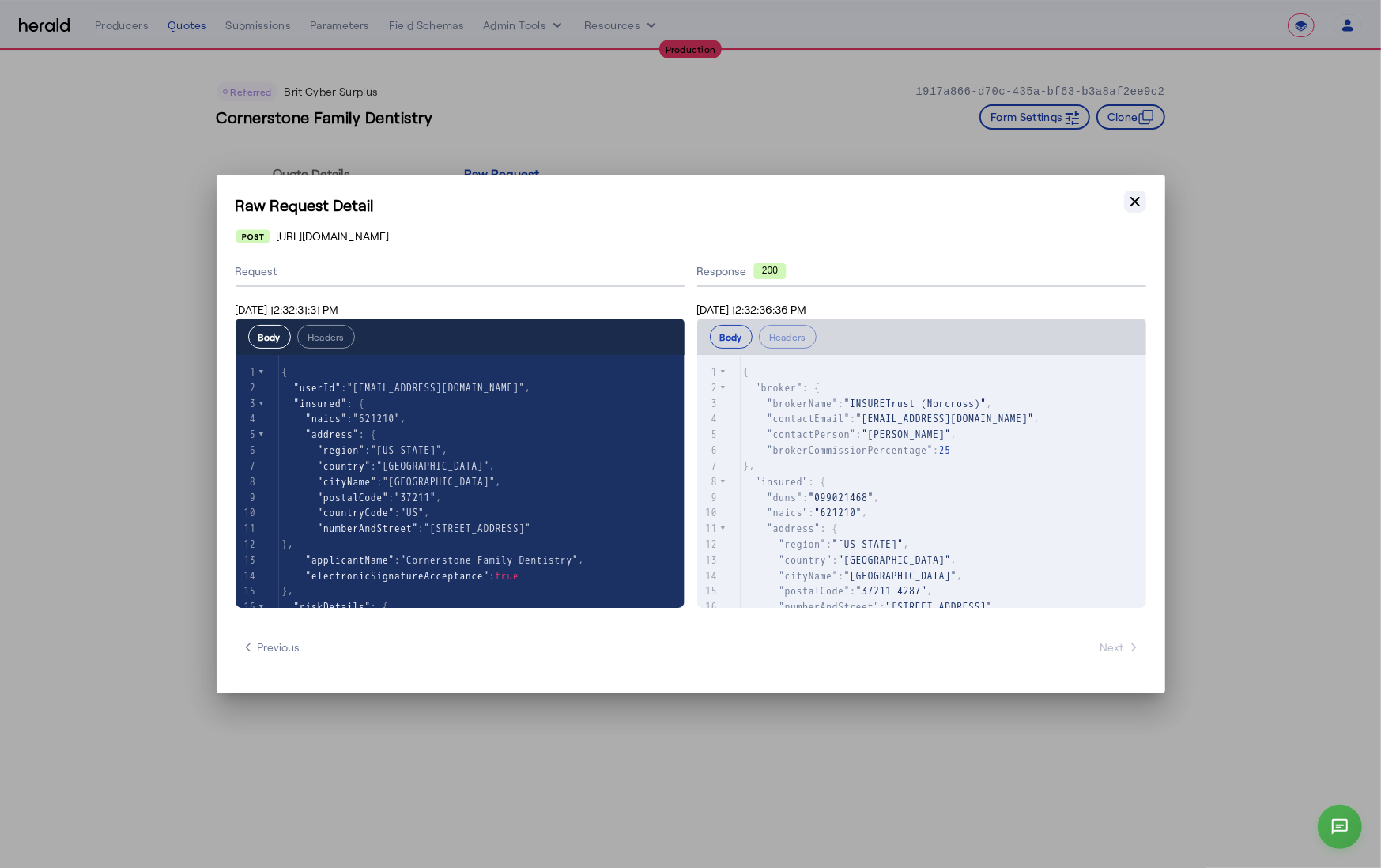 click 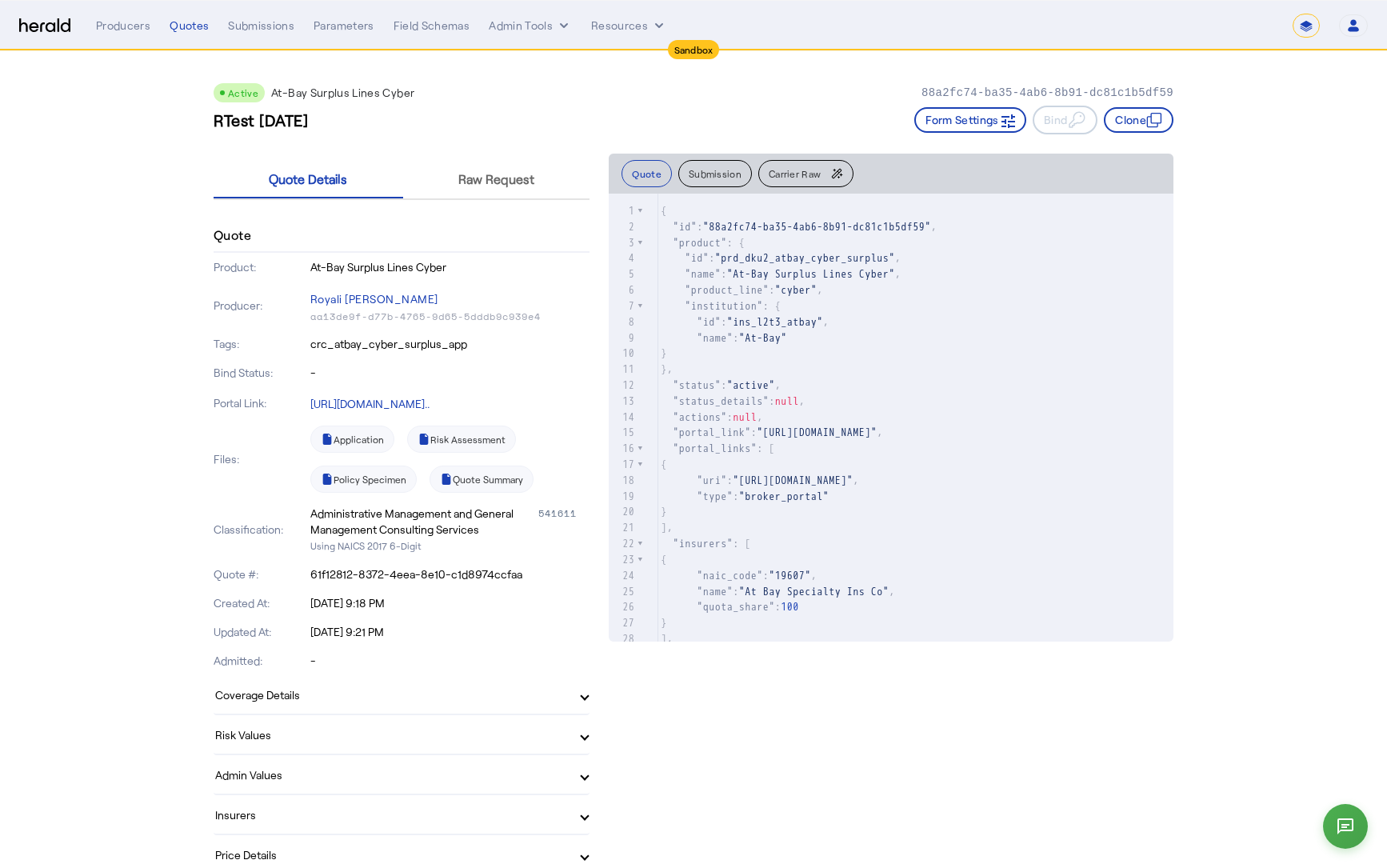 select on "*******" 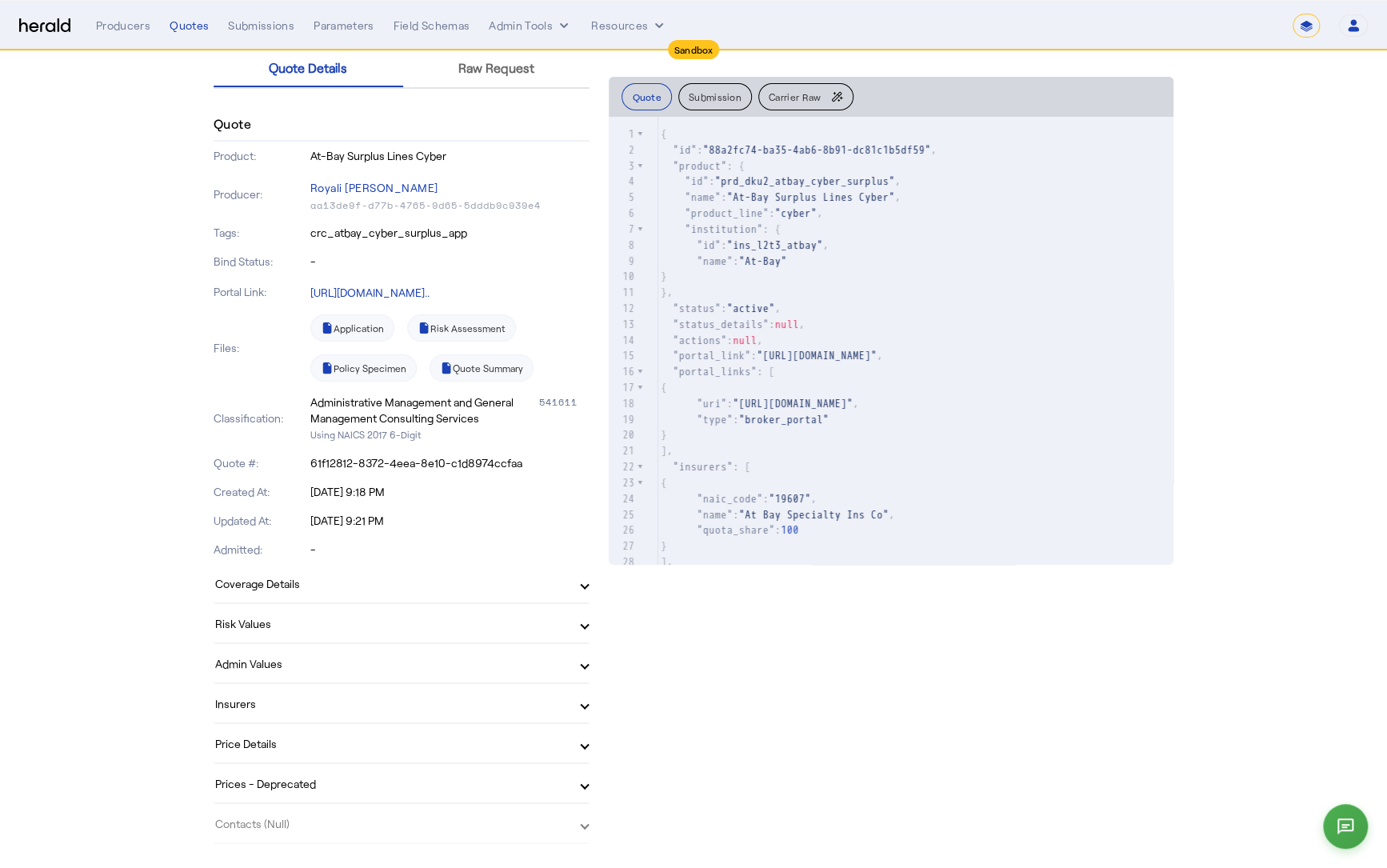 scroll, scrollTop: 0, scrollLeft: 0, axis: both 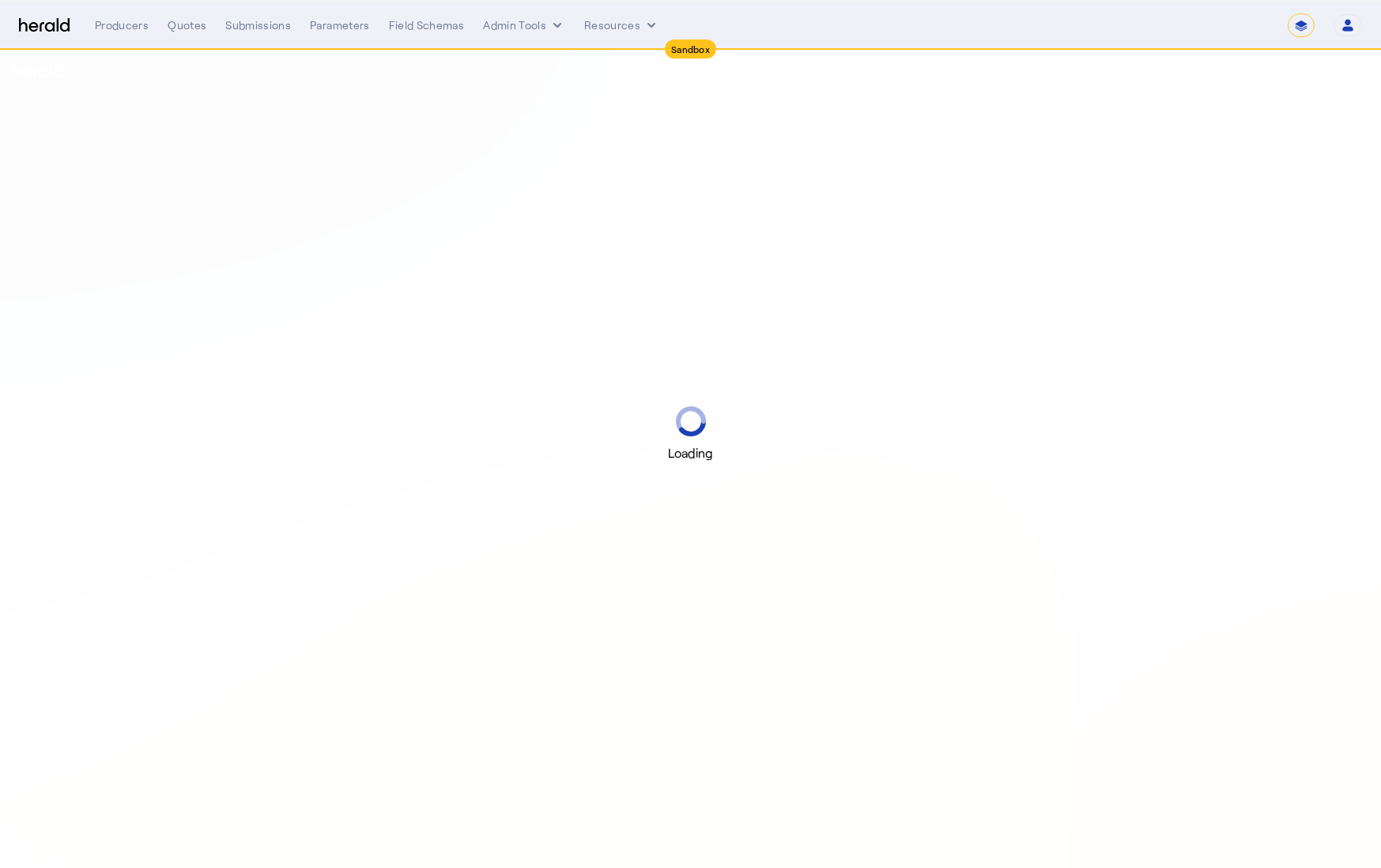 select on "*******" 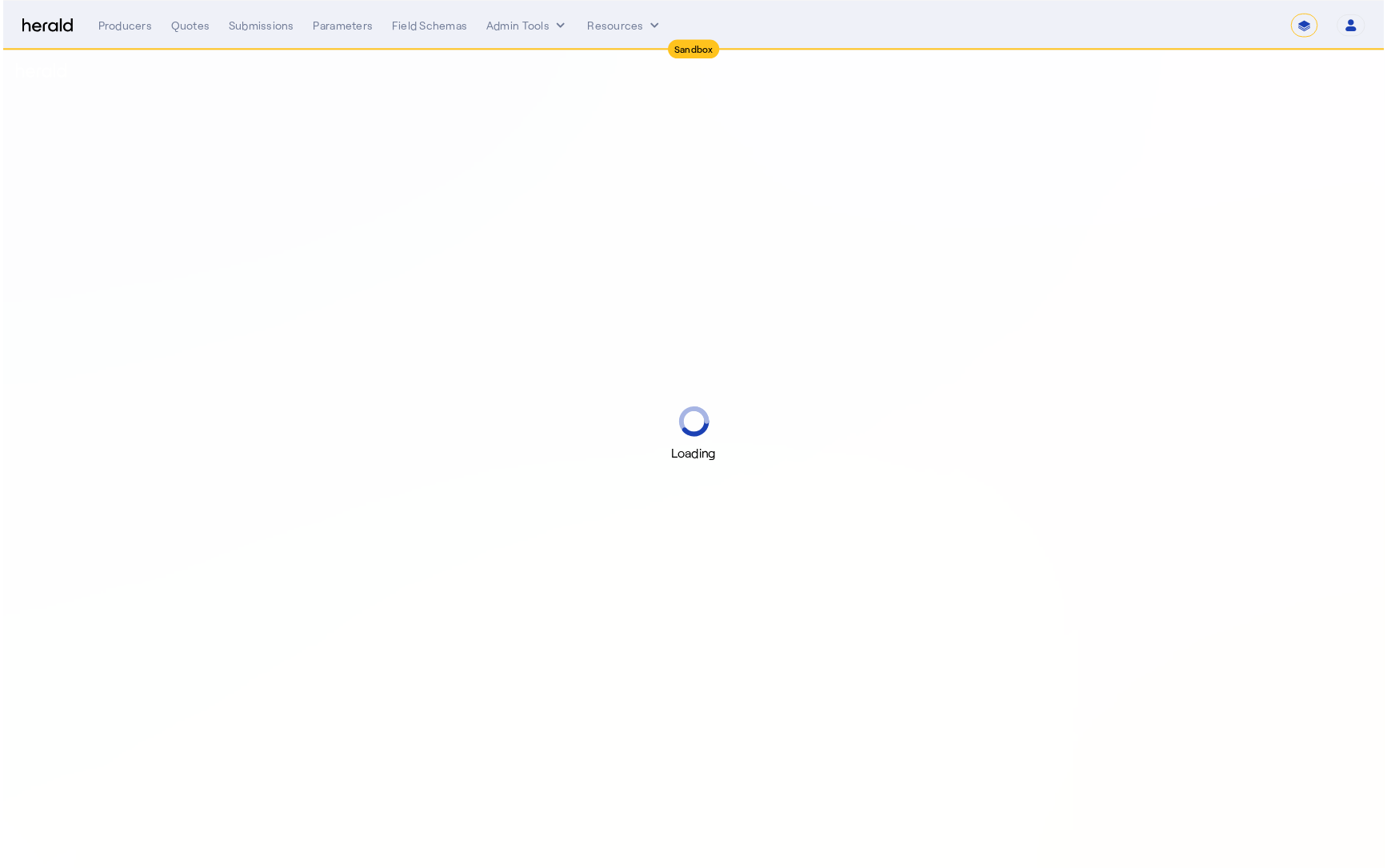 scroll, scrollTop: 0, scrollLeft: 0, axis: both 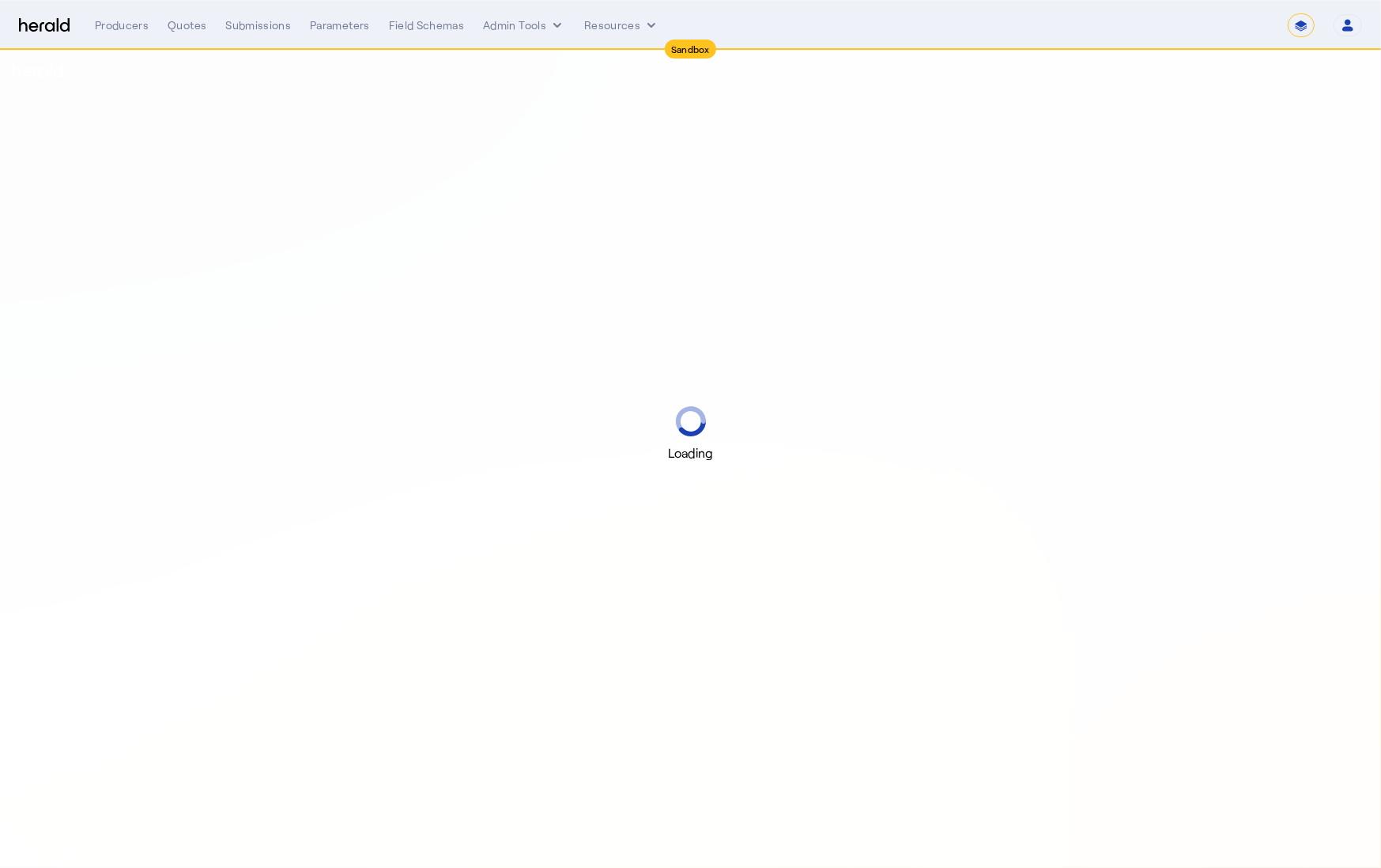 select on "pfm_2v8p_herald_api" 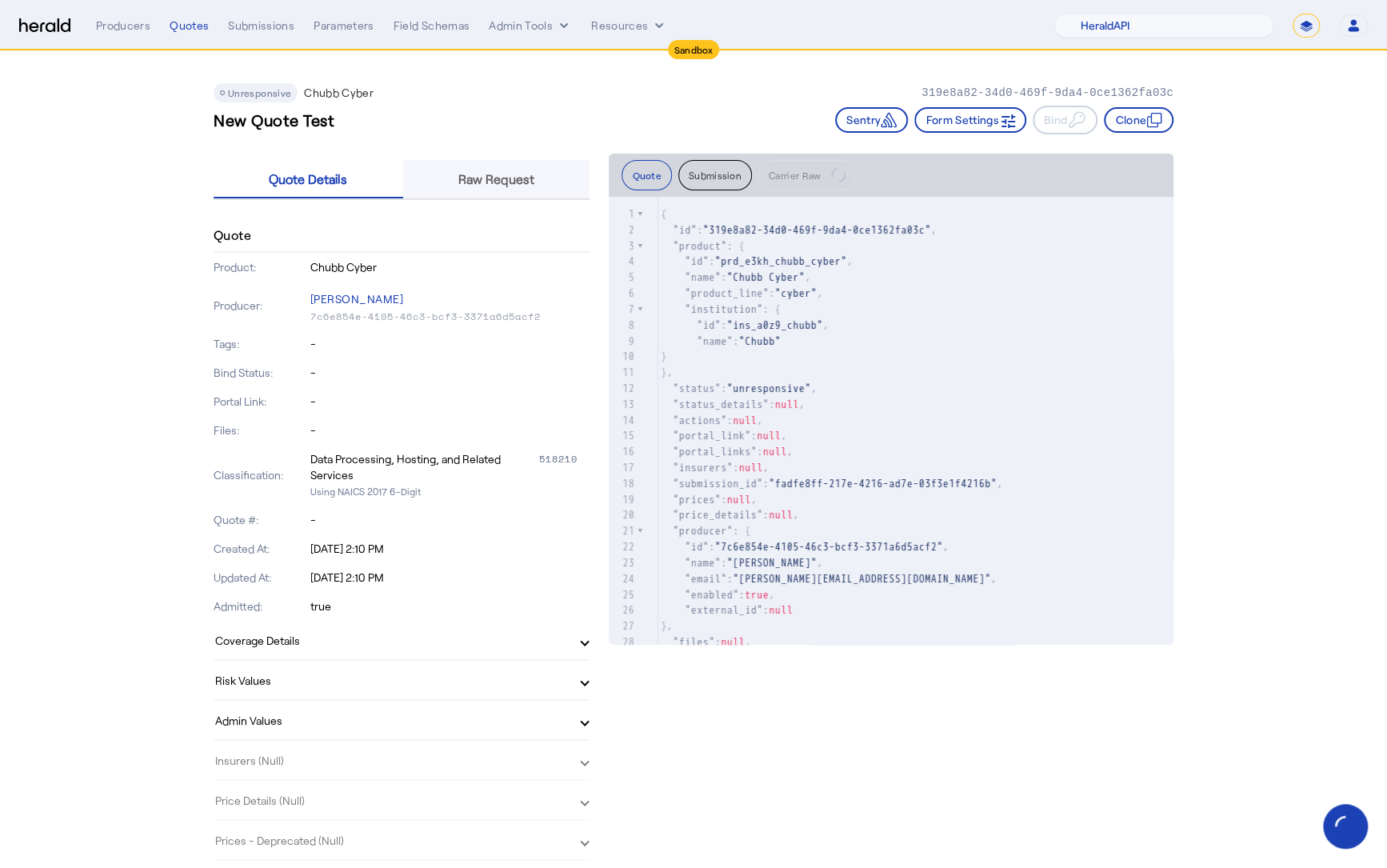 click on "Raw Request" at bounding box center (496, 179) 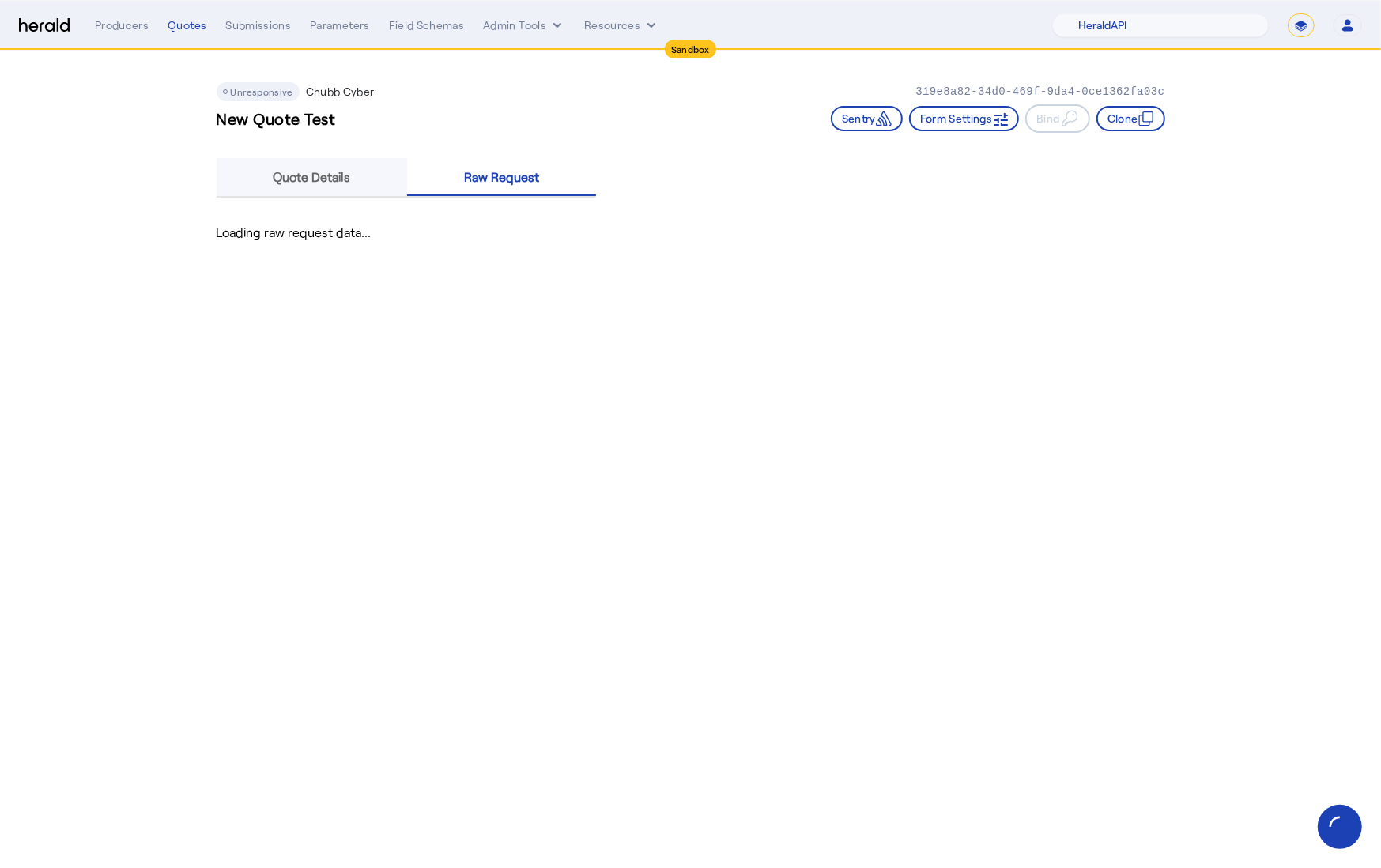 click on "Quote Details" at bounding box center (311, 177) 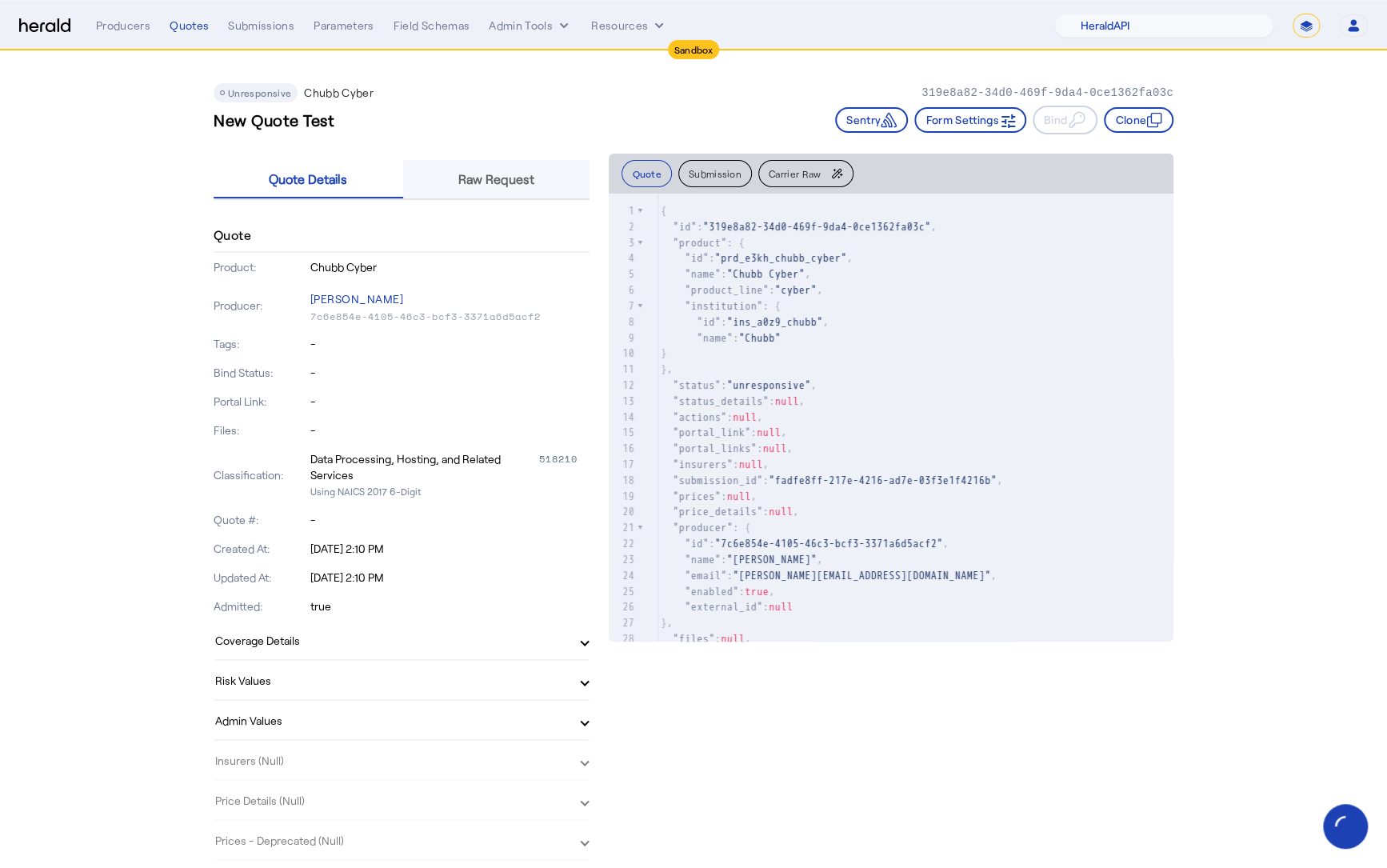 click on "Raw Request" at bounding box center (496, 179) 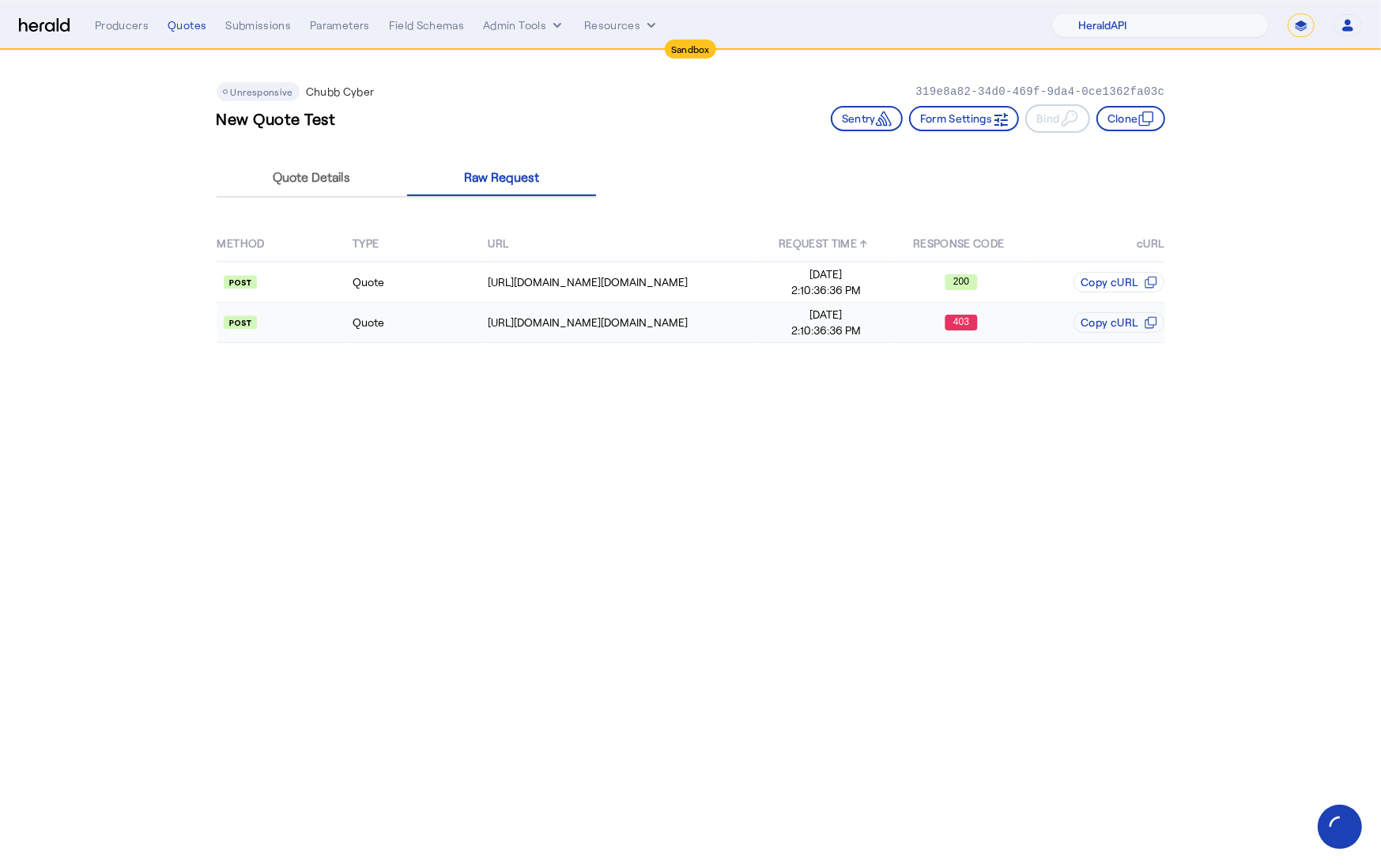 click on "Quote" 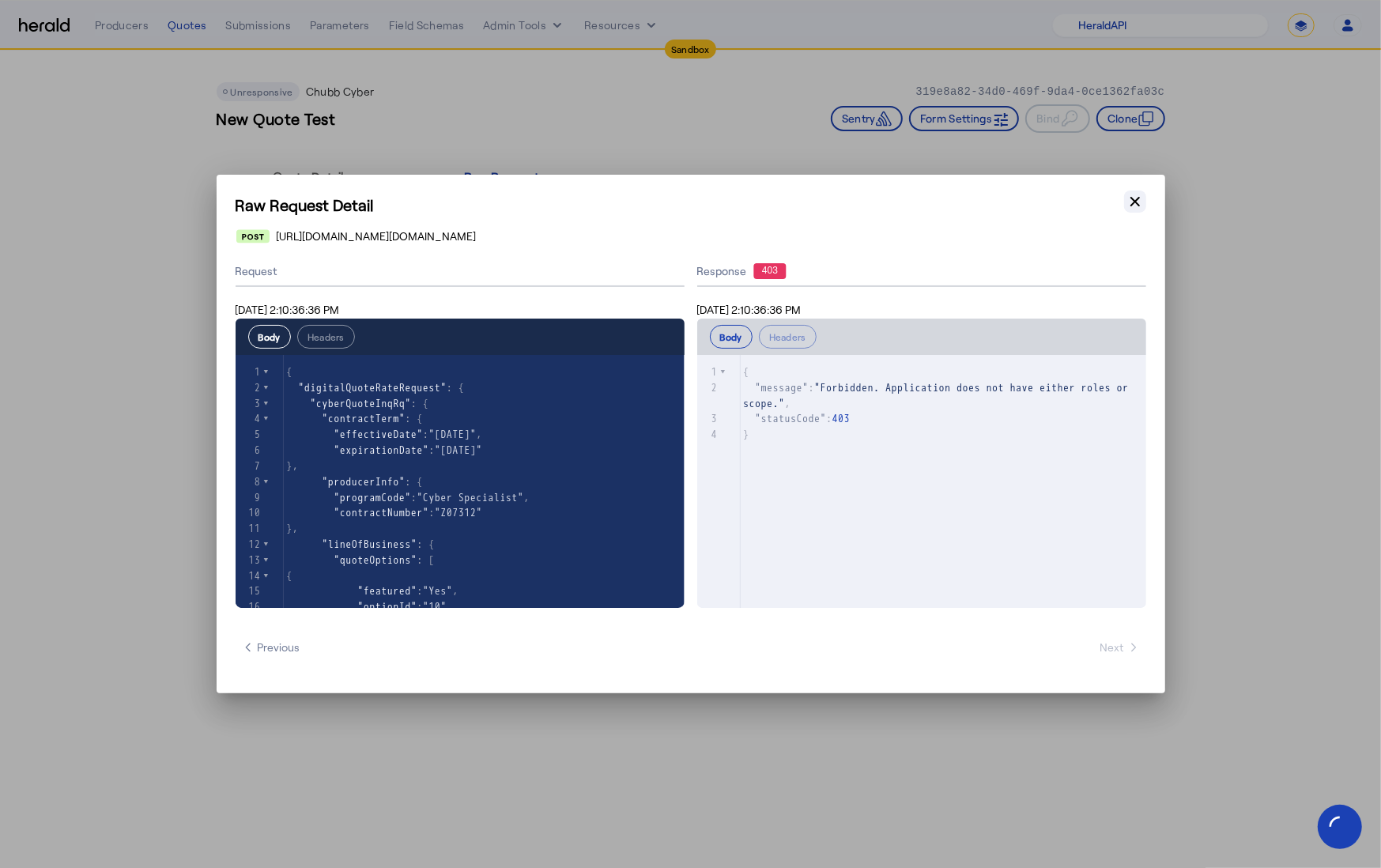 click 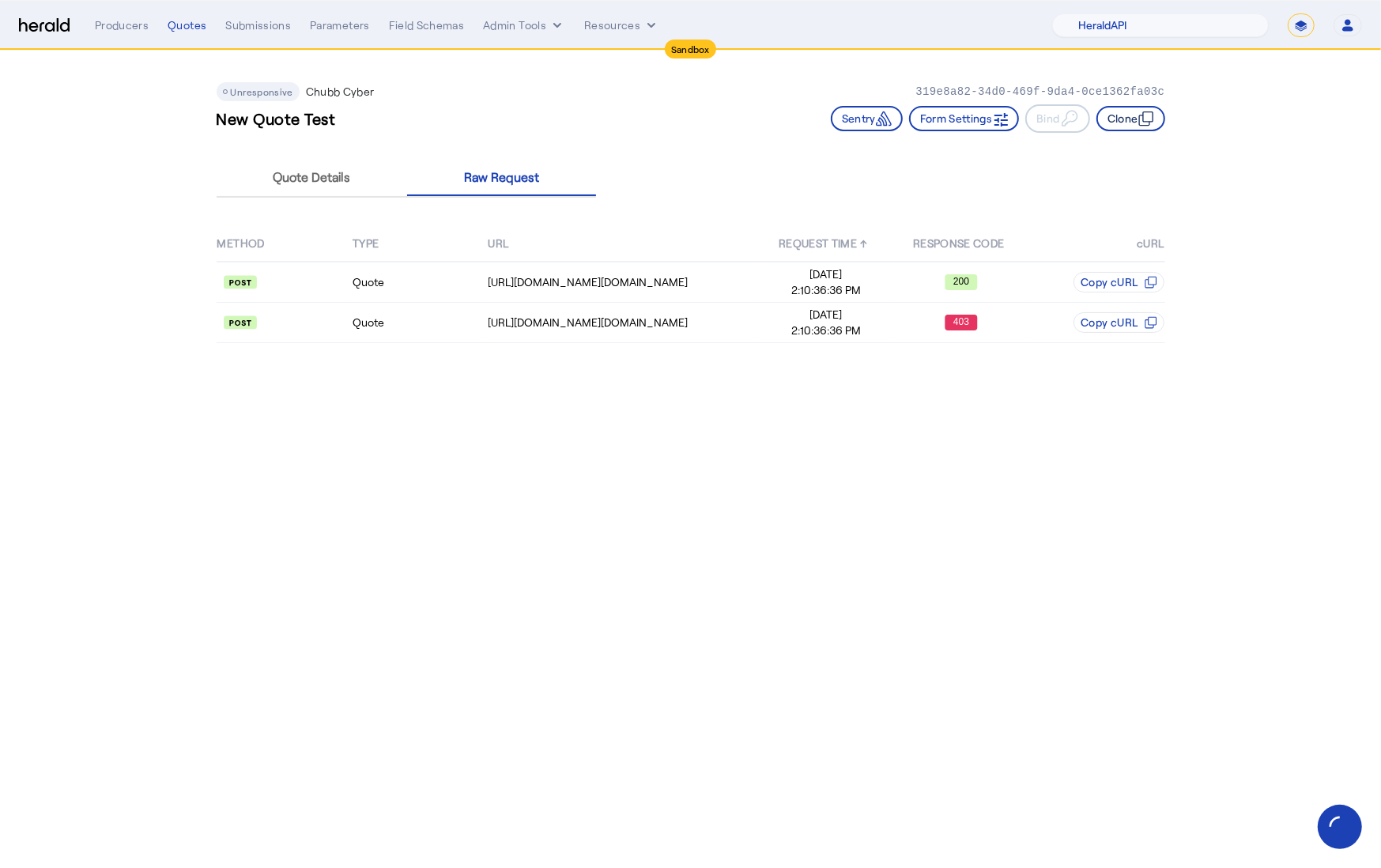 click on "Clone" 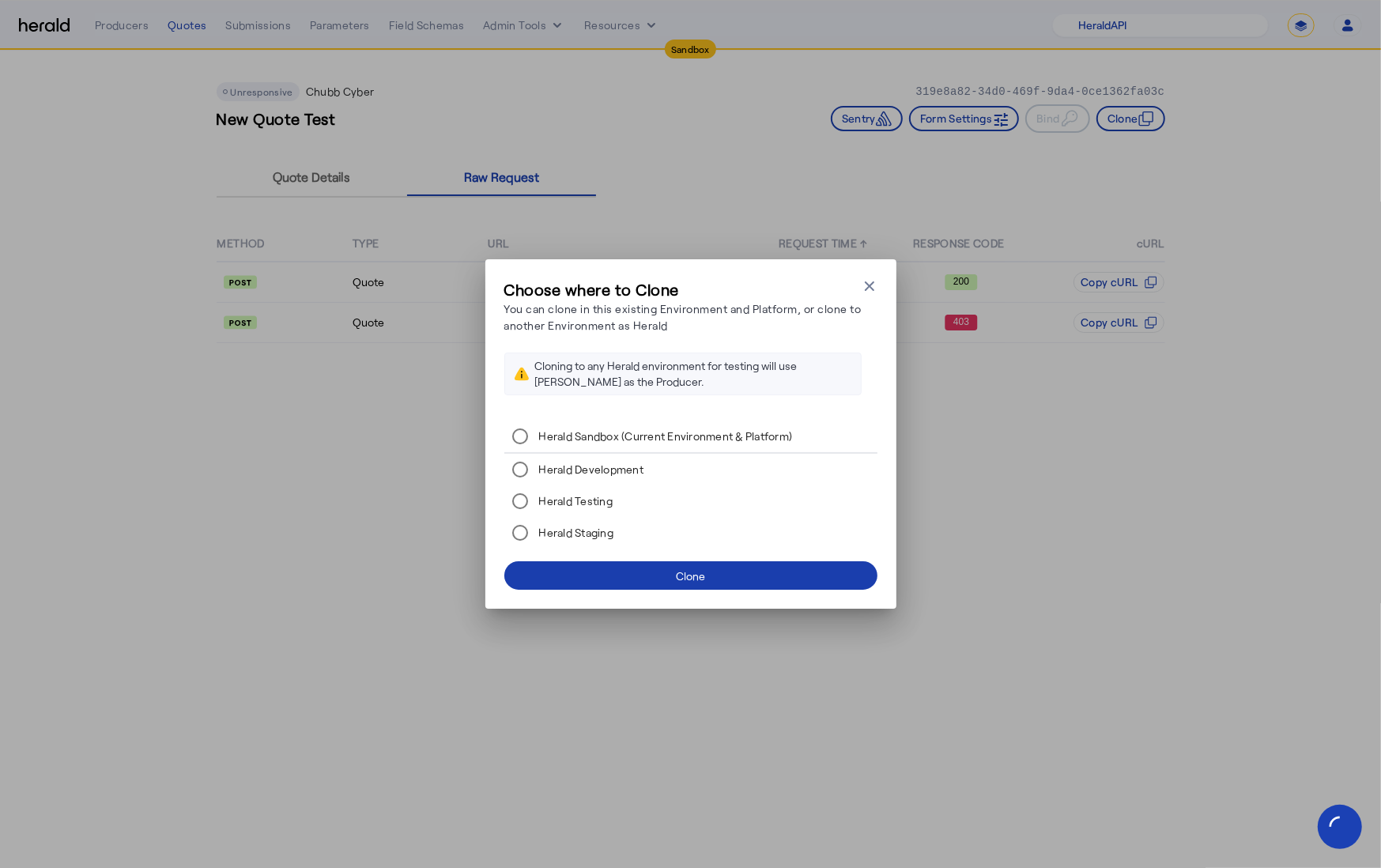 click at bounding box center [691, 576] 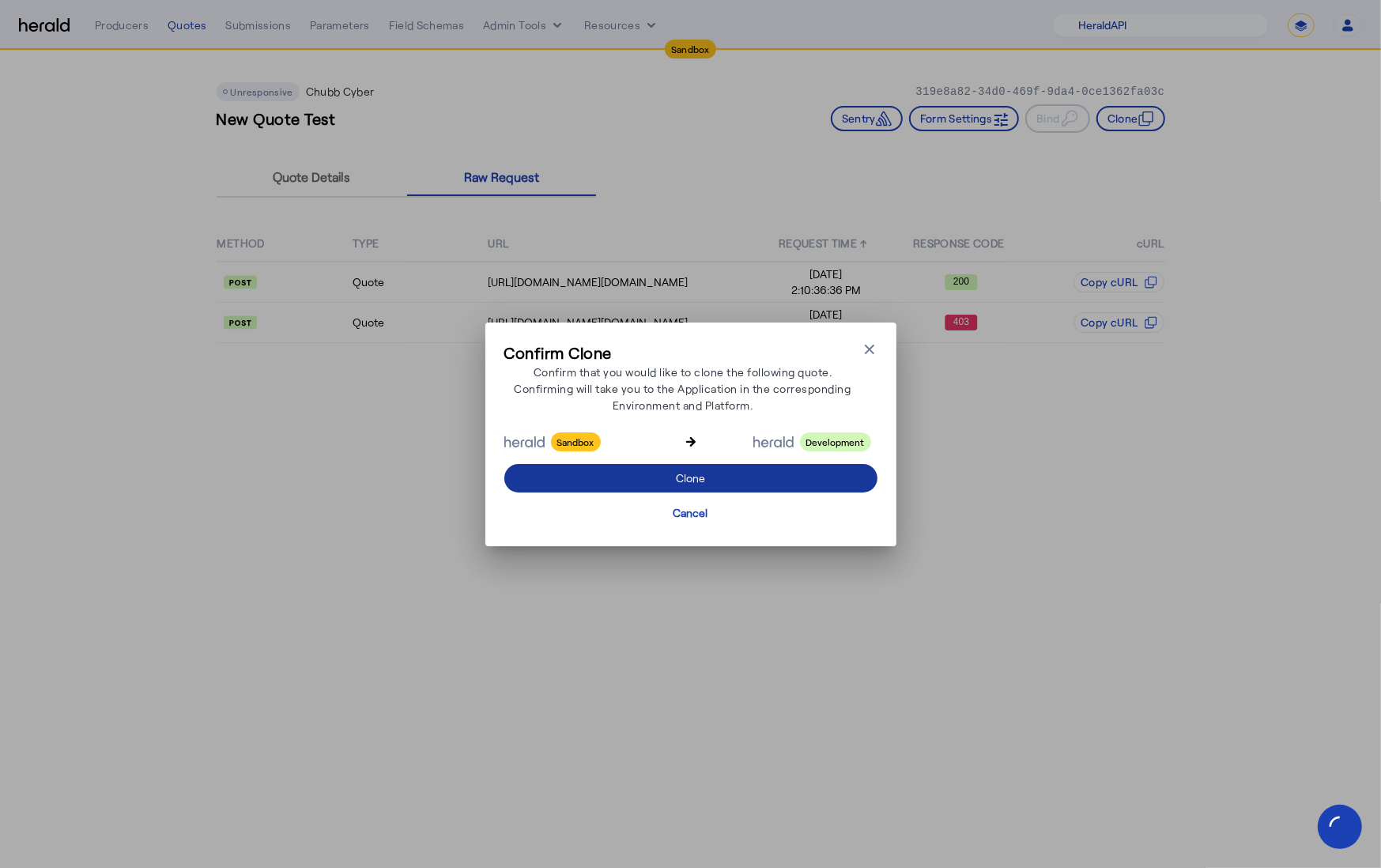 click at bounding box center (691, 478) 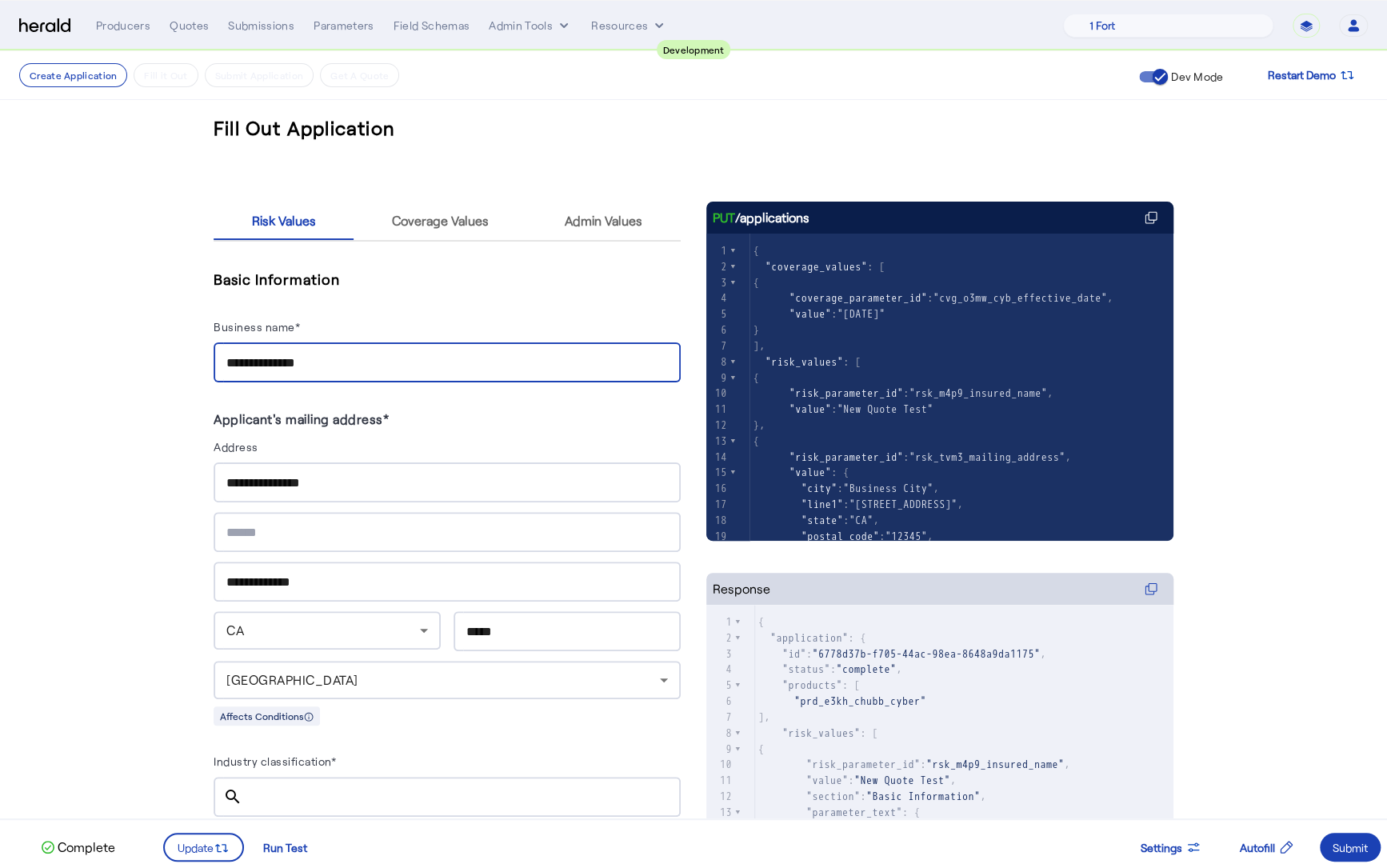 click on "**********" at bounding box center [447, 363] 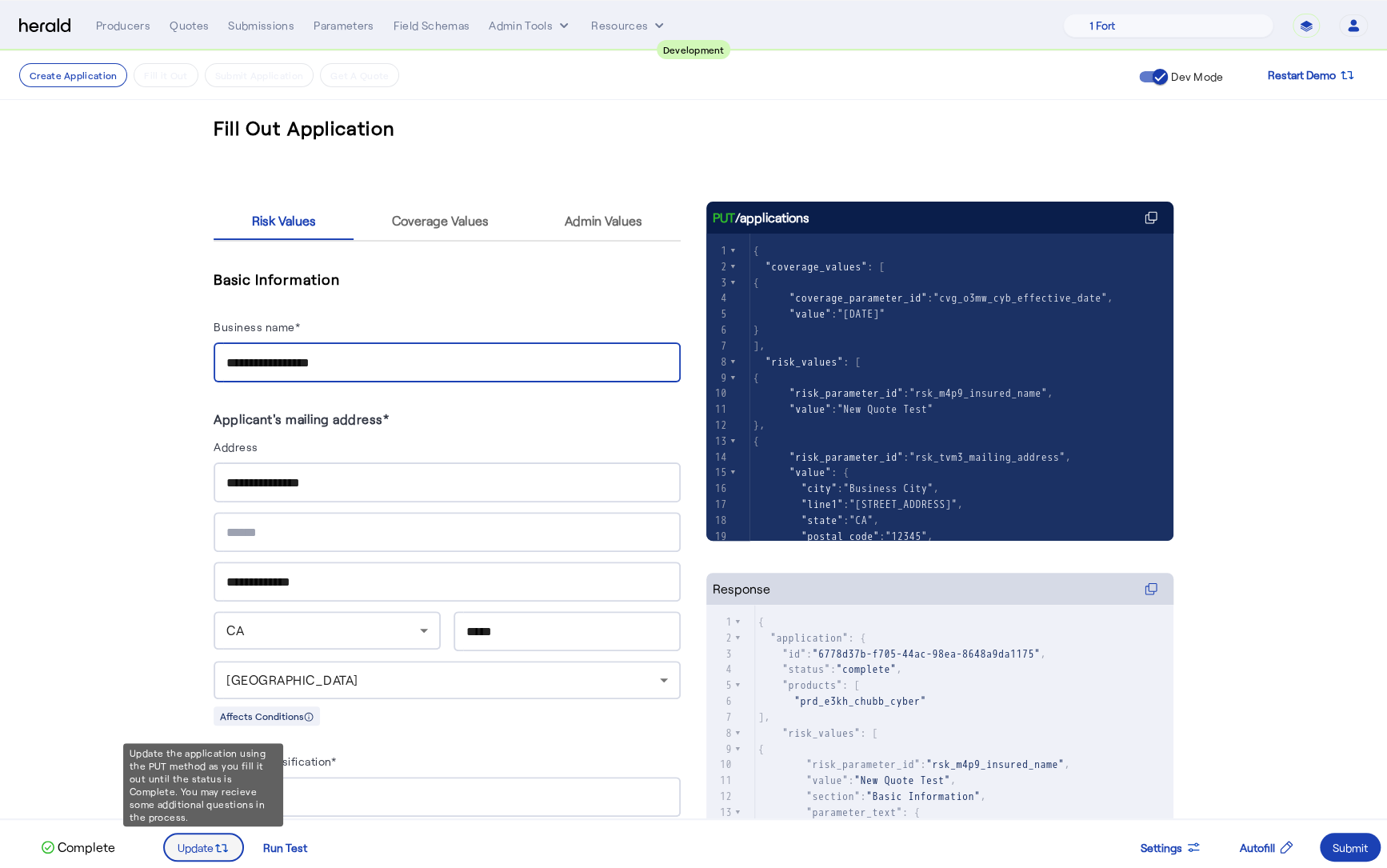 type on "**********" 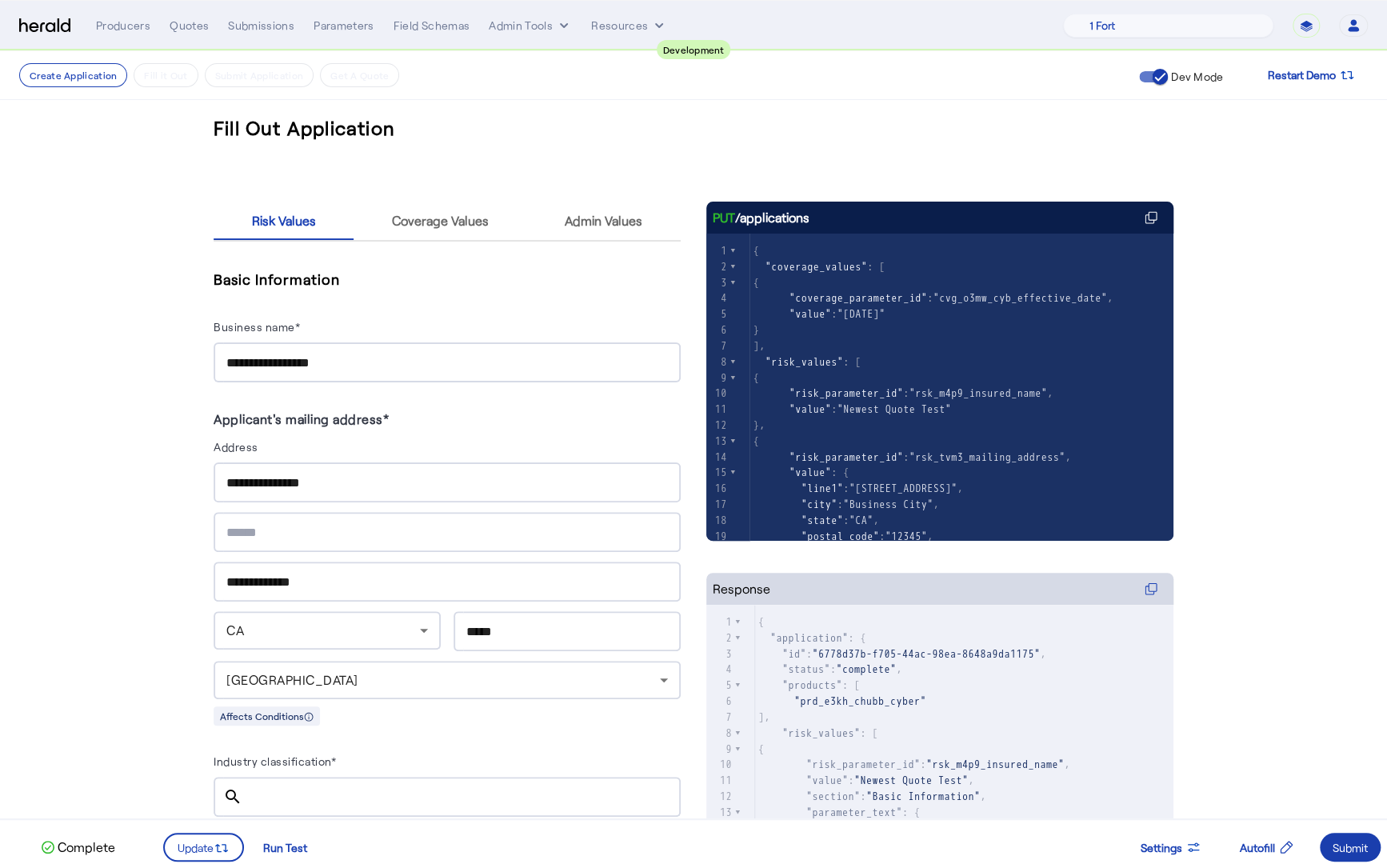 click on "Submit" at bounding box center [1350, 847] 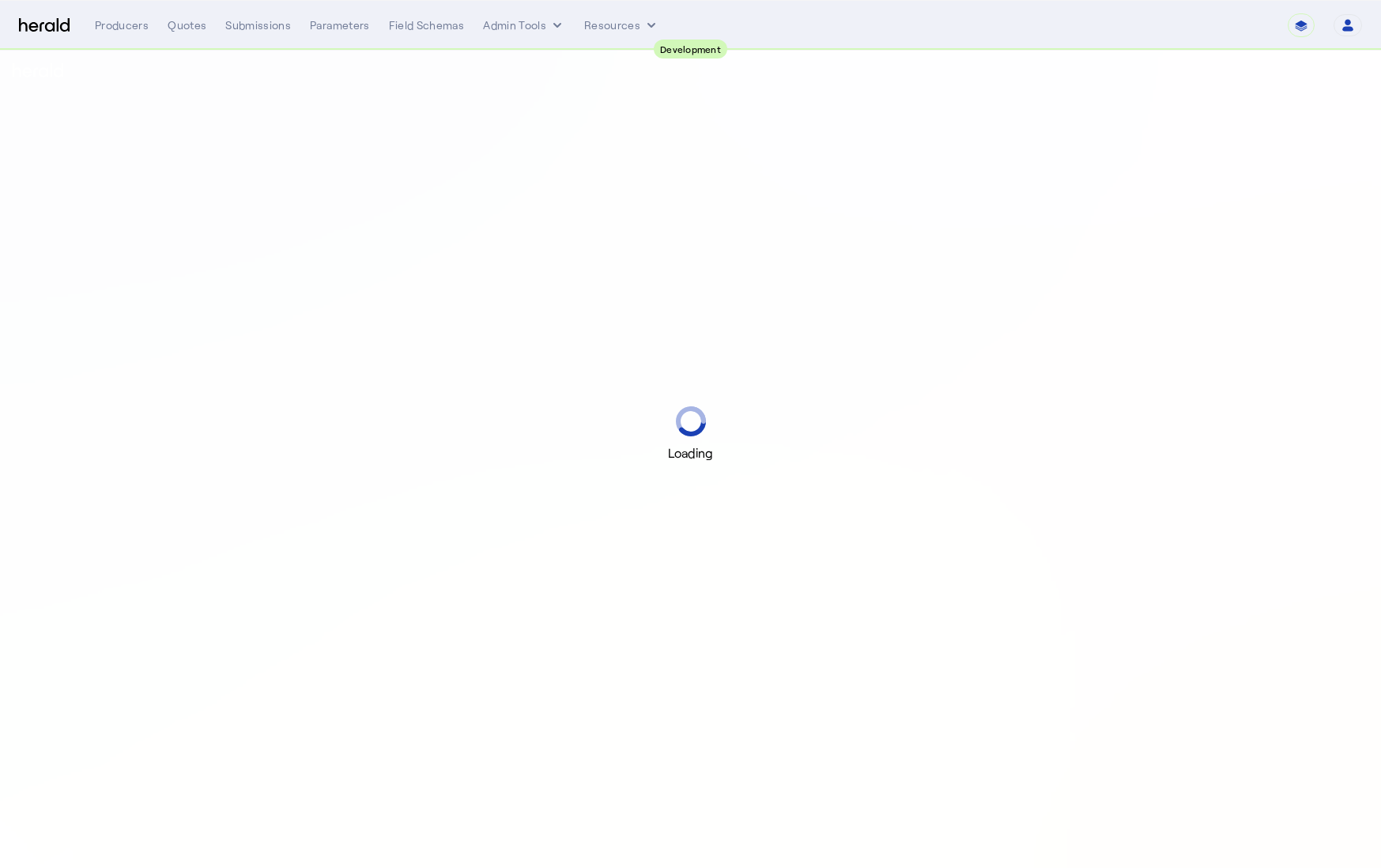 scroll, scrollTop: 0, scrollLeft: 0, axis: both 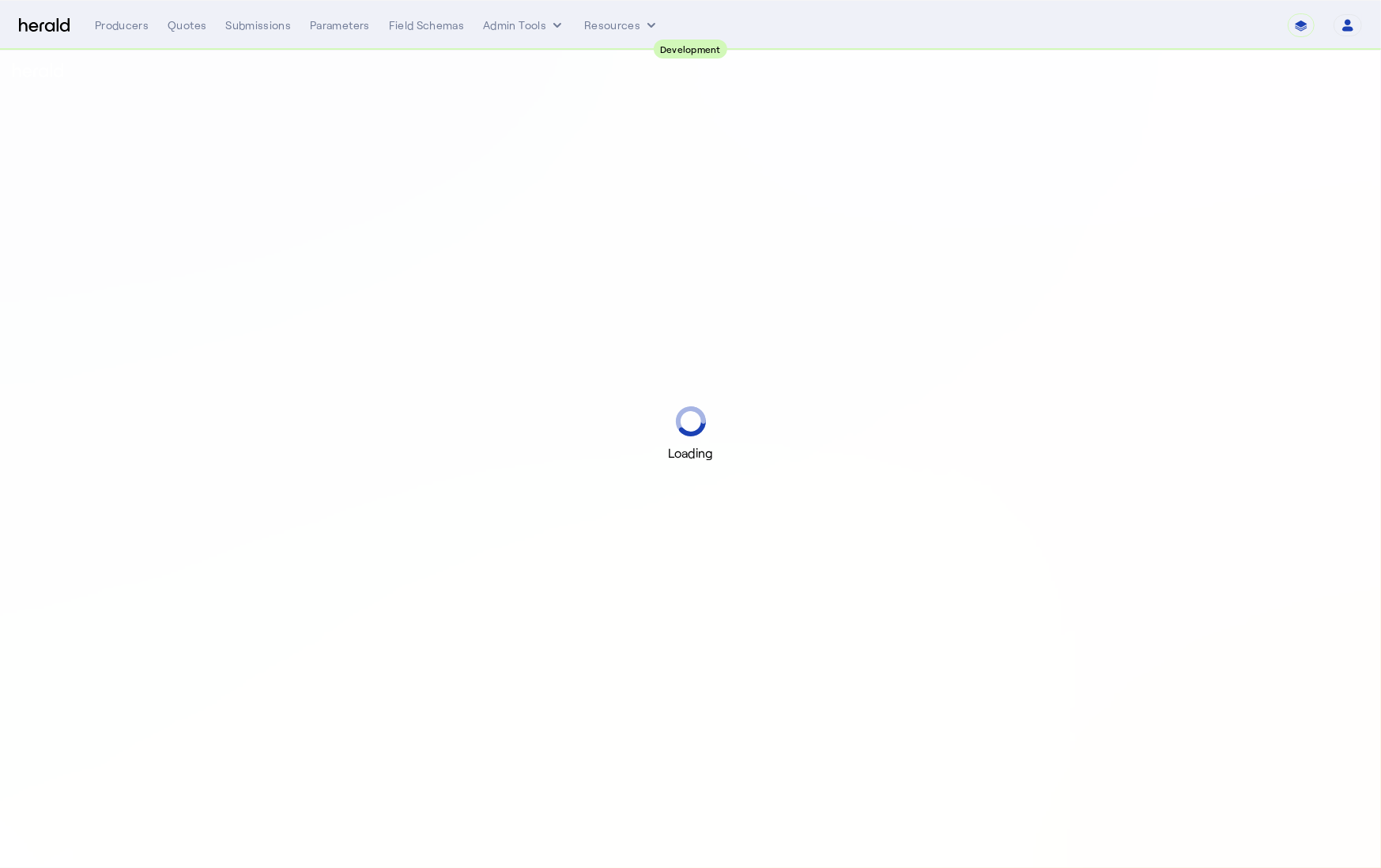 select on "pfm_2v8p_herald_api" 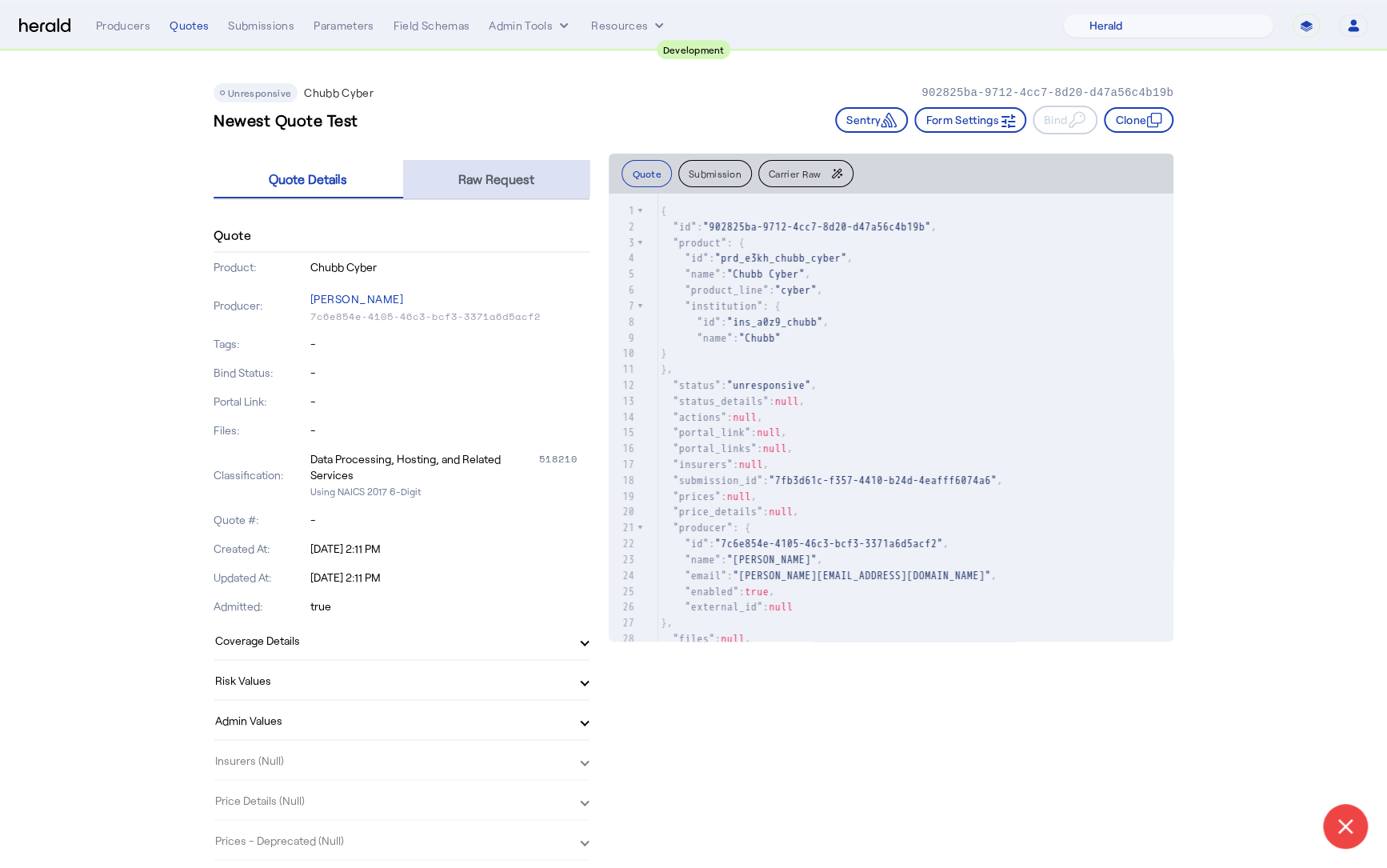 click on "Raw Request" at bounding box center (496, 179) 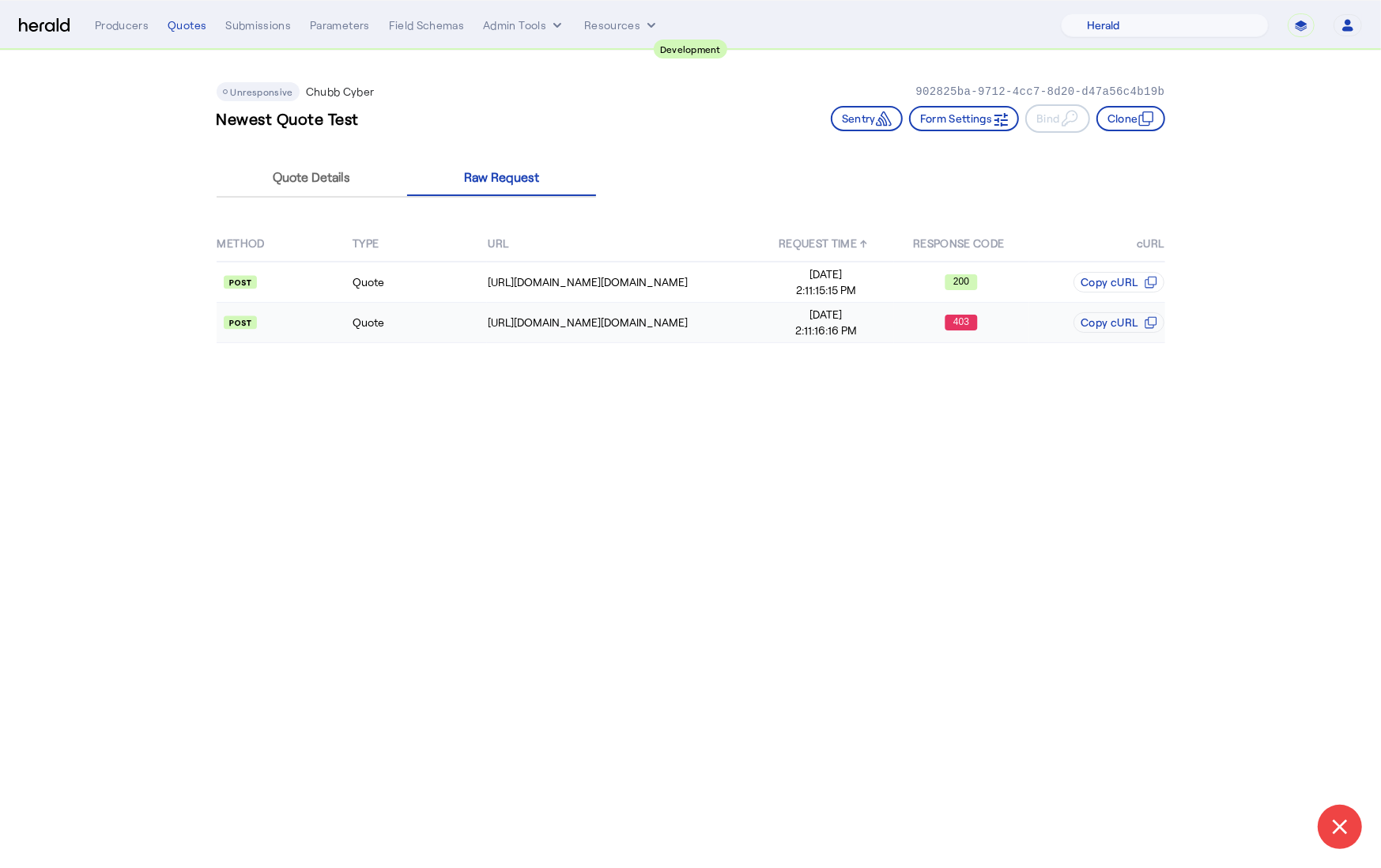 click on "Quote" 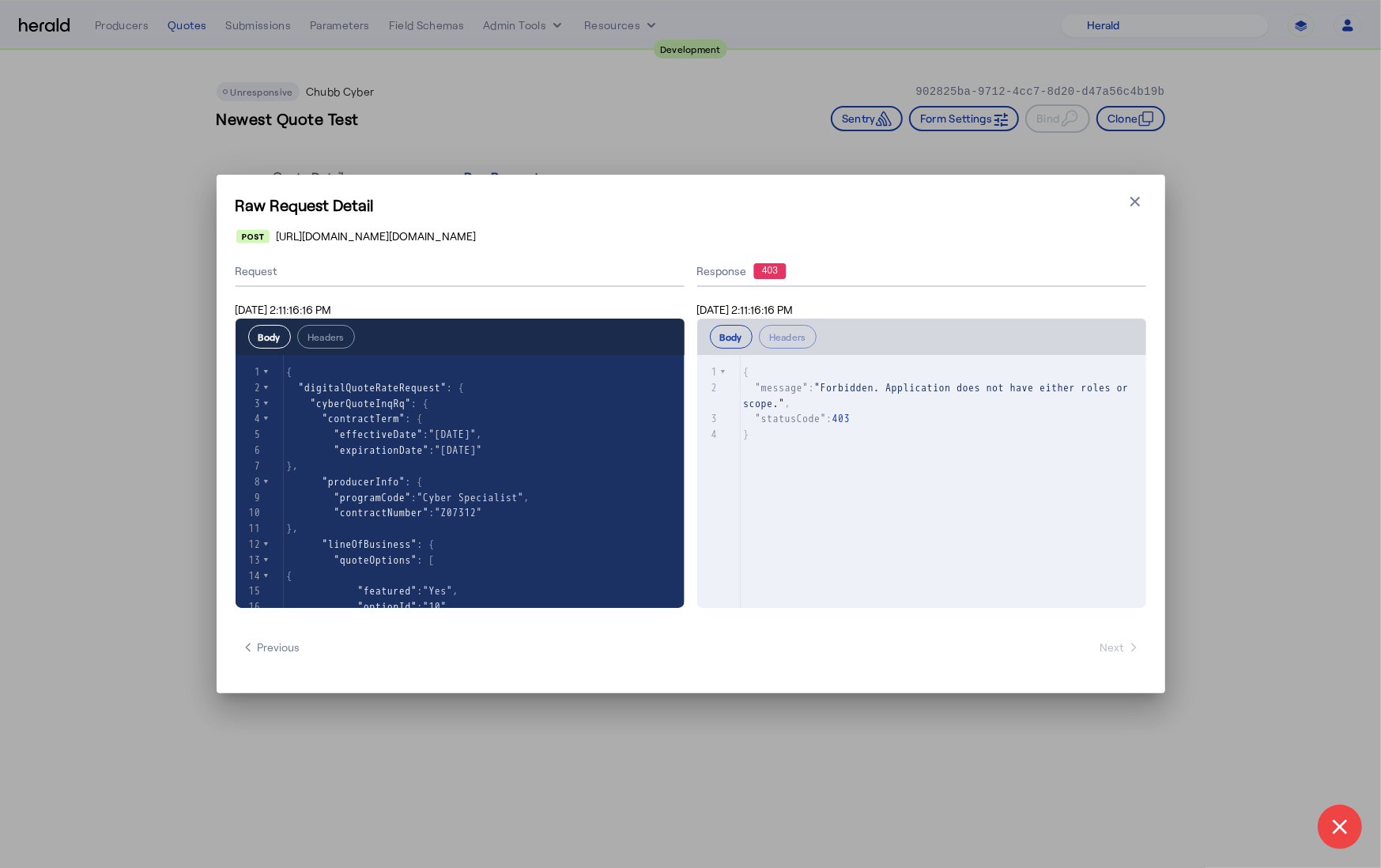 scroll, scrollTop: 918, scrollLeft: 0, axis: vertical 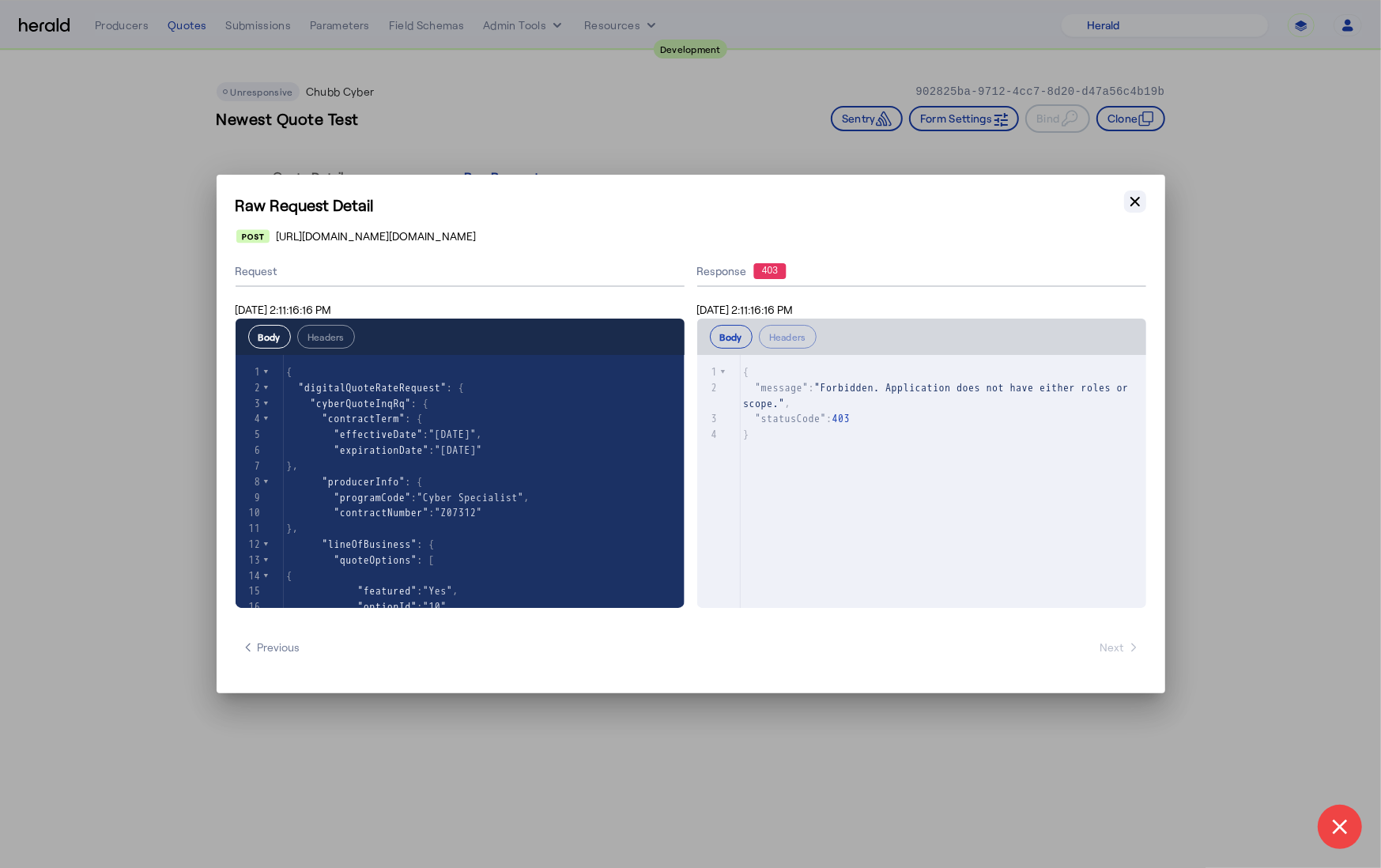 click 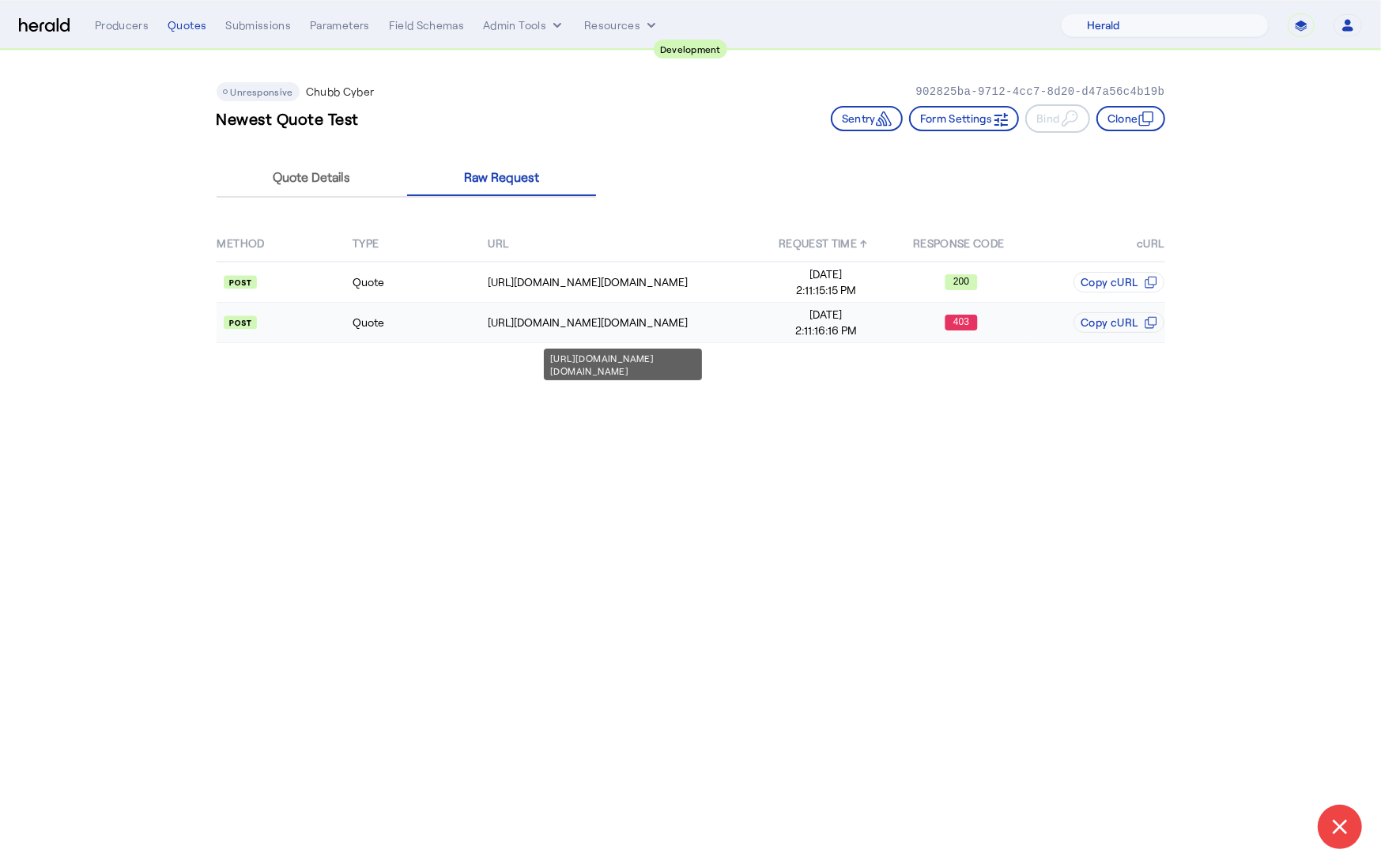 click on "Quote" 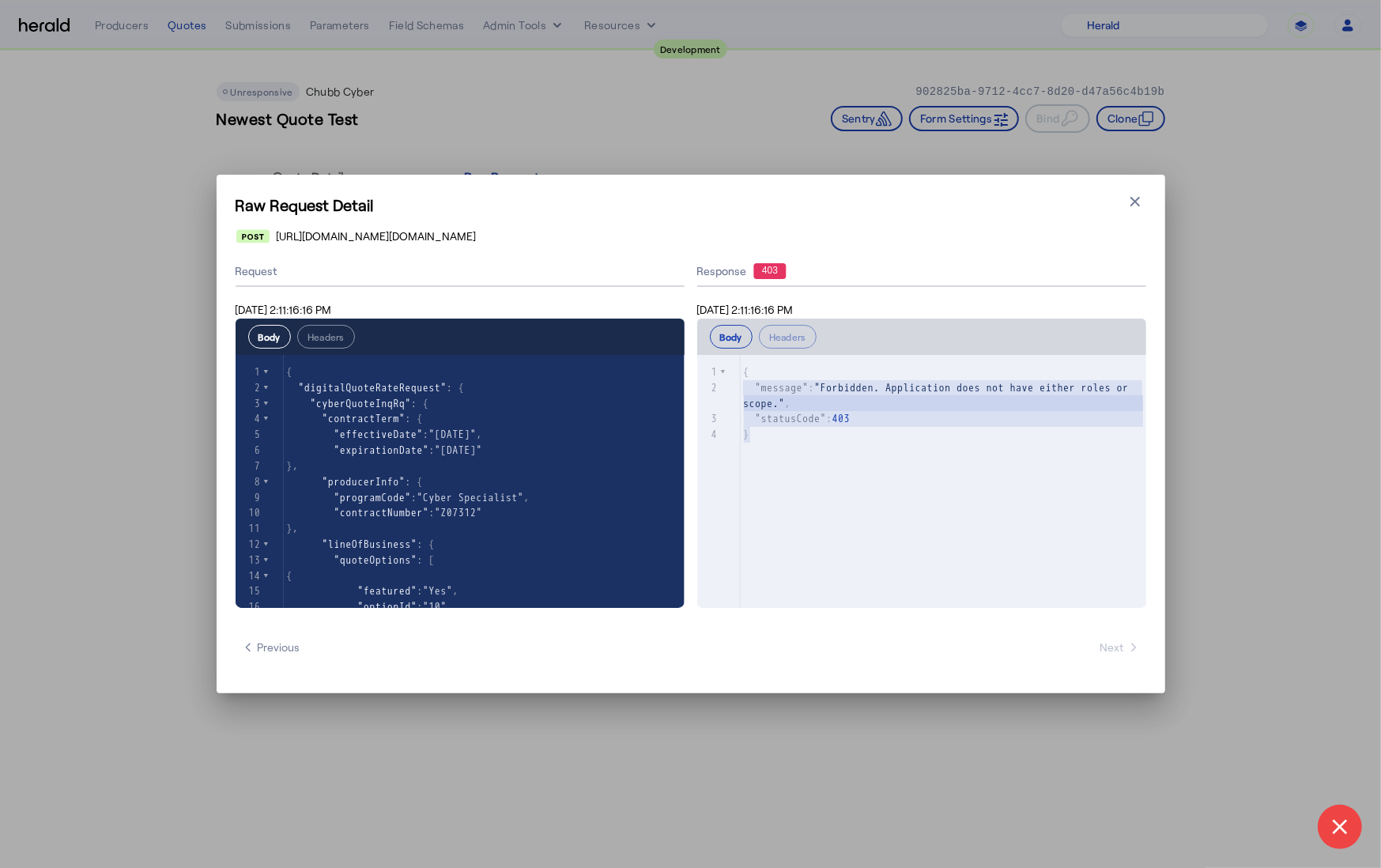 type on "**********" 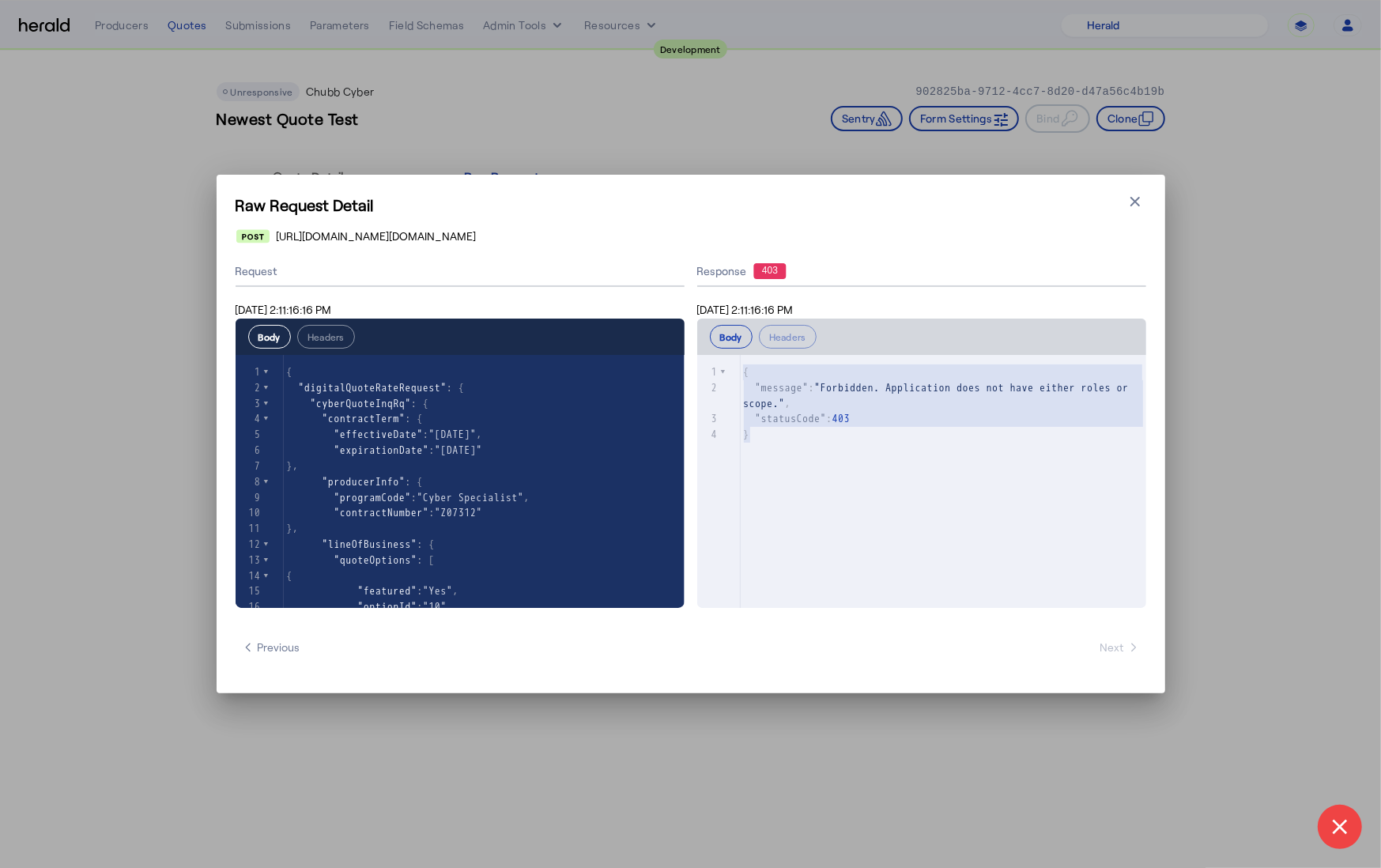 drag, startPoint x: 783, startPoint y: 442, endPoint x: 729, endPoint y: 368, distance: 91.60786 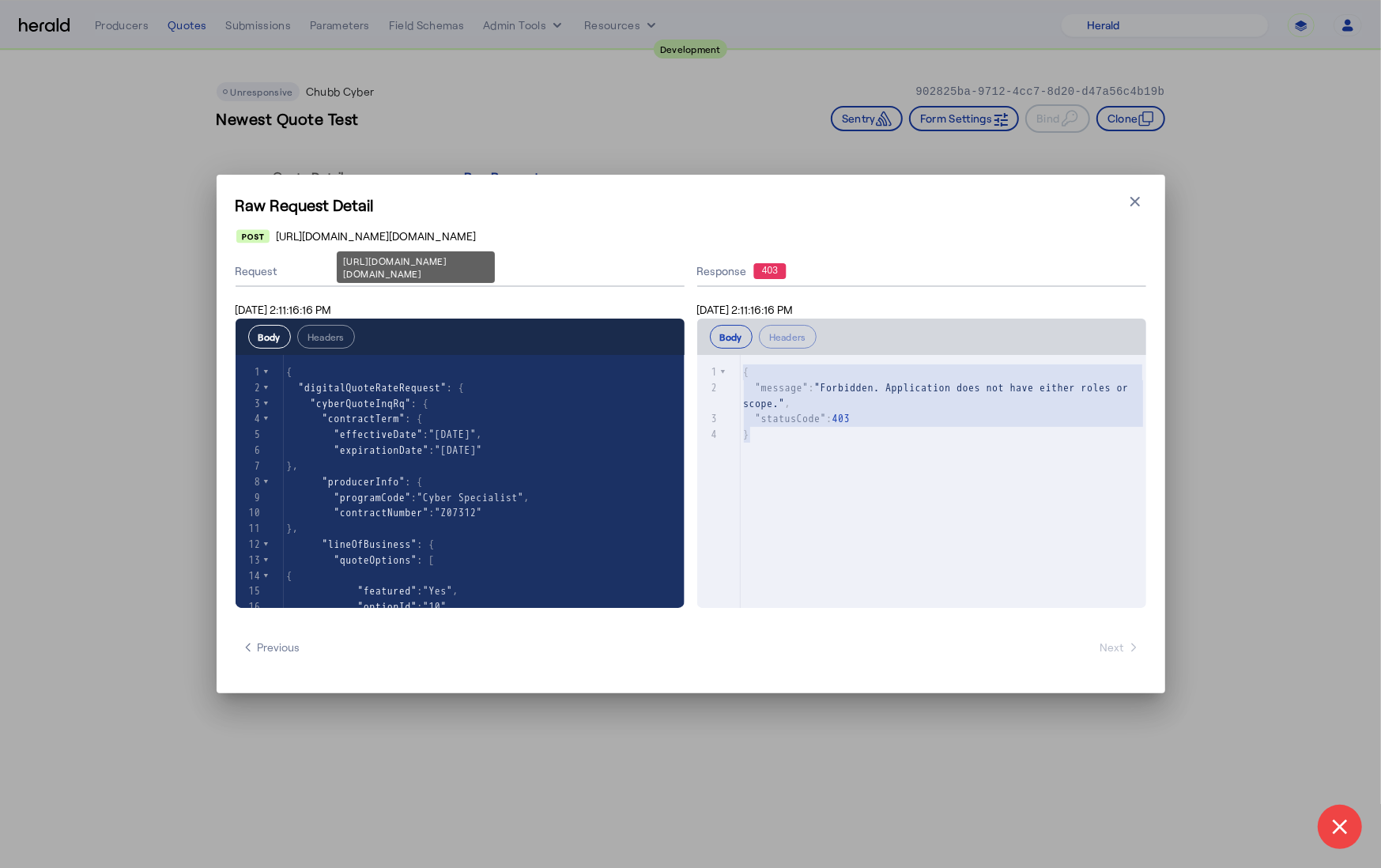drag, startPoint x: 560, startPoint y: 240, endPoint x: 277, endPoint y: 237, distance: 283.0159 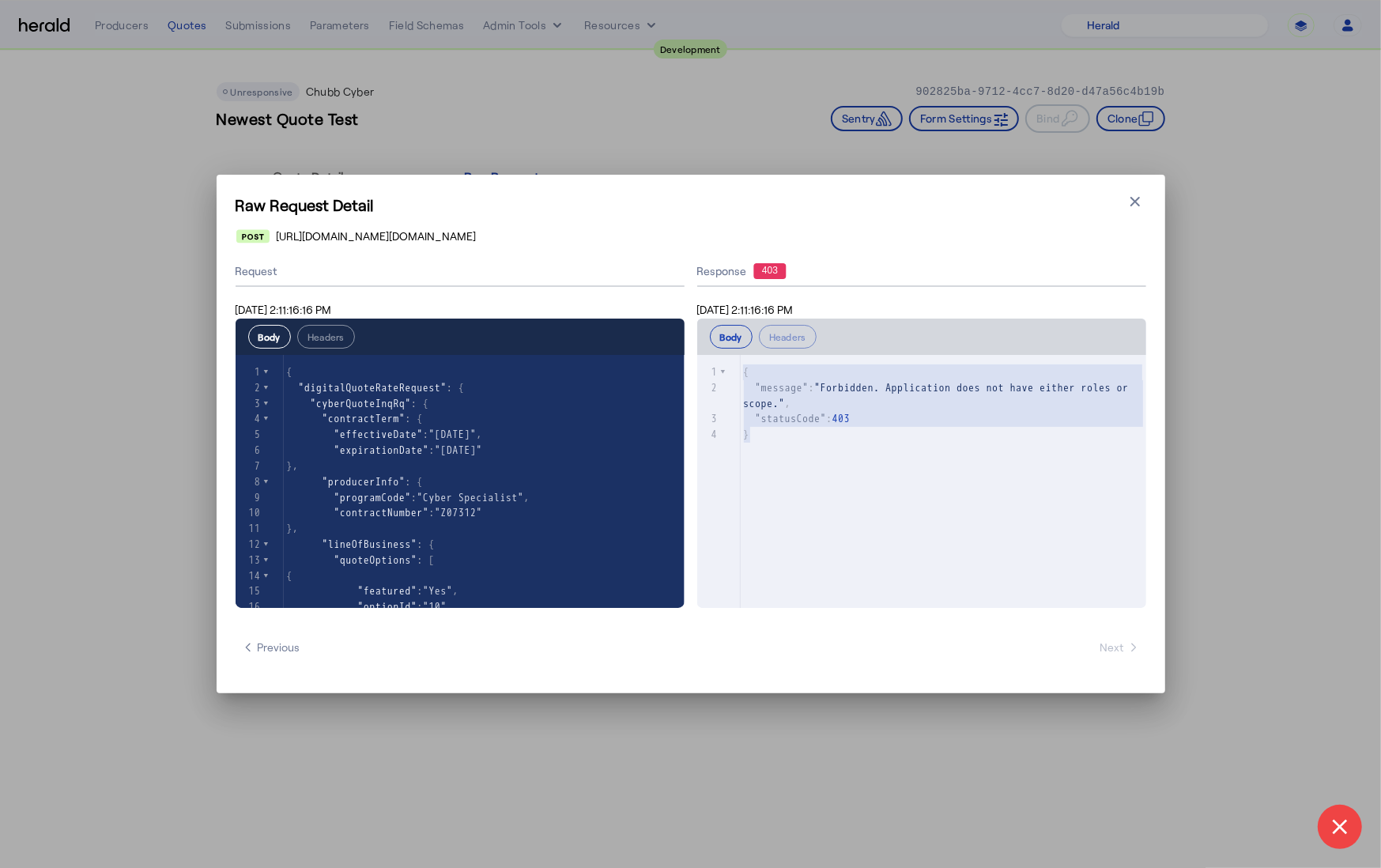 copy on "https://nauat.chubbdigital.com/sales.commercial/quotes" 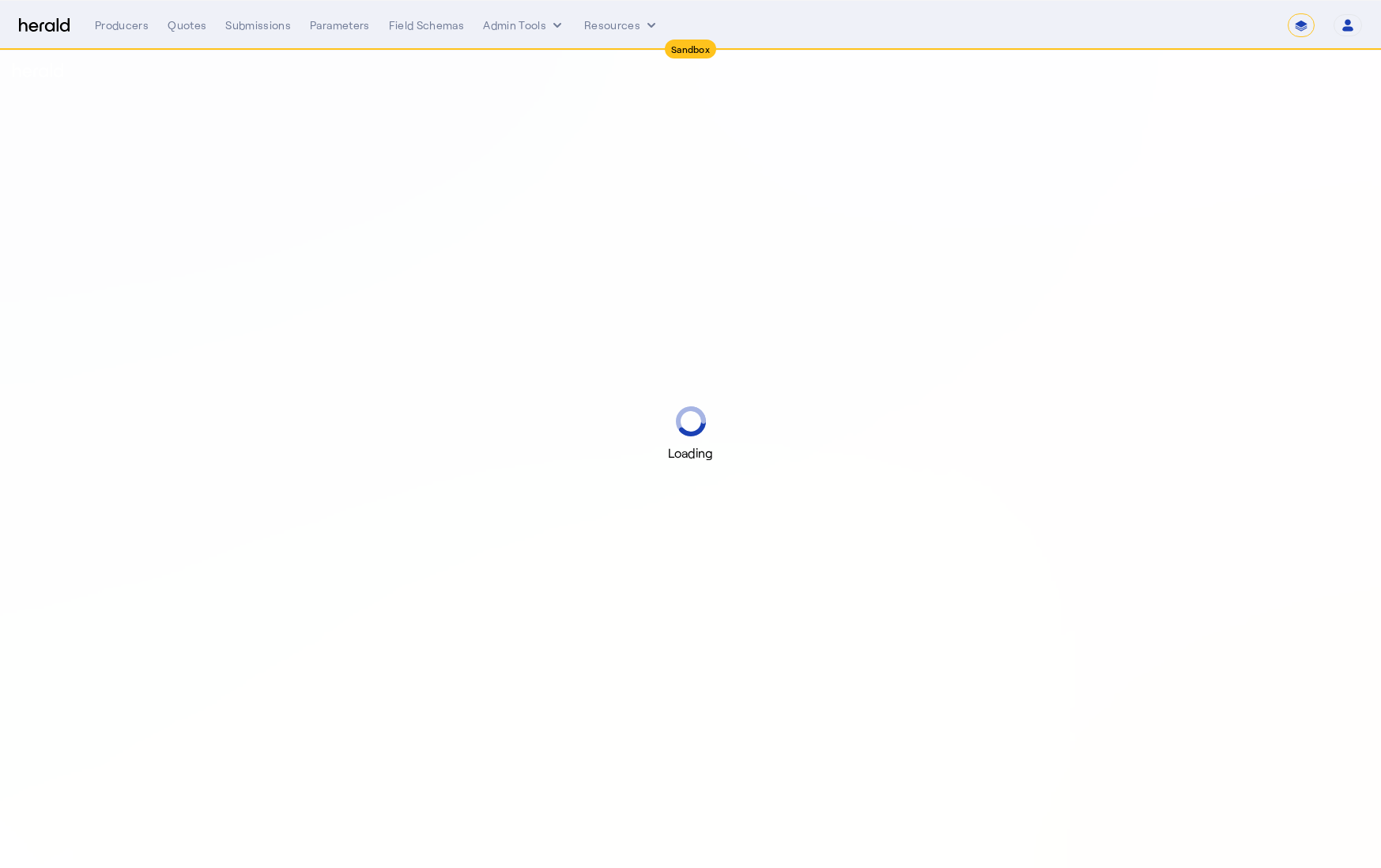 select on "*******" 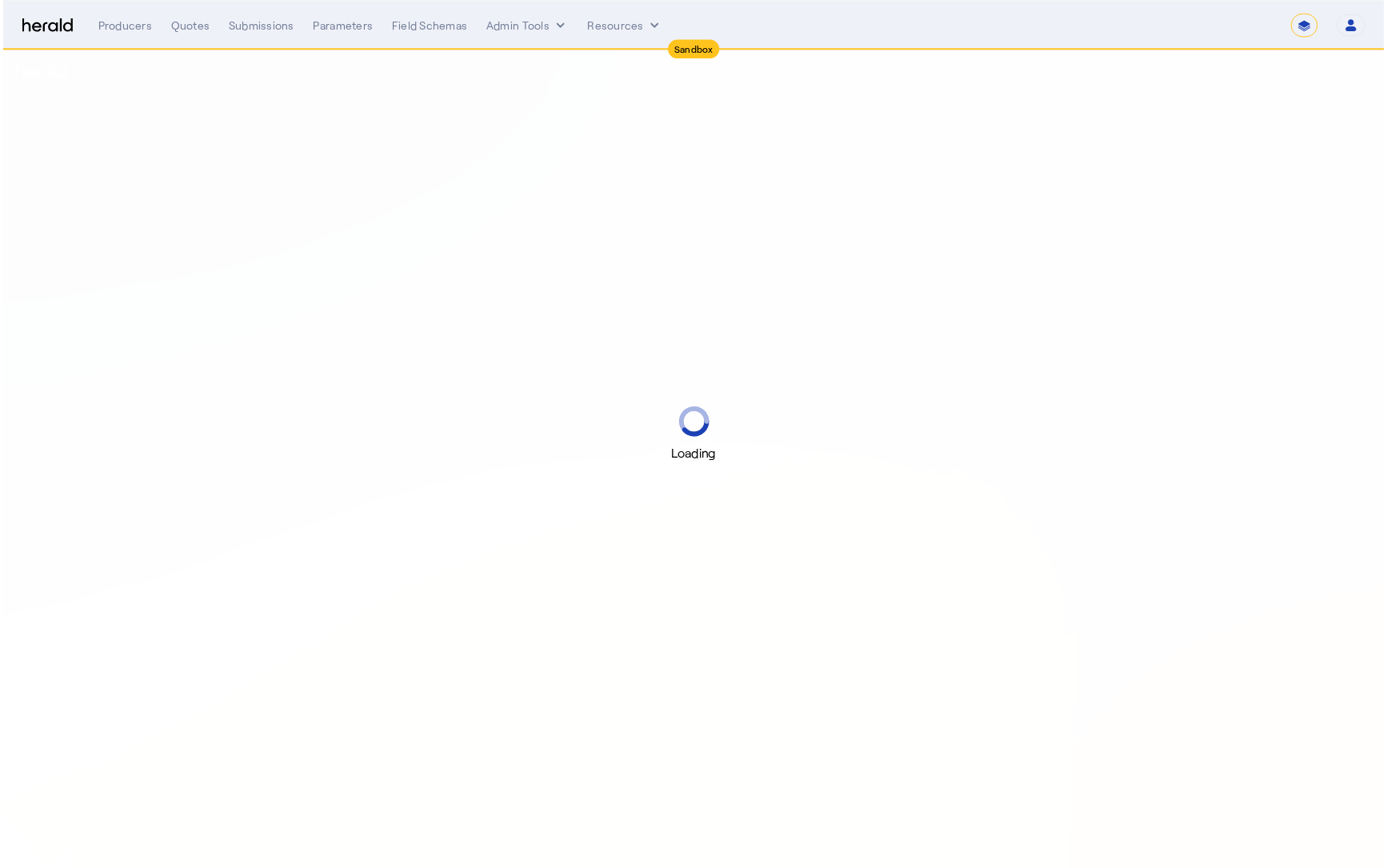 scroll, scrollTop: 0, scrollLeft: 0, axis: both 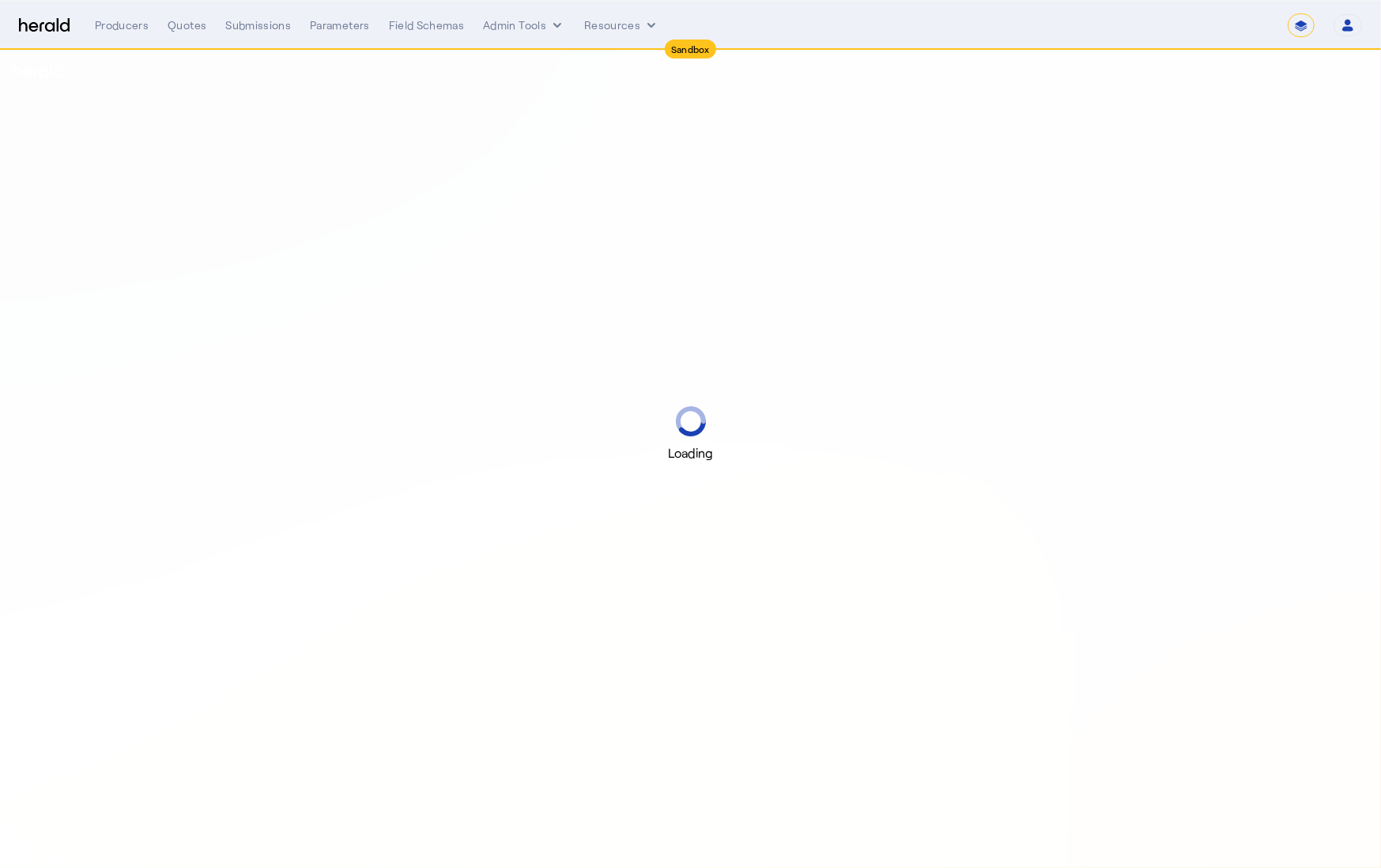 select on "pfm_2v8p_herald_api" 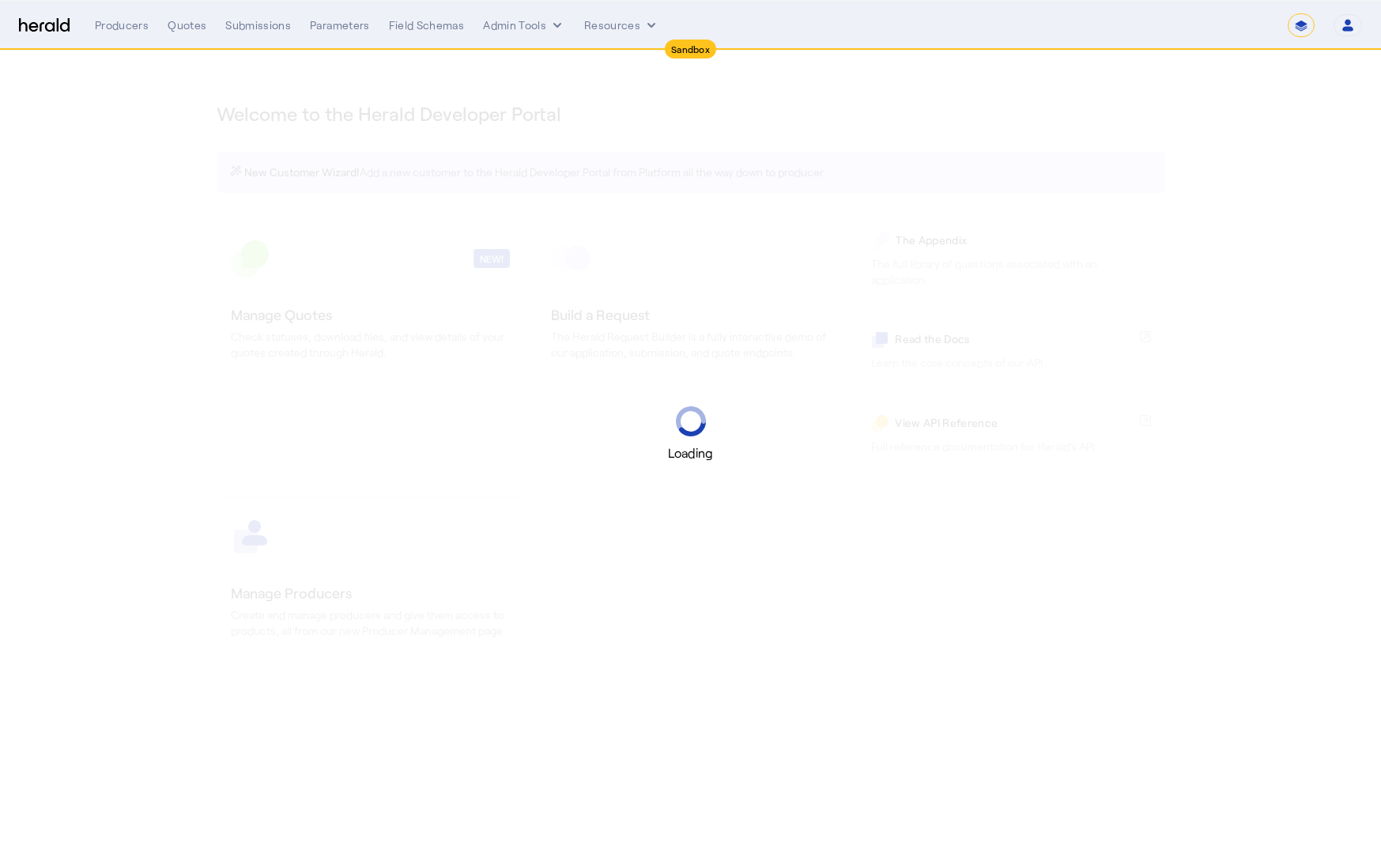 select on "*******" 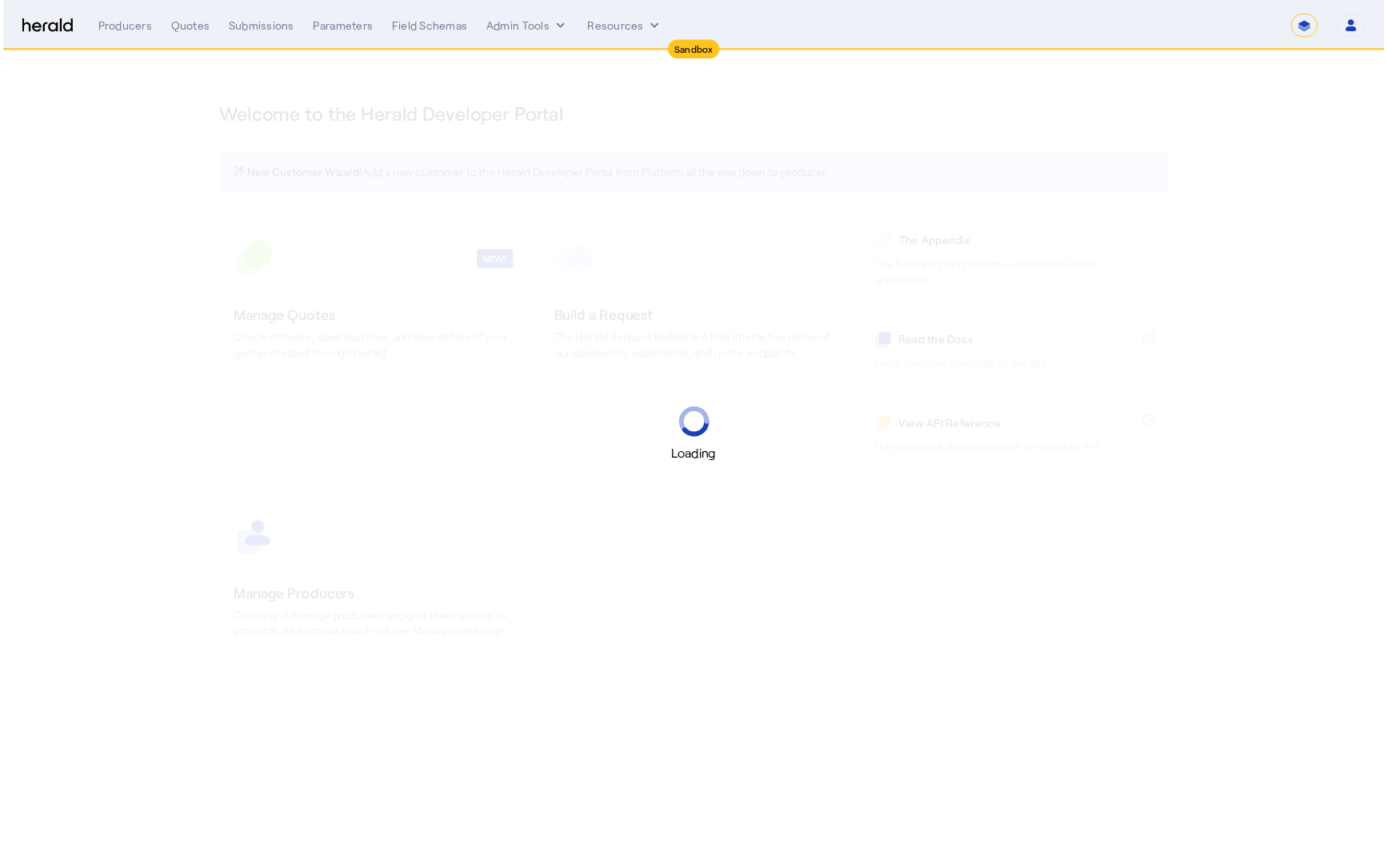 scroll, scrollTop: 0, scrollLeft: 0, axis: both 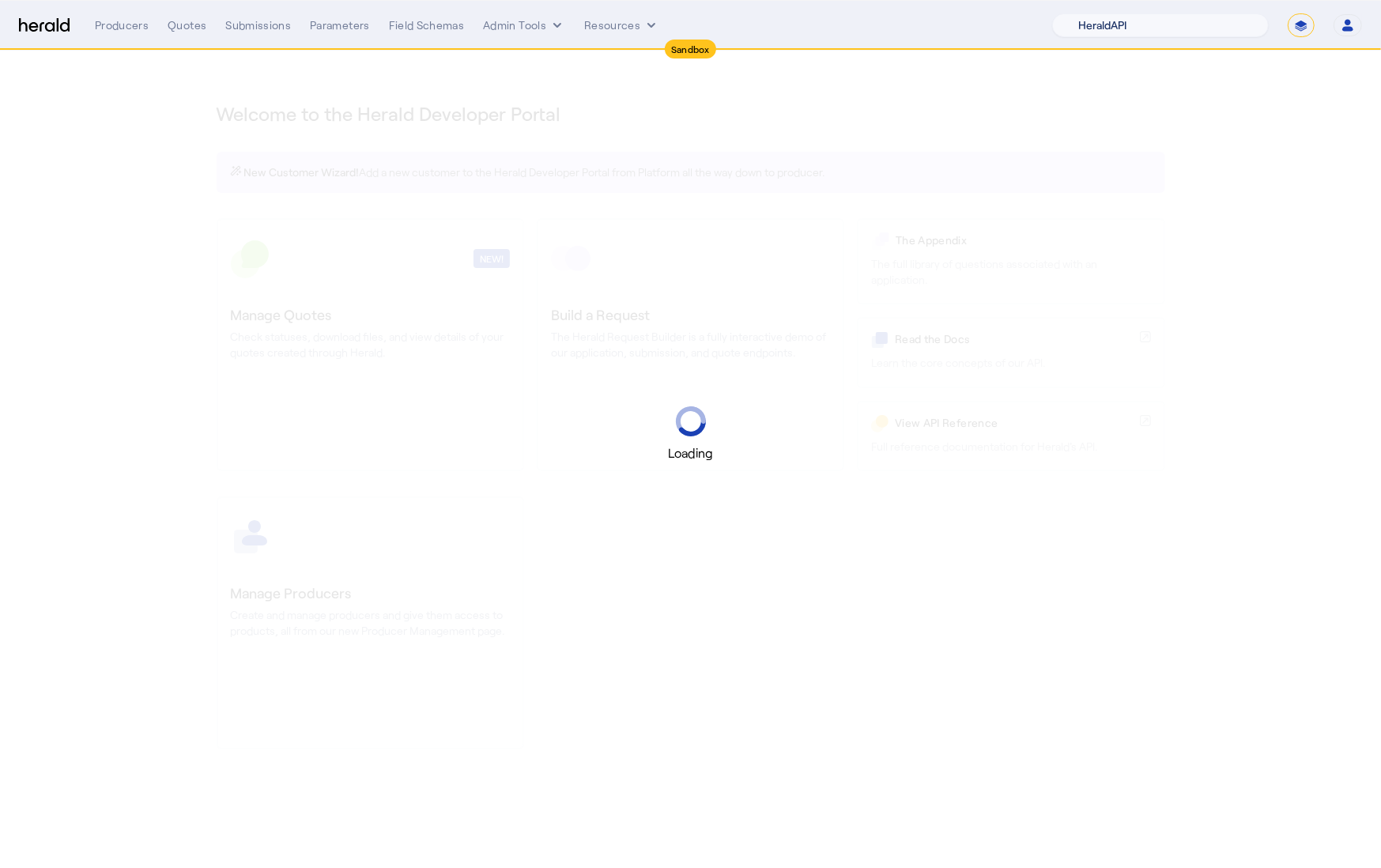 click on "1Fort   Acrisure   Acturis   Affinity Advisors   Affinity Risk   Agentero   AmWins   Anzen   Aon   Appulate   Arch   Assurely   BTIS   Babbix   Berxi   [PERSON_NAME]   BindHQ   Bold Penguin    Bolt   Bond   Boxx   Brightway   Brit Demo Sandbox   Broker Buddha   [PERSON_NAME]   Burns [PERSON_NAME]   CNA Test   CRC   CS onboarding test account   Chubb Test   Citadel   Coalition   Coast   Coterie Test   Counterpart    CoverForce   CoverWallet   Coverdash   Coverhound   Cowbell   Cyber Example Platform   CyberPassport   Defy Insurance   Draftrs   ESpecialty   Embroker   Equal Parts   Exavalu   Ezyagent   Federacy Platform   FifthWall   Flow Speciality (Capitola)   Foundation   Founder Shield   Gaya   Gerent   GloveBox   Glow   Growthmill   [PERSON_NAME]   Hartford Steam Boiler   Hawksoft   [PERSON_NAME] Insurance Brokers   Herald Envoy Testing   HeraldAPI   Hypergato   Inchanted   [URL]   Infinity   [DOMAIN_NAME]   Insuremo   Insuritas   Irys   Jencap   [PERSON_NAME]   LTI Mindtree   Layr   Limit   [PERSON_NAME] Test   [PERSON_NAME]   Novidea" at bounding box center [1160, 25] 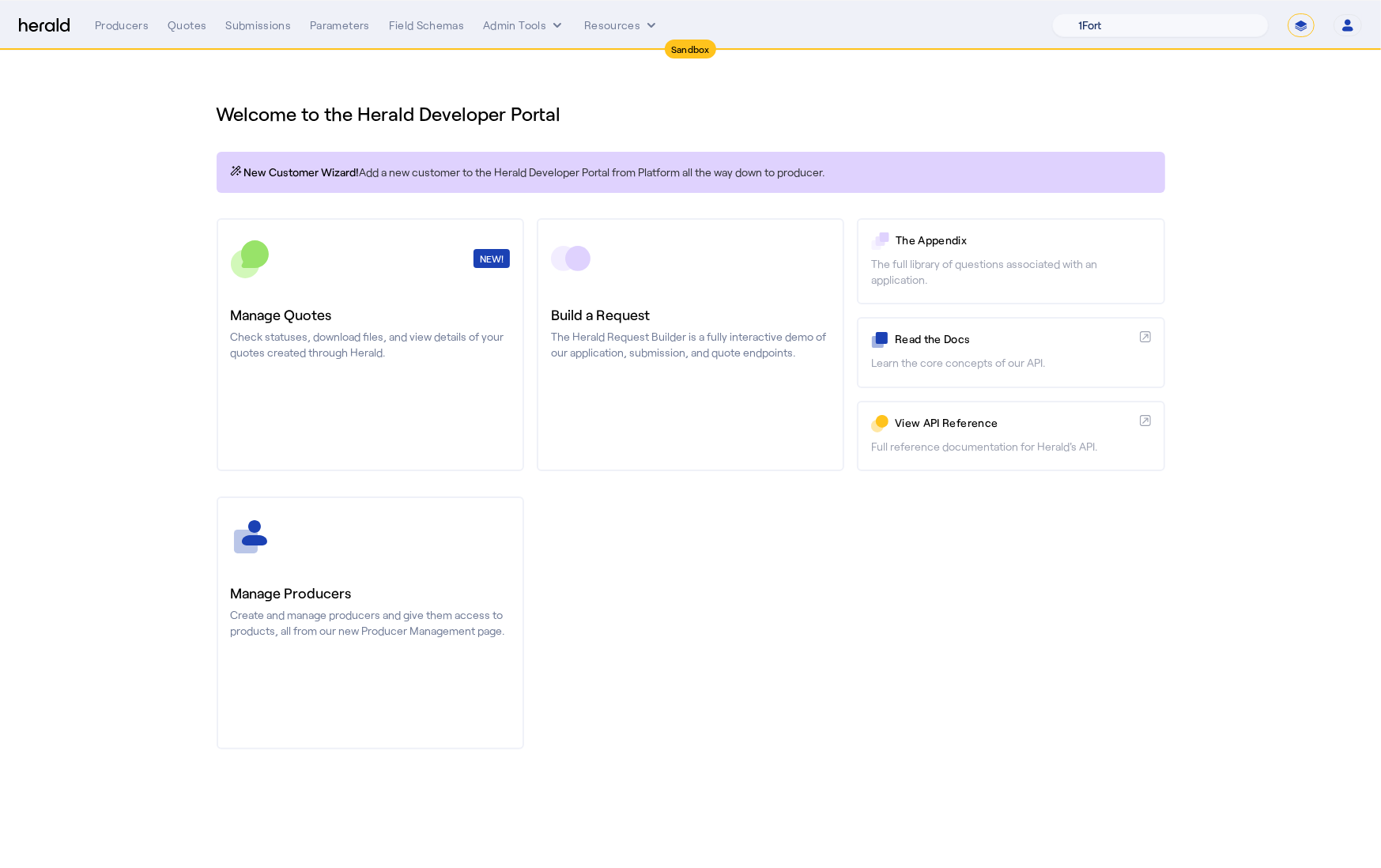 select on "pfm_z9k1_growthmill" 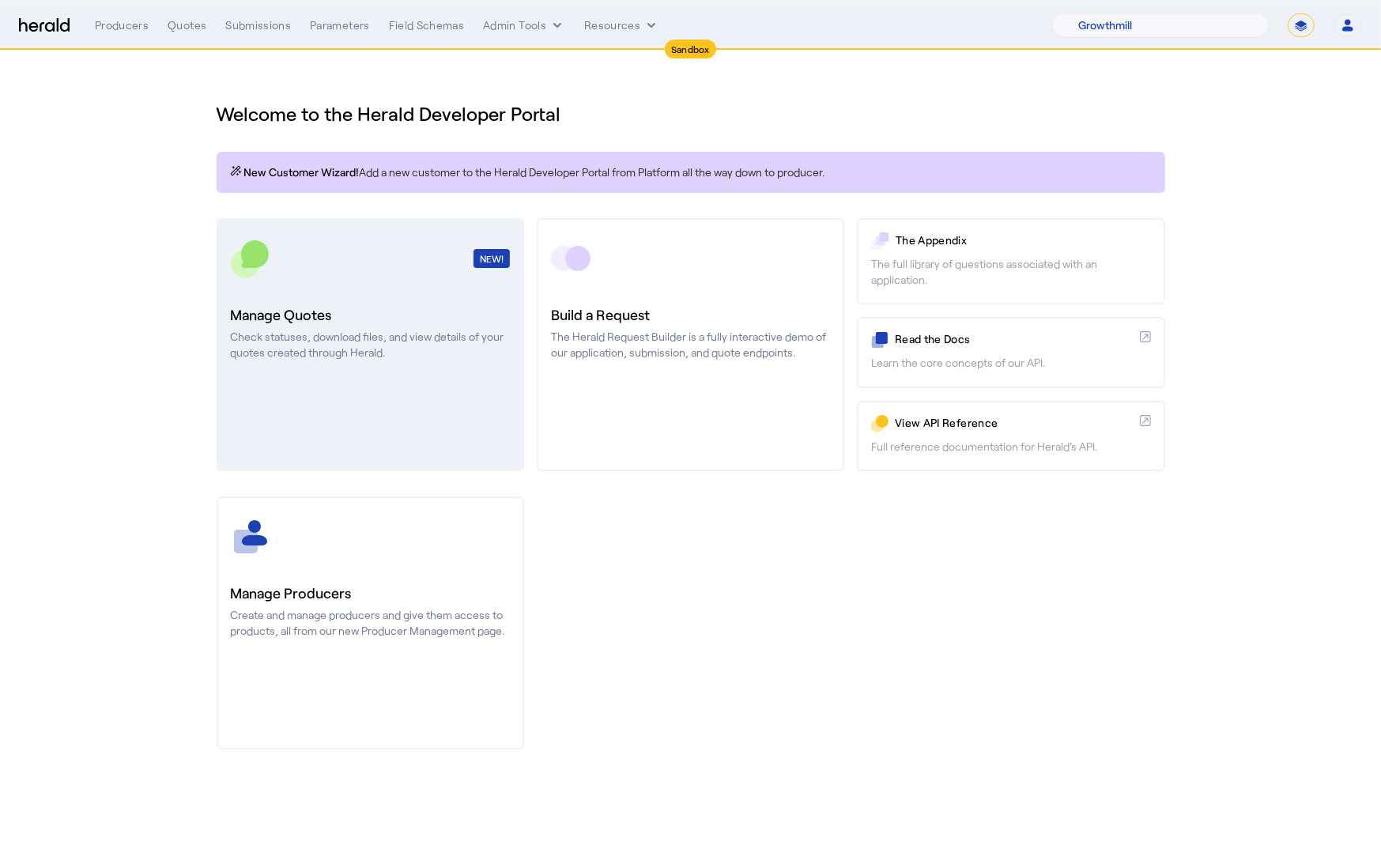 click on "Check statuses, download files, and view details of your quotes created through Herald." 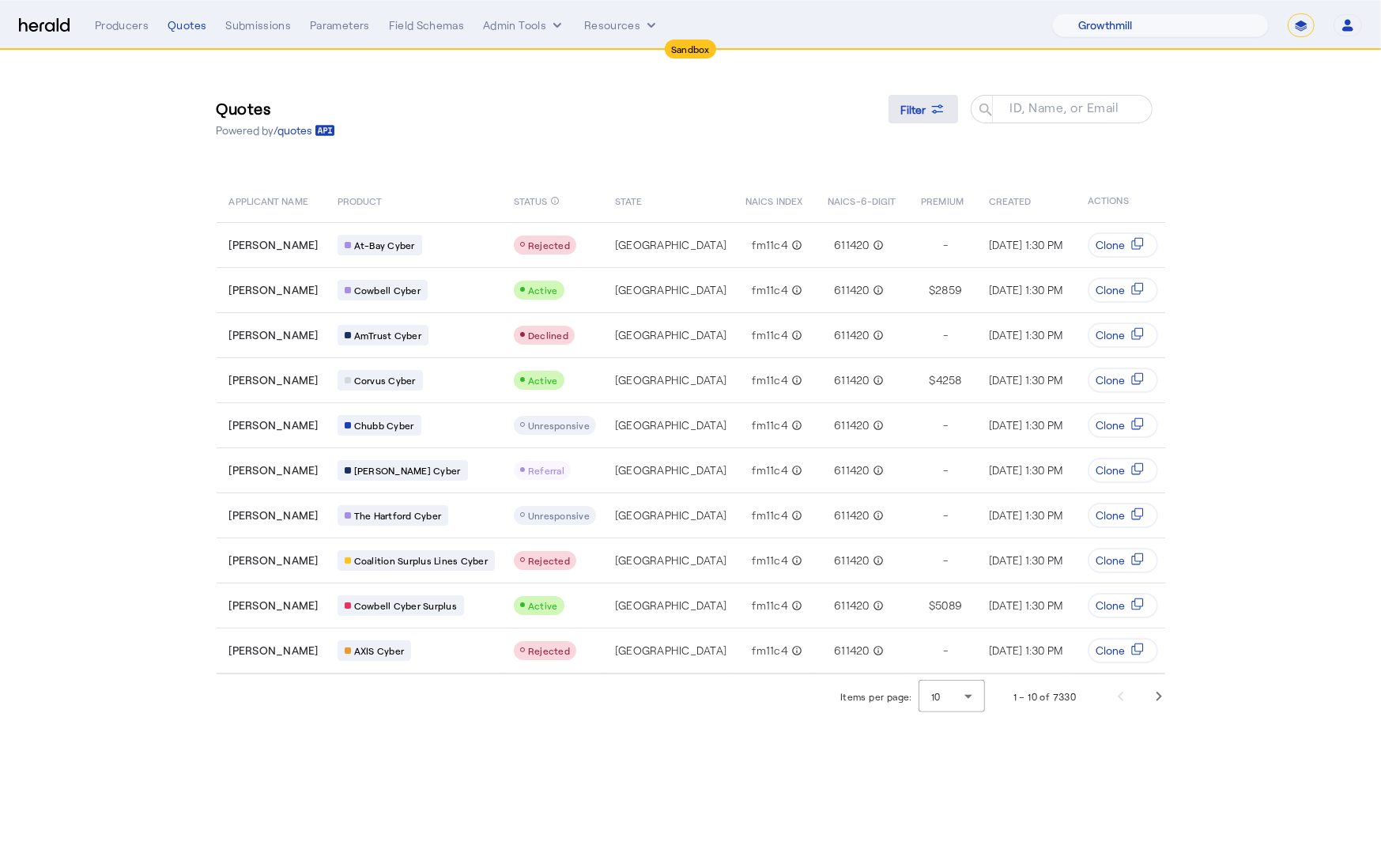 click 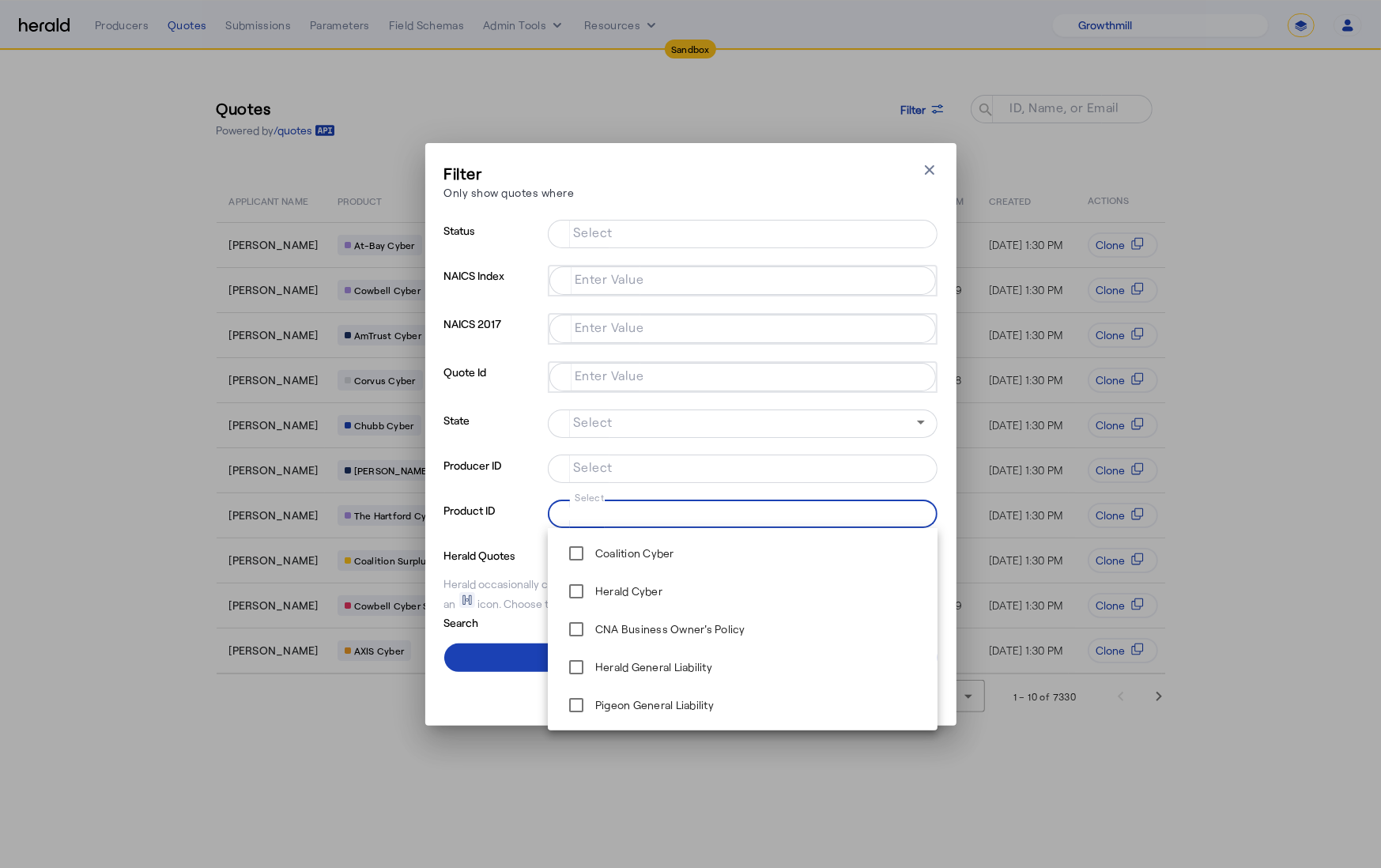 click on "Select" at bounding box center [739, 512] 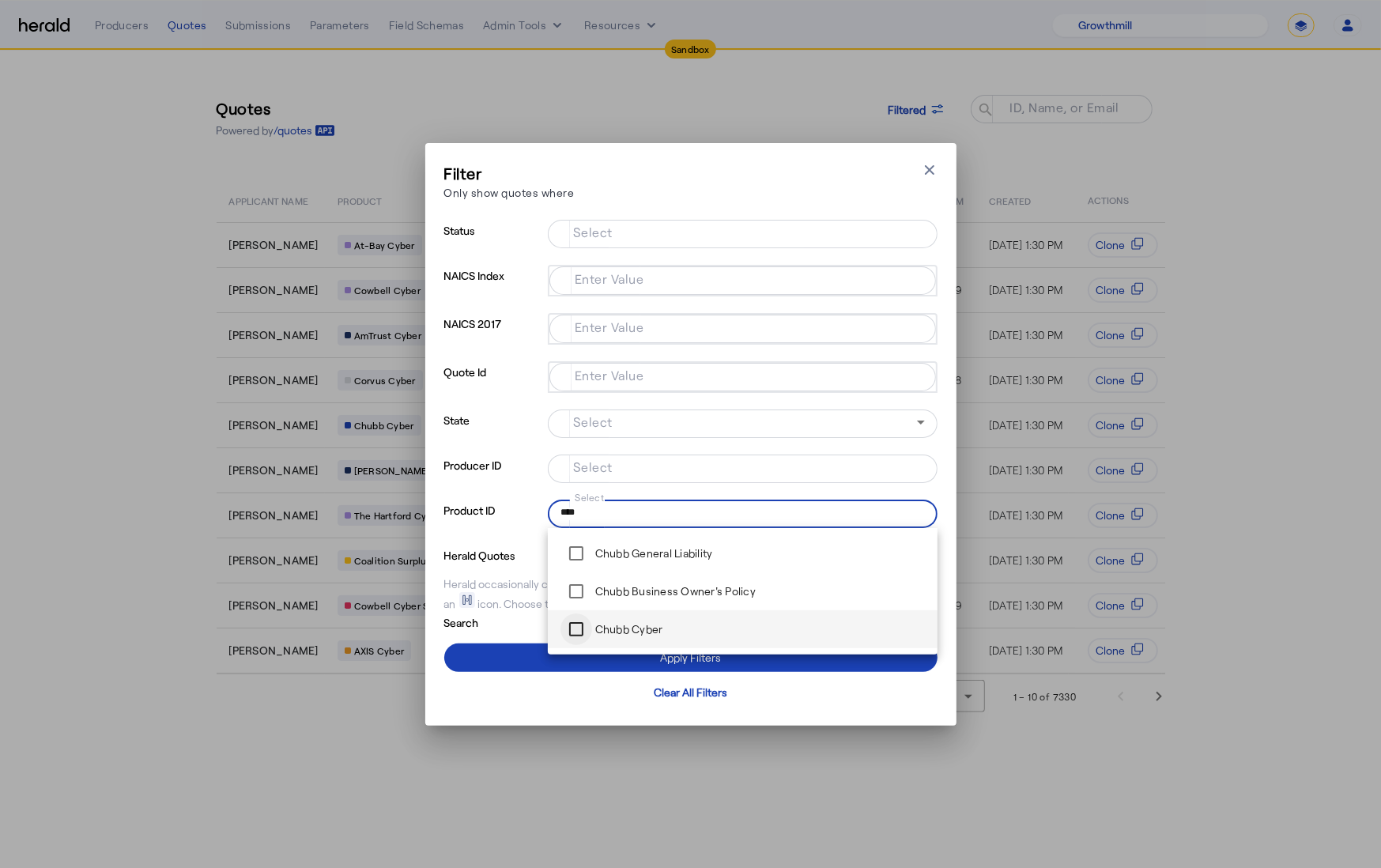 type on "****" 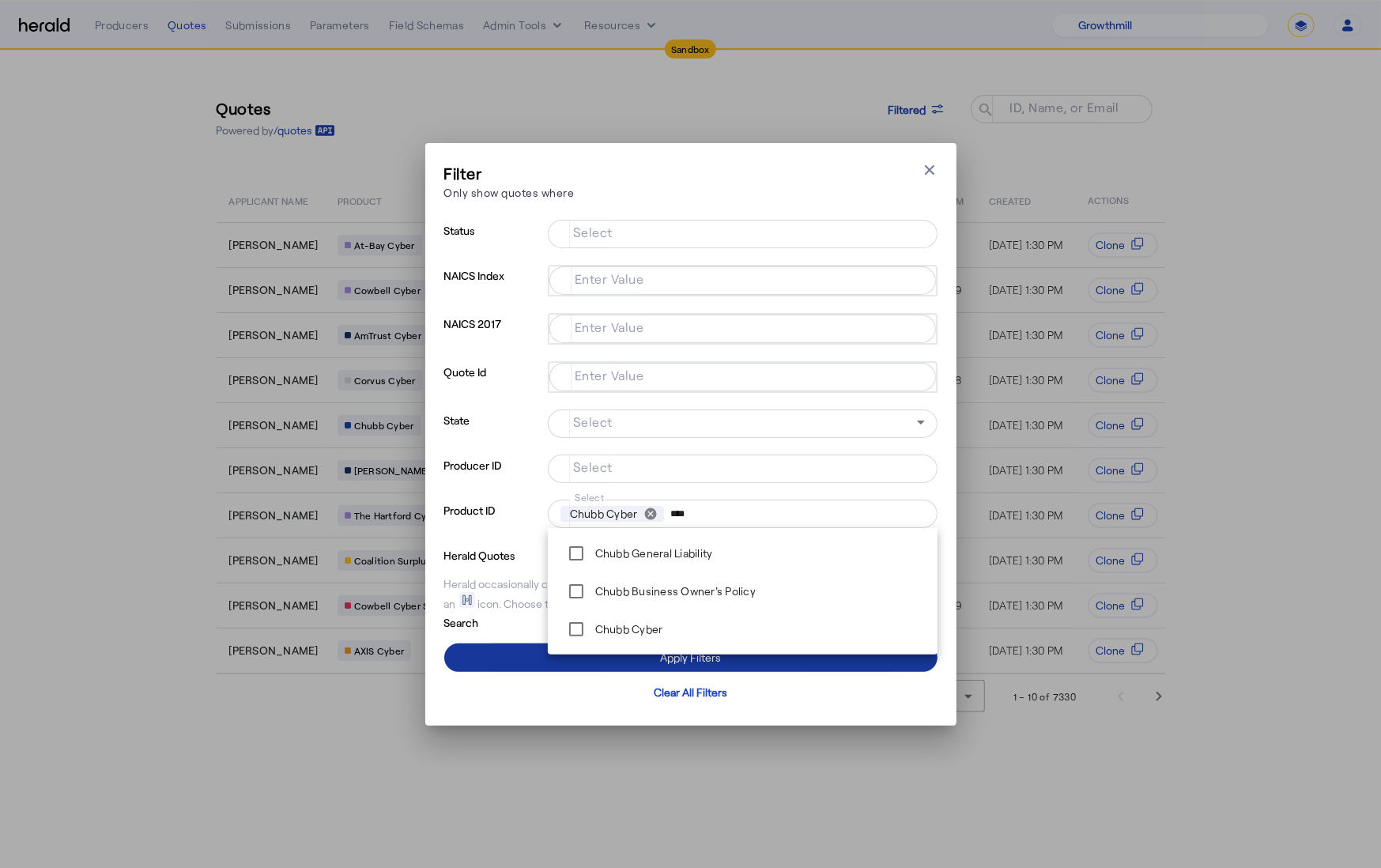 click at bounding box center [691, 658] 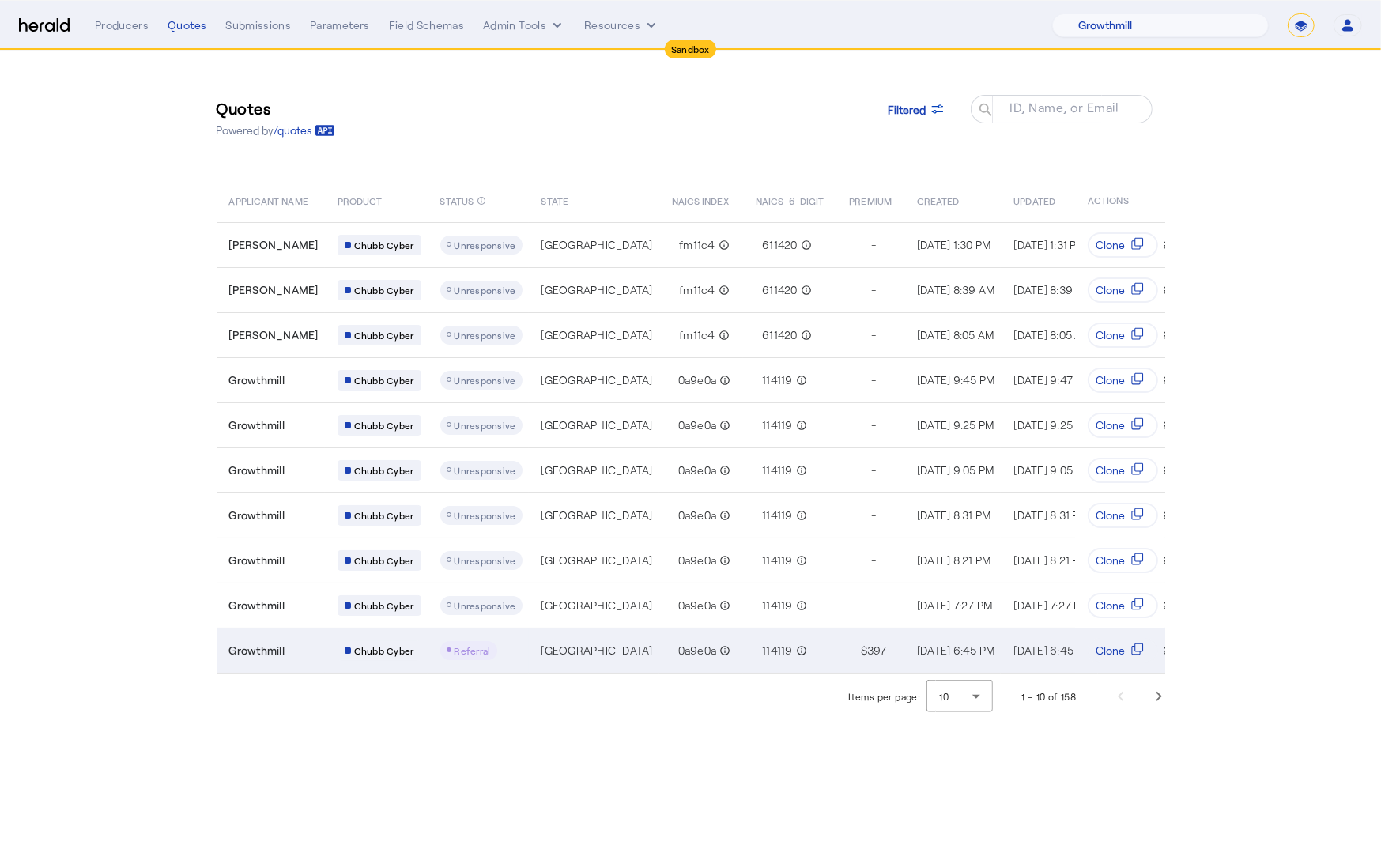 click on "[GEOGRAPHIC_DATA]" at bounding box center [594, 651] 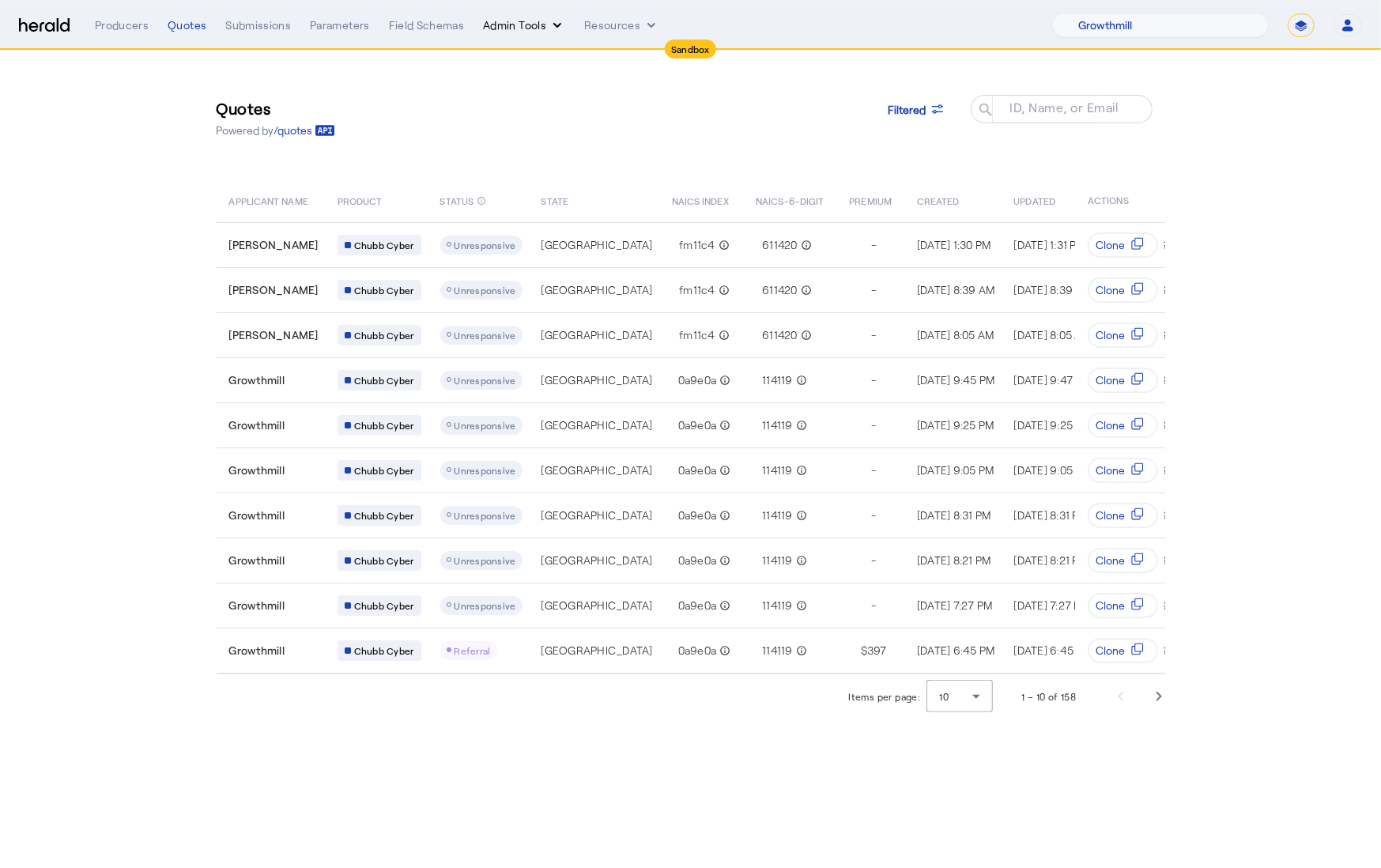 click on "Admin Tools" at bounding box center (524, 25) 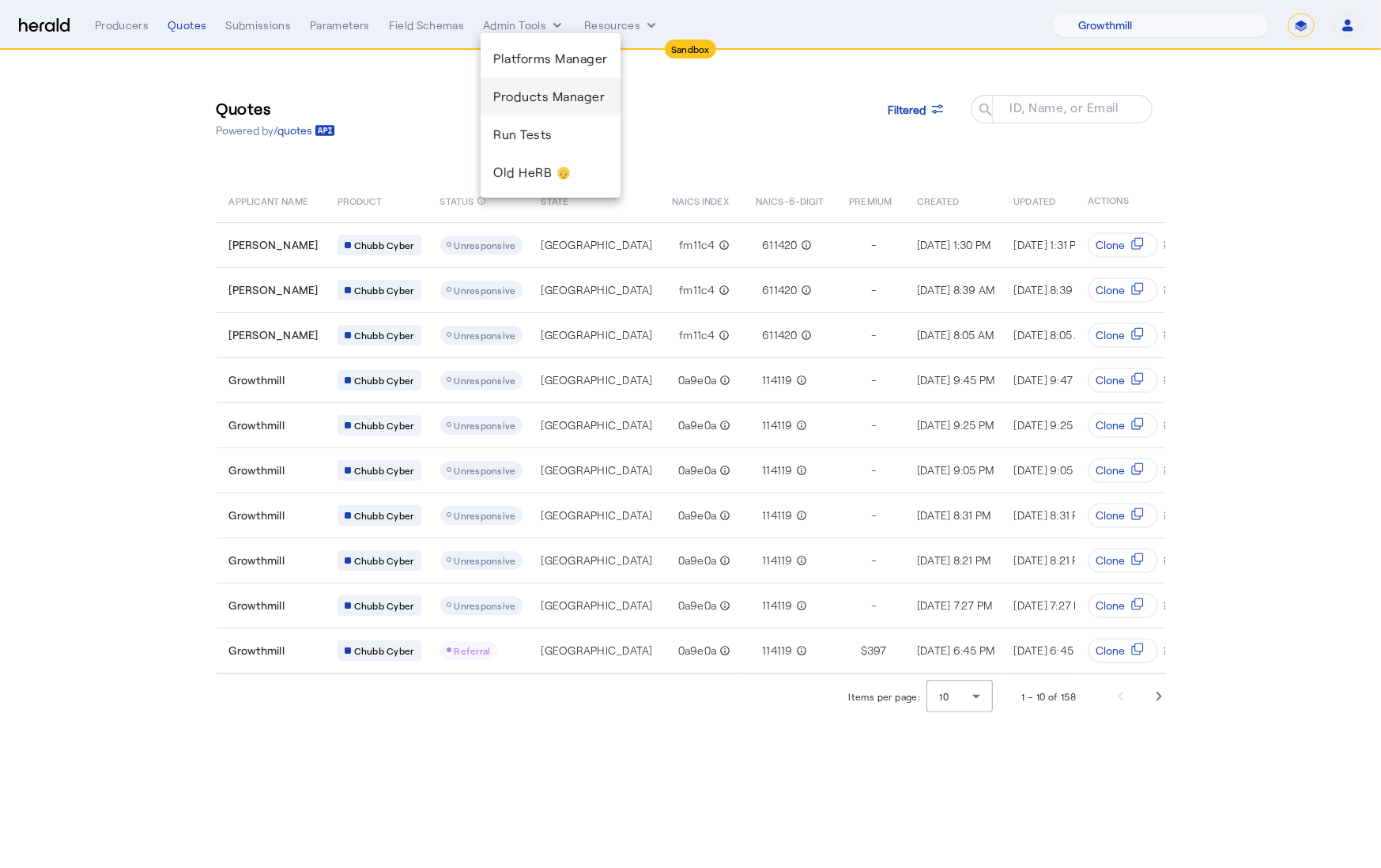 click on "Products Manager" at bounding box center (550, 96) 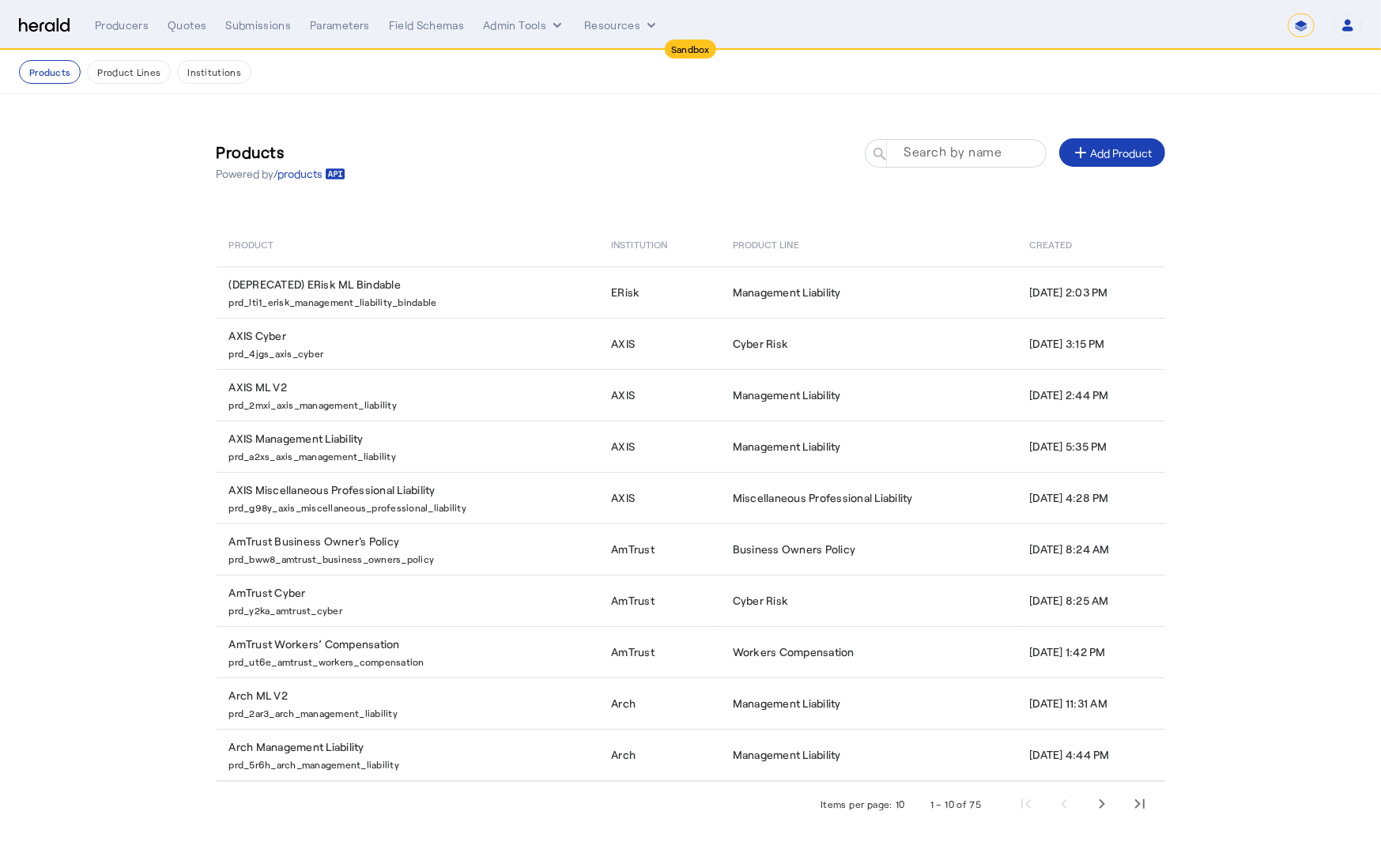 click on "Search by name" at bounding box center (953, 152) 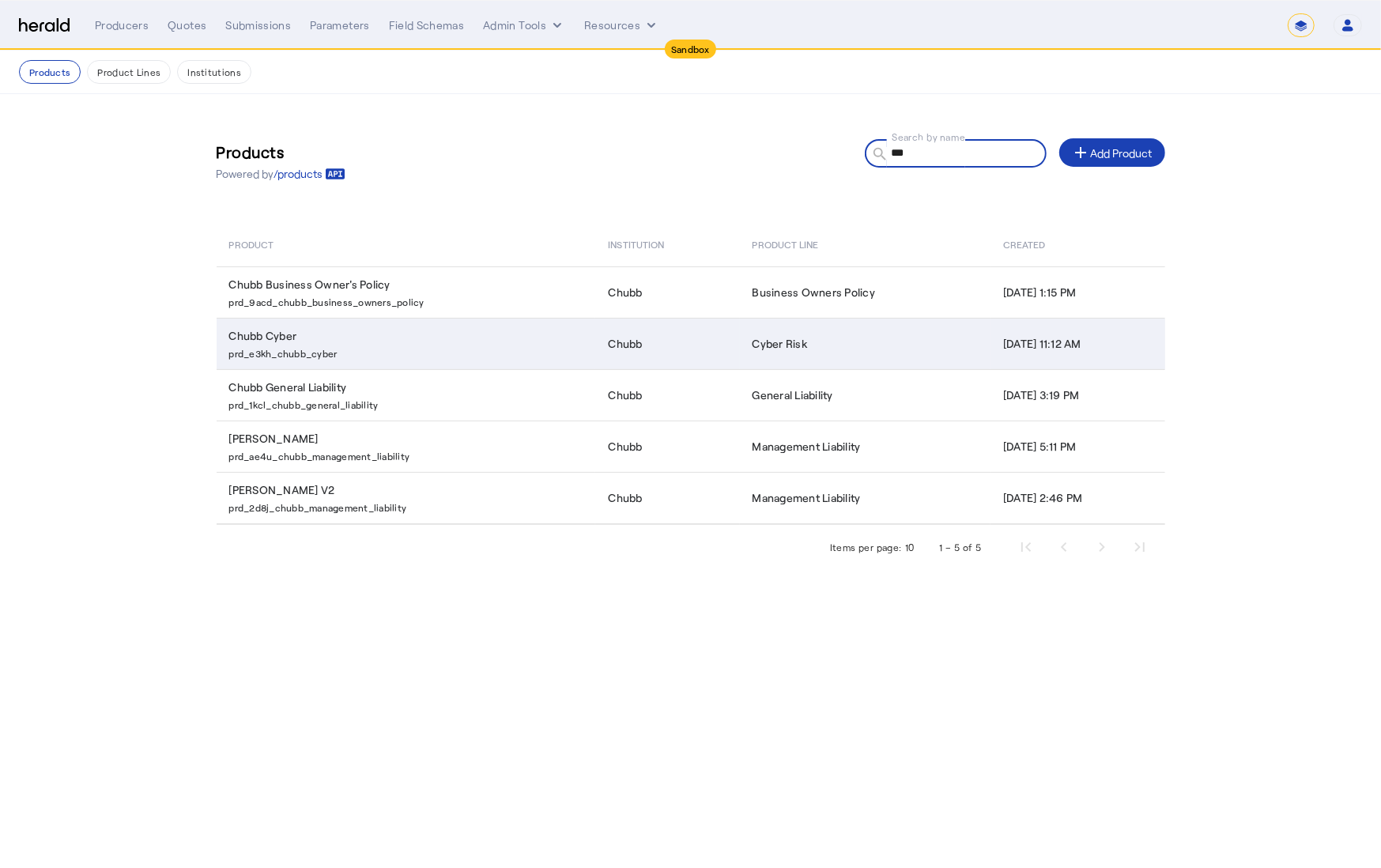 type on "***" 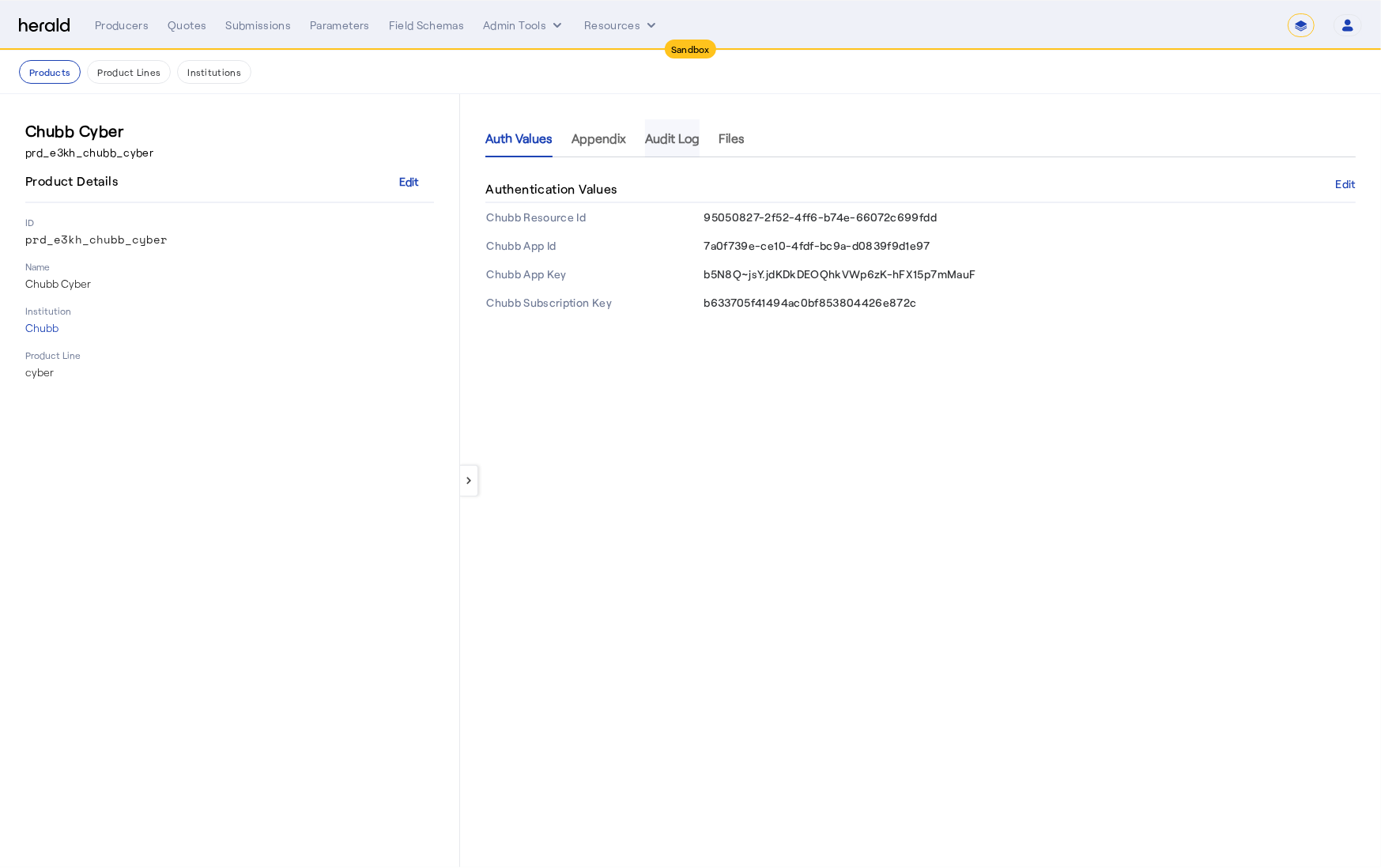 click on "Audit Log" at bounding box center [672, 138] 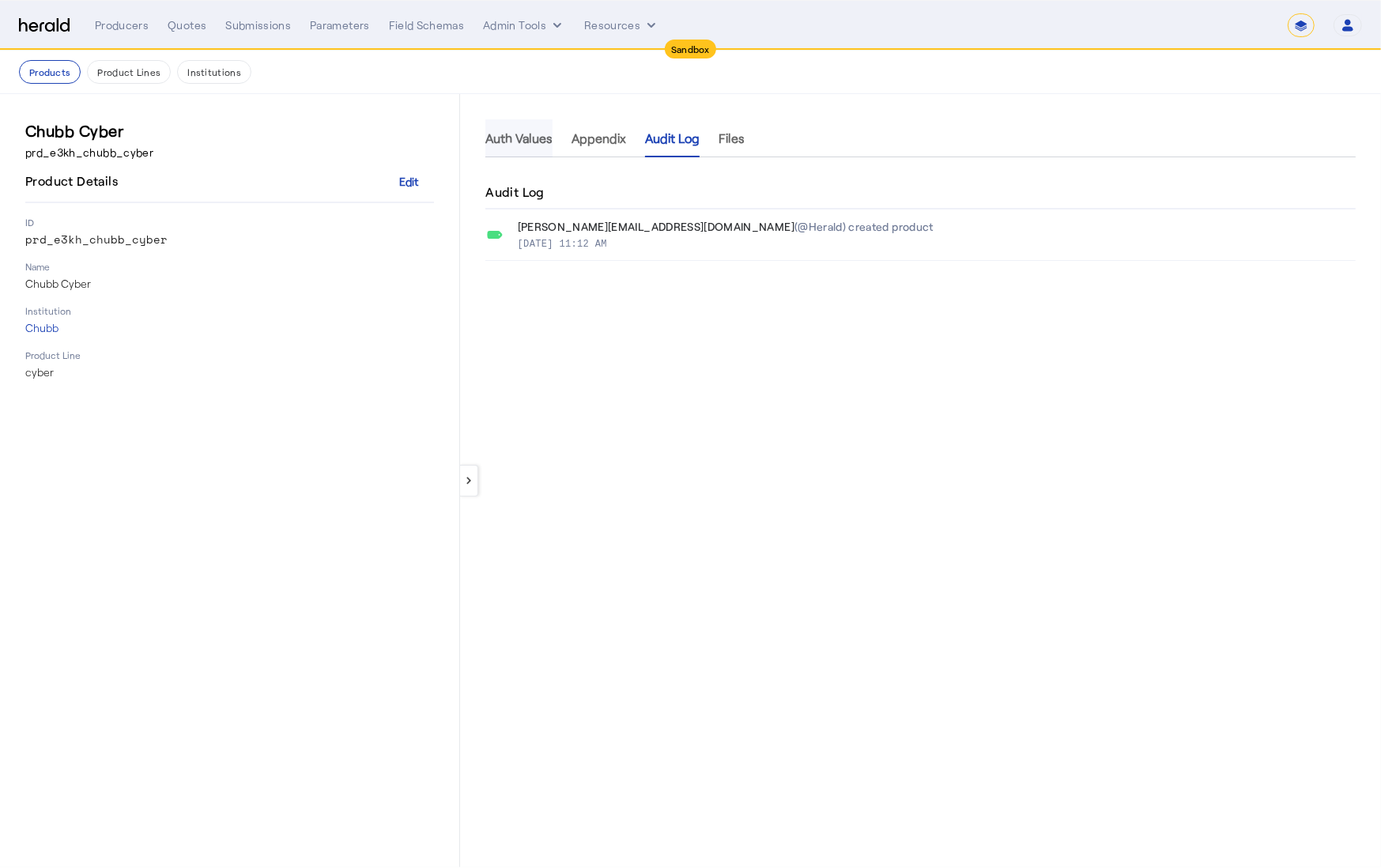 click on "Auth Values" at bounding box center [519, 138] 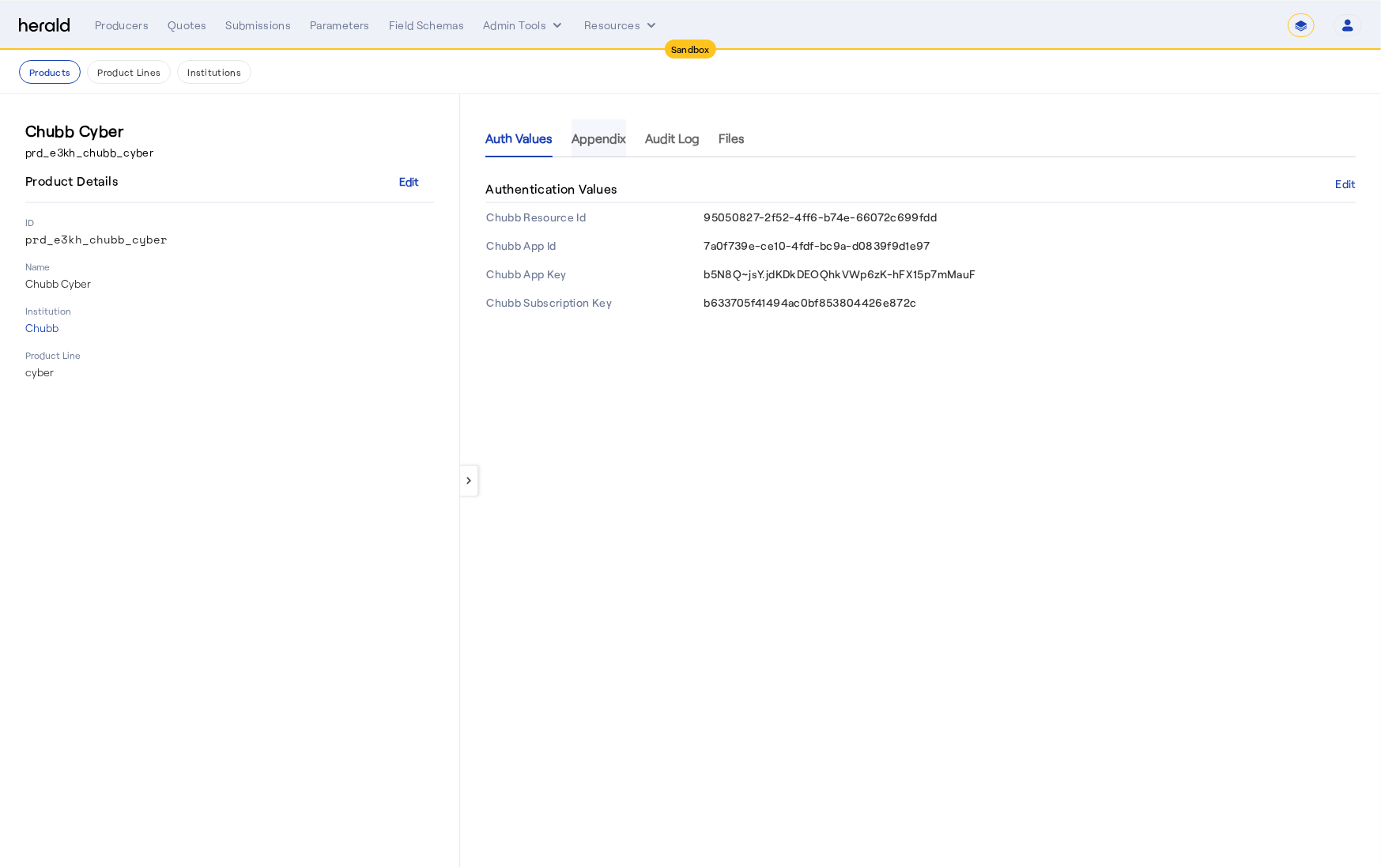 click on "Appendix" at bounding box center (598, 138) 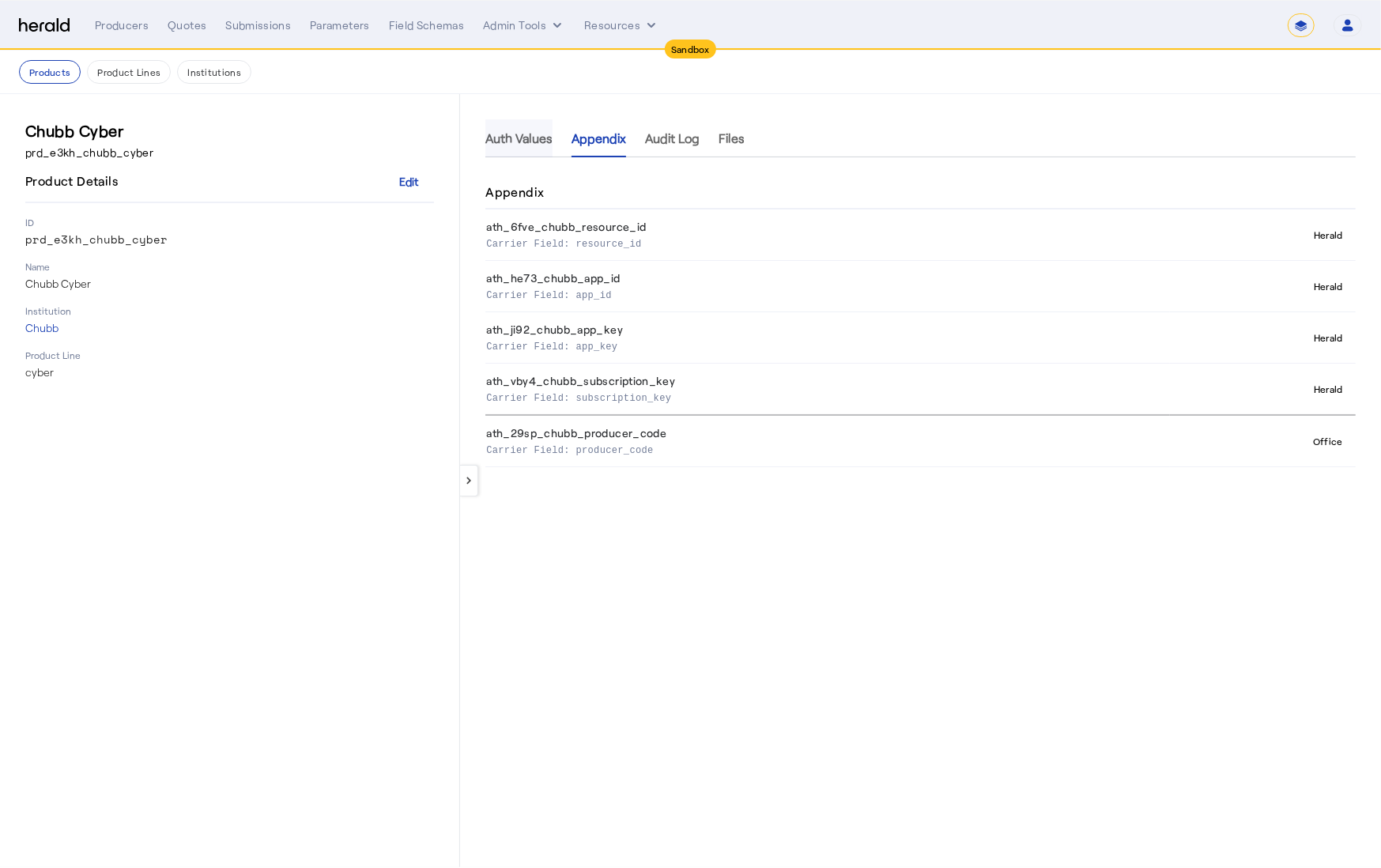 click on "Auth Values" at bounding box center [519, 138] 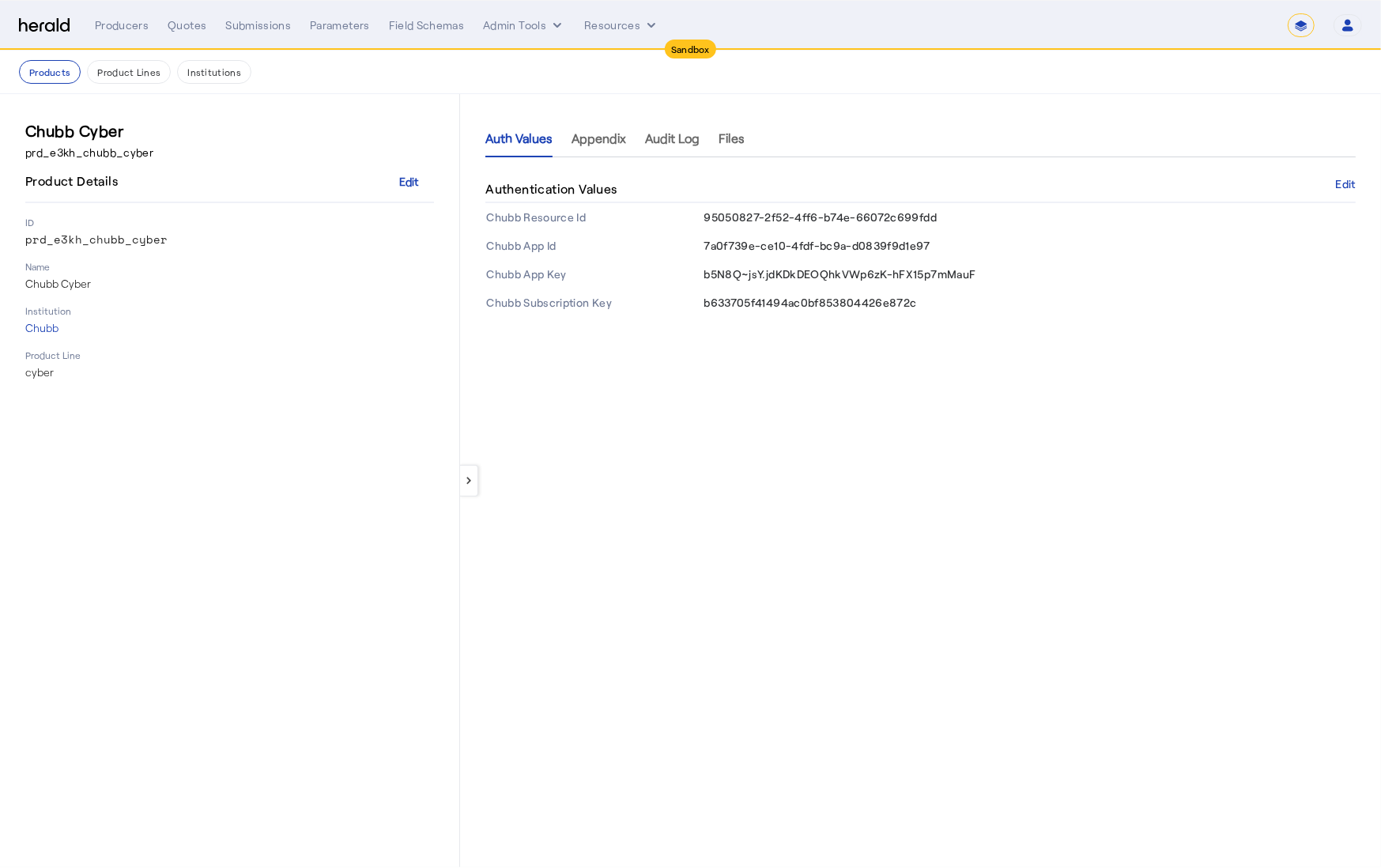 click on "b5N8Q~jsY.jdKDkDEOQhkVWp6zK-hFX15p7mMauF" 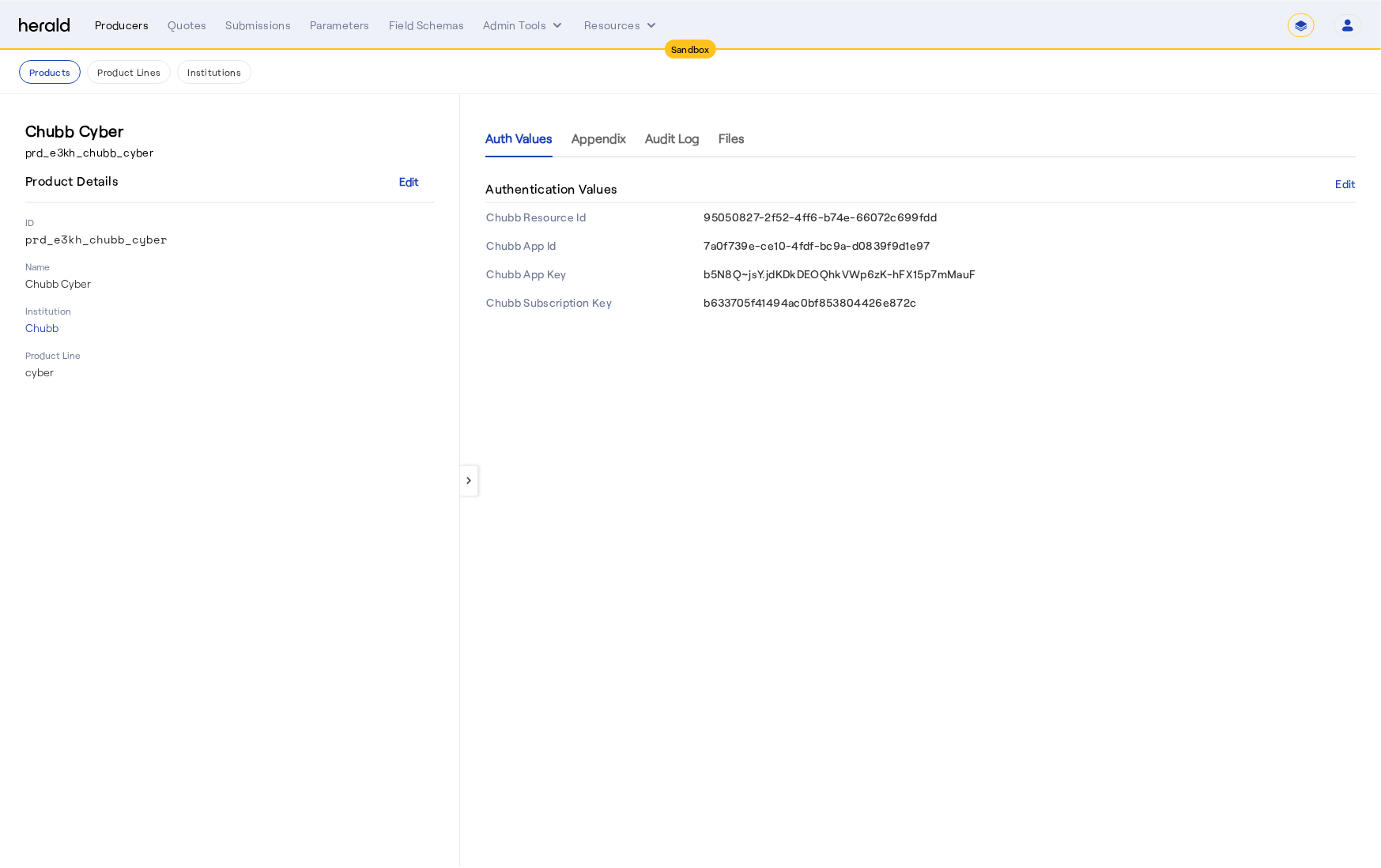 click on "Producers" at bounding box center [122, 25] 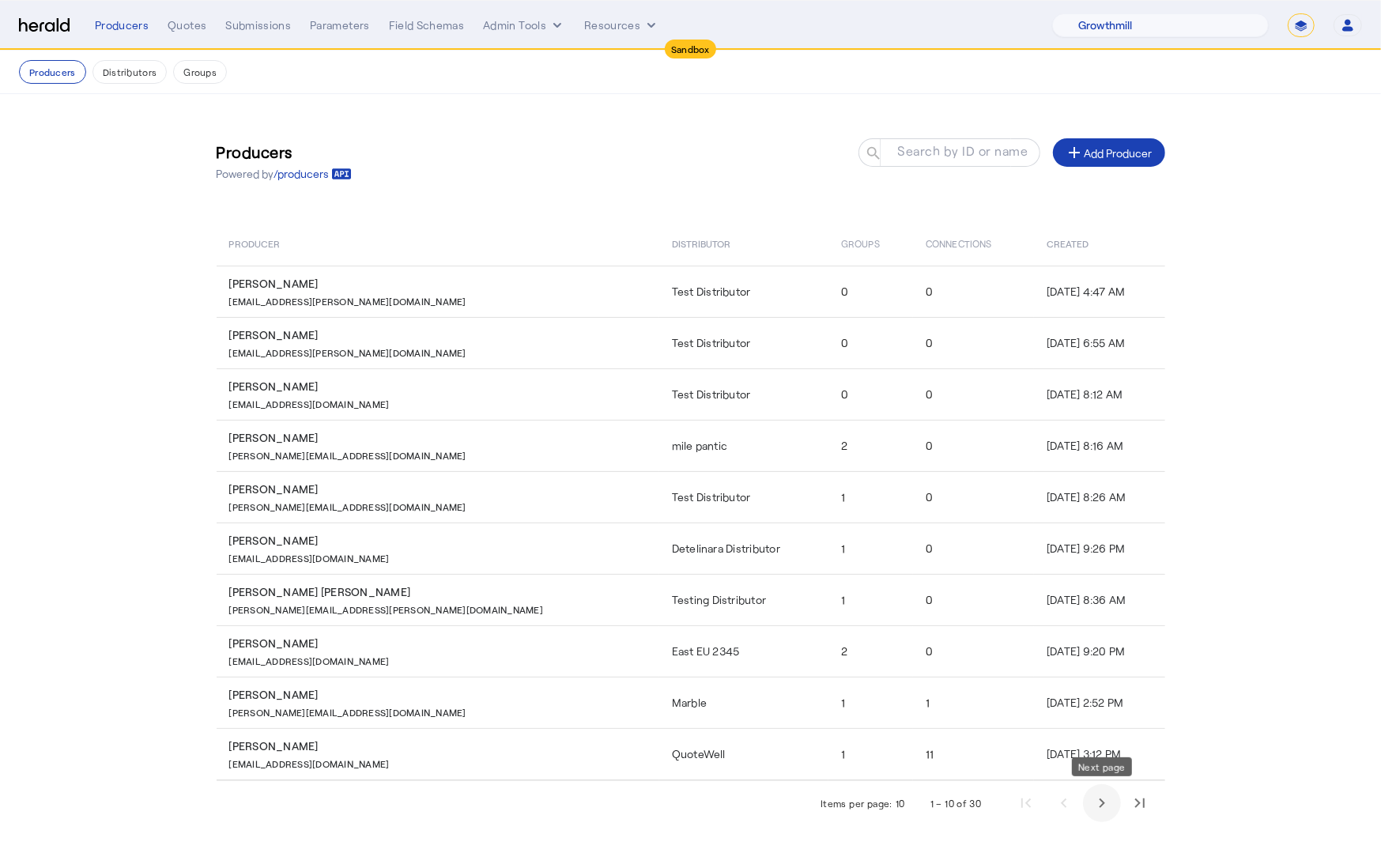 click 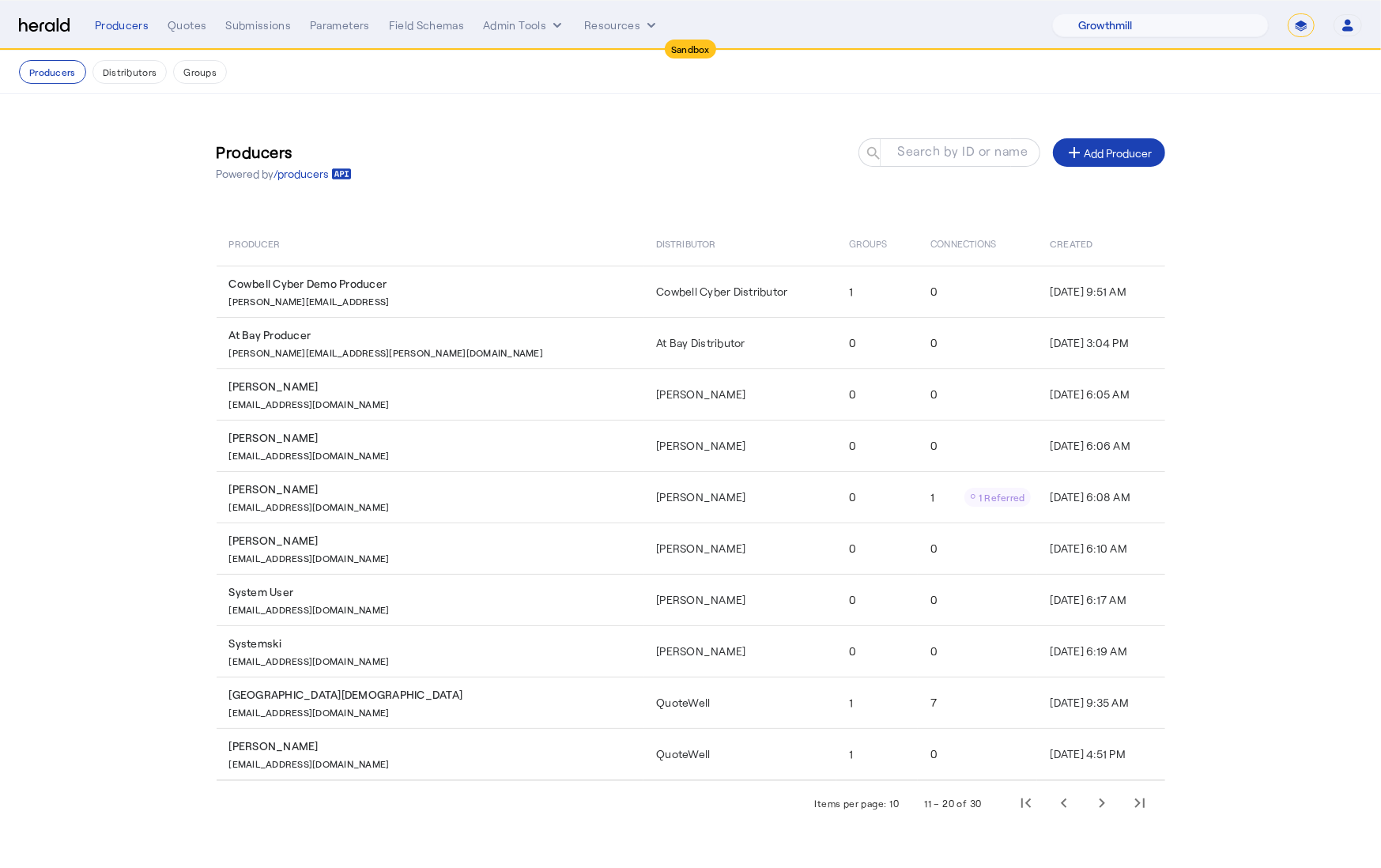 click 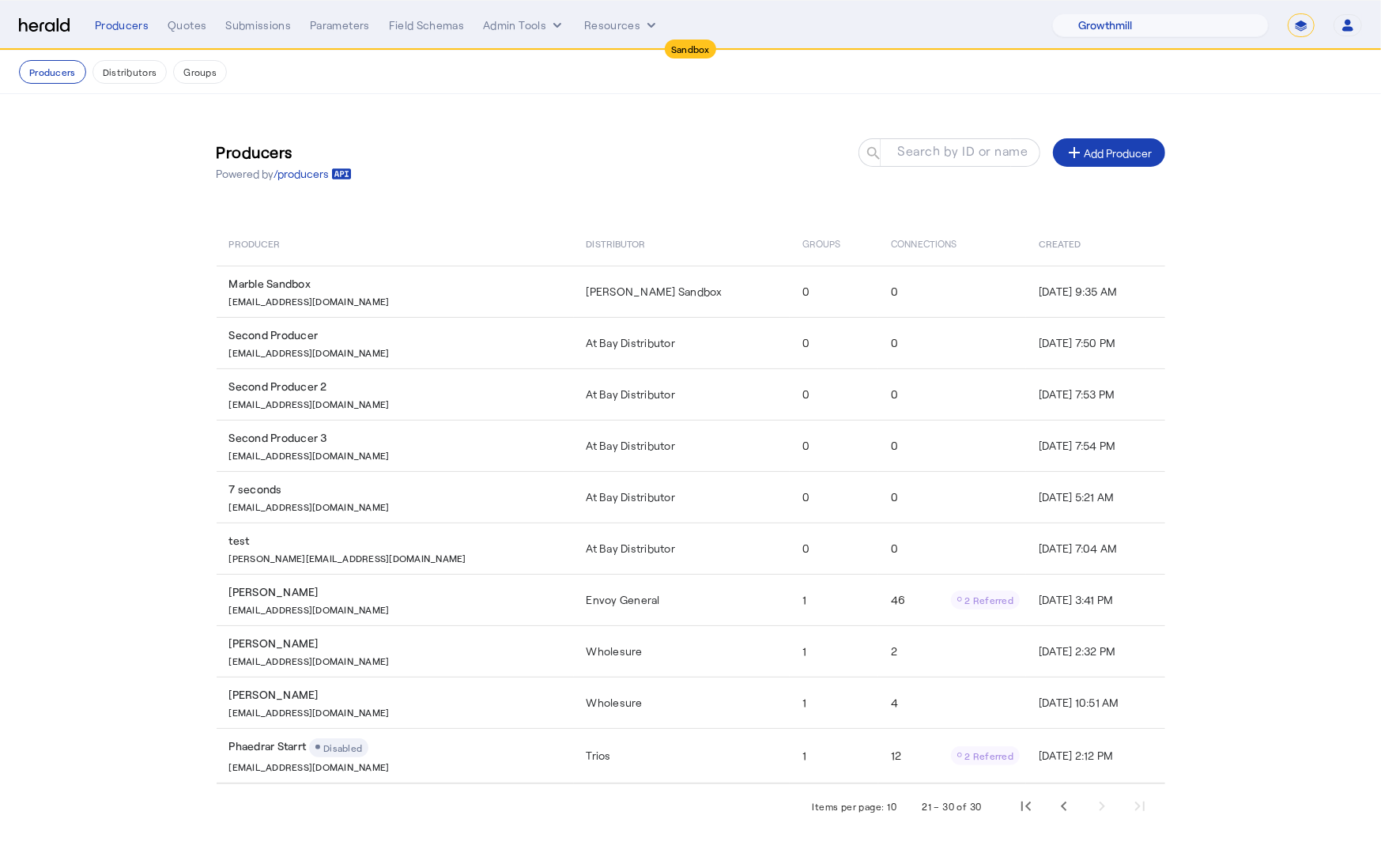 click on "21 – 30 of 30" 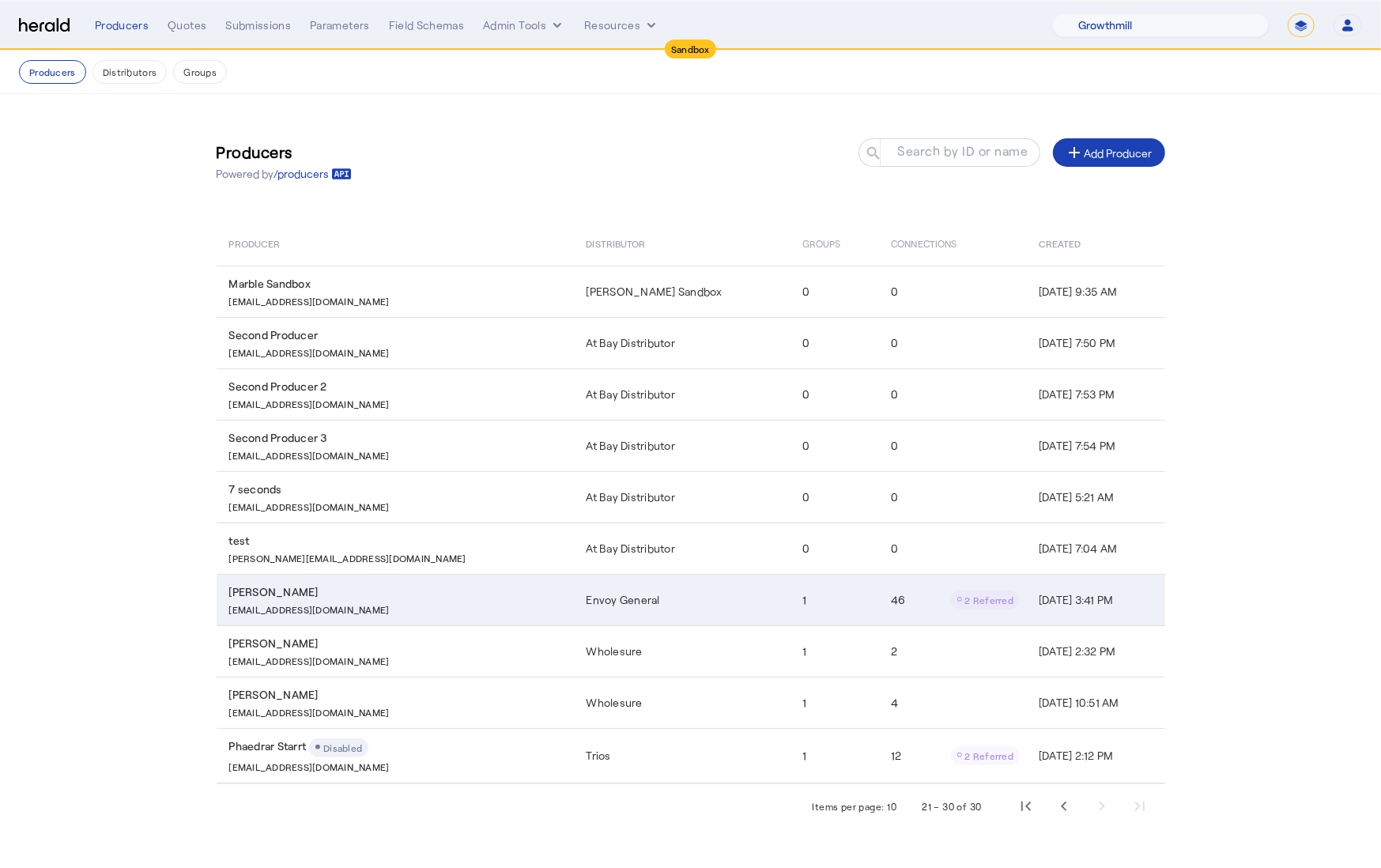 click on "Envoy General" 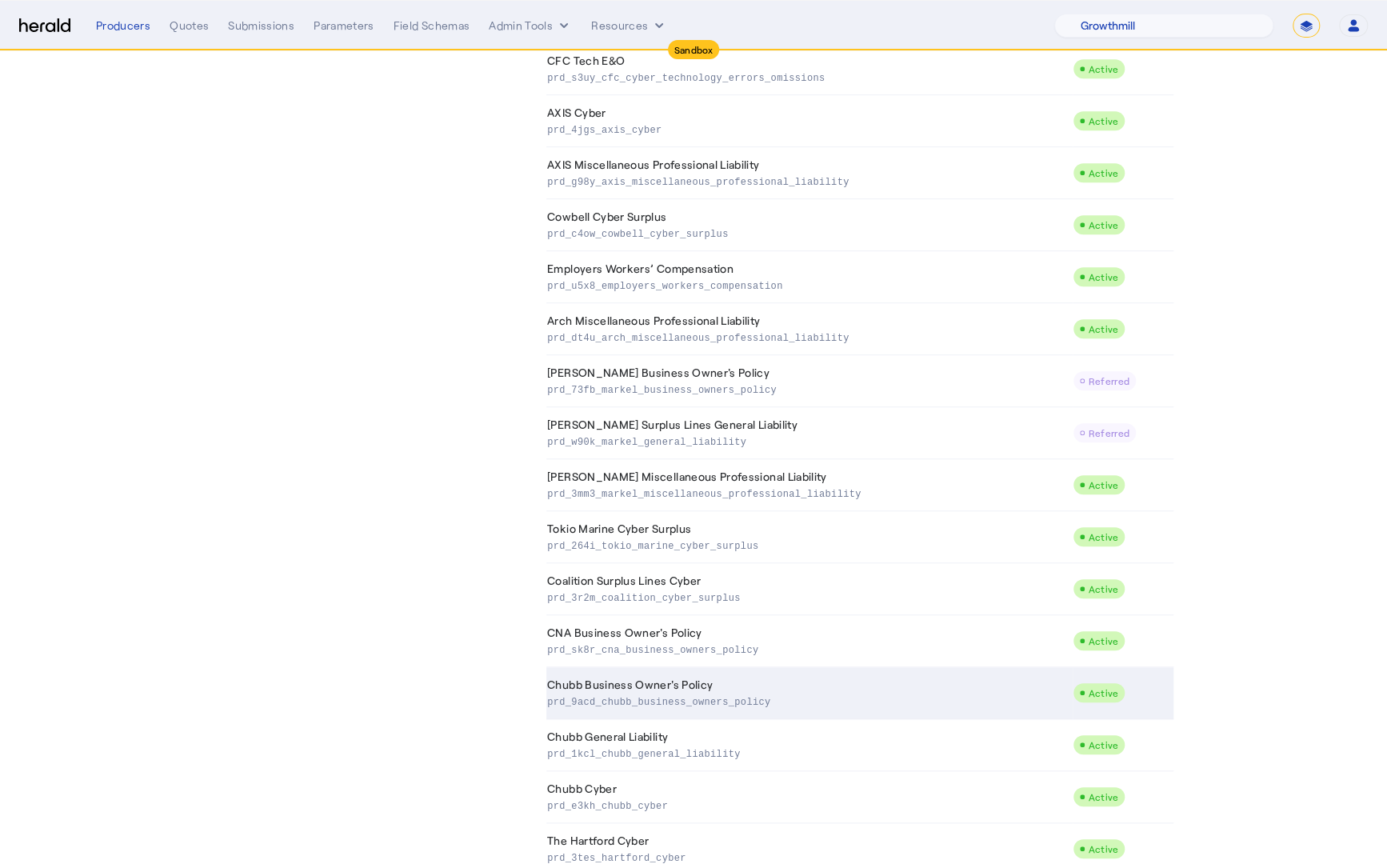 scroll, scrollTop: 817, scrollLeft: 0, axis: vertical 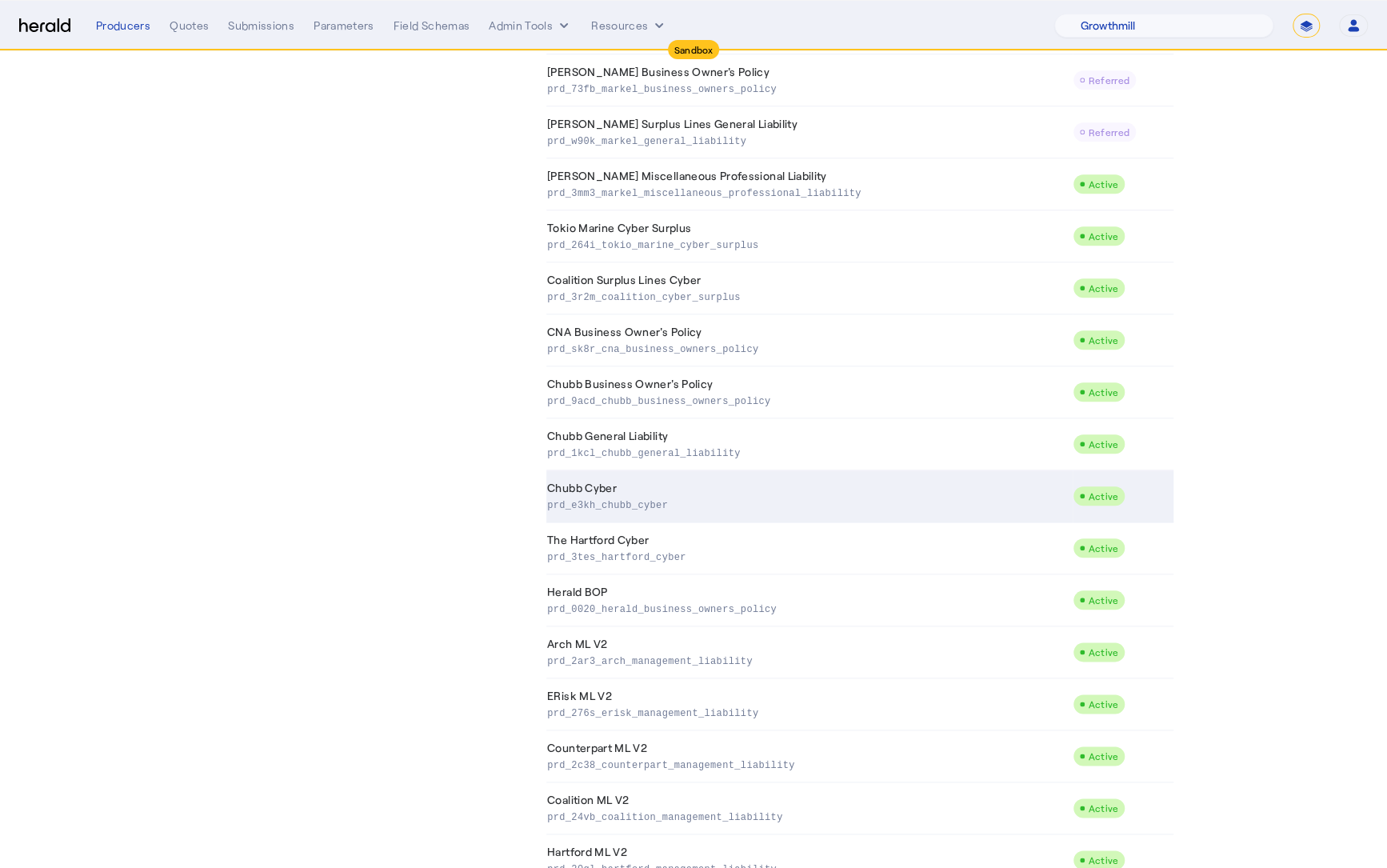 click on "prd_e3kh_chubb_cyber" 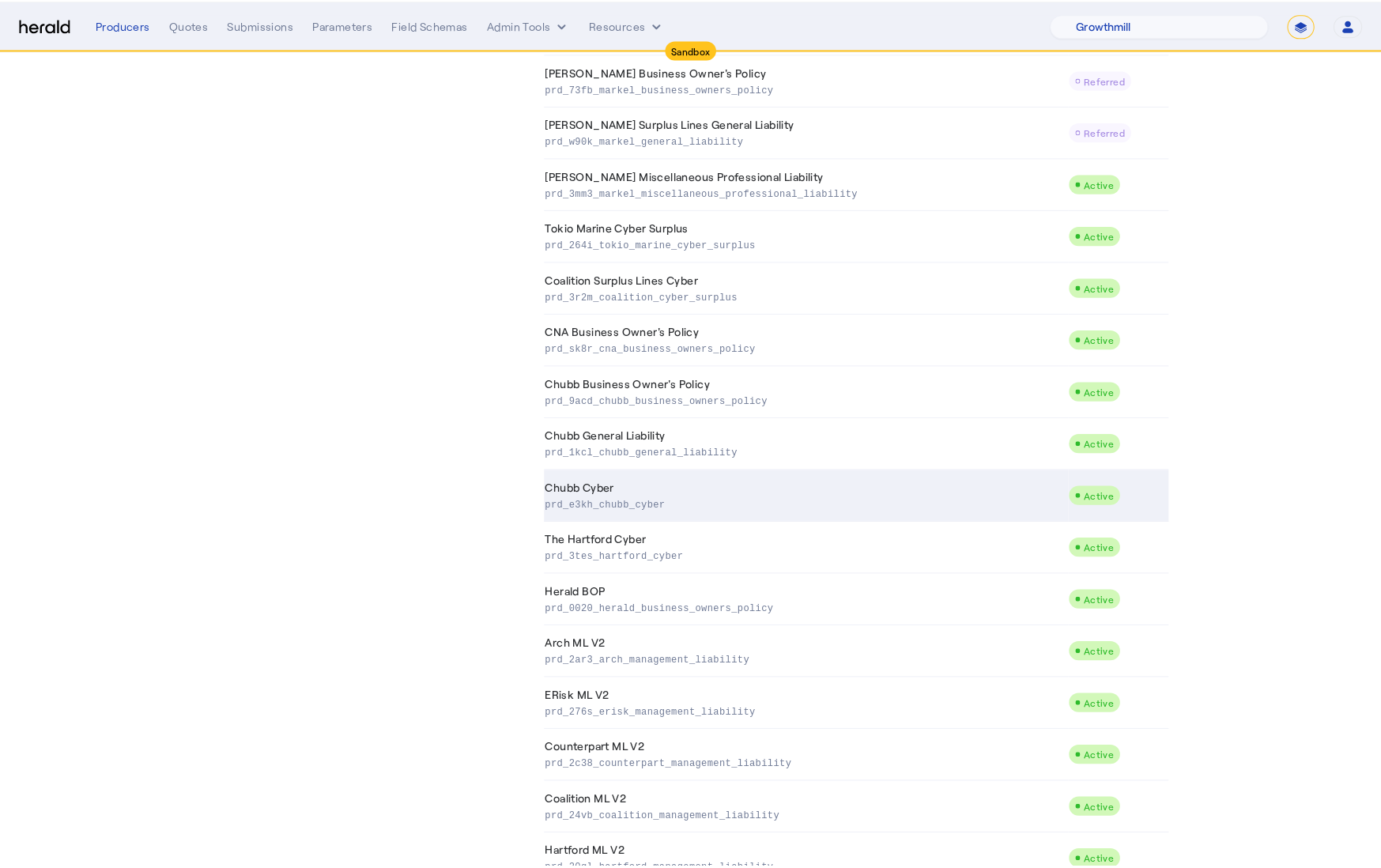 scroll, scrollTop: 0, scrollLeft: 0, axis: both 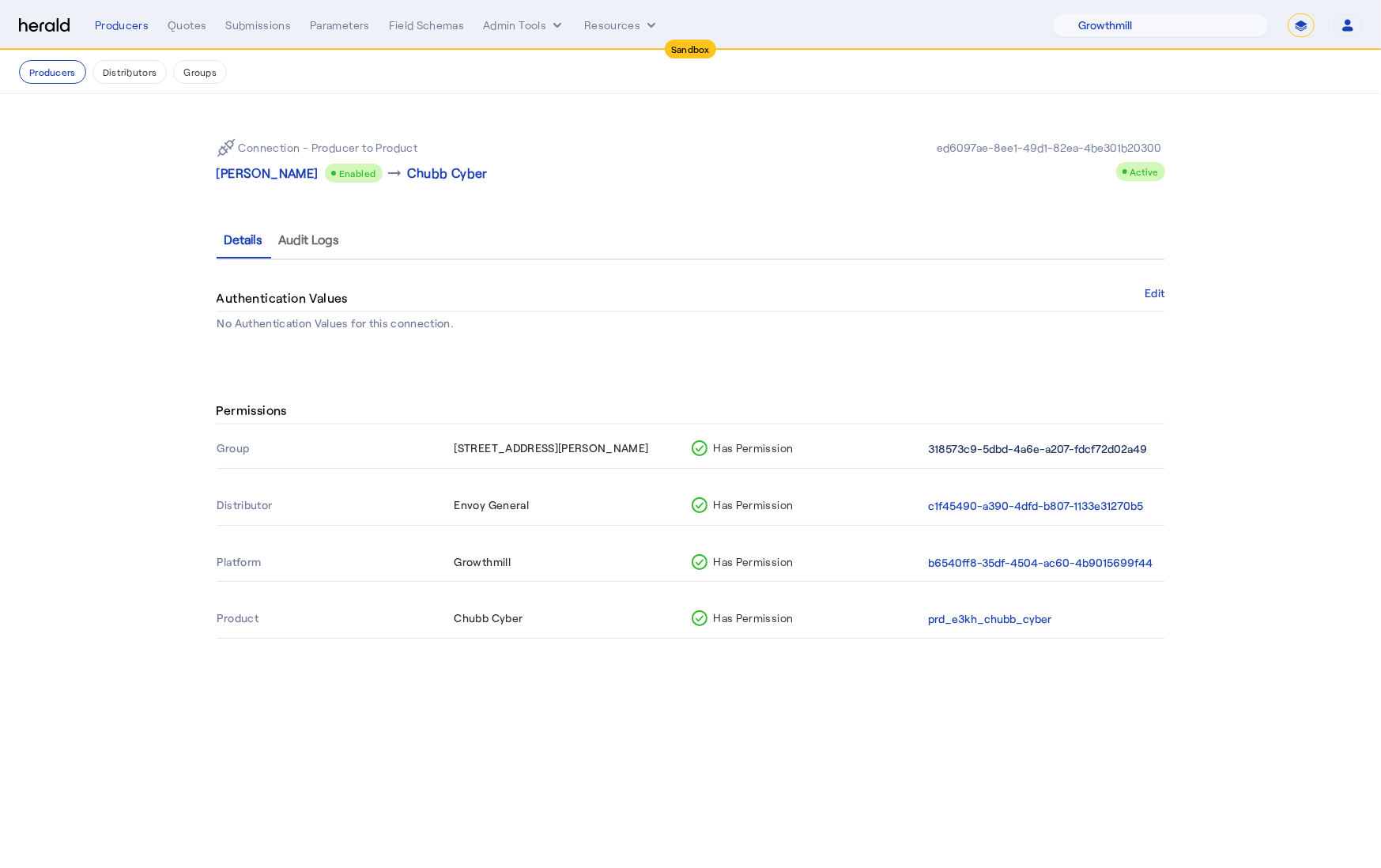 click on "318573c9-5dbd-4a6e-a207-fdcf72d02a49" 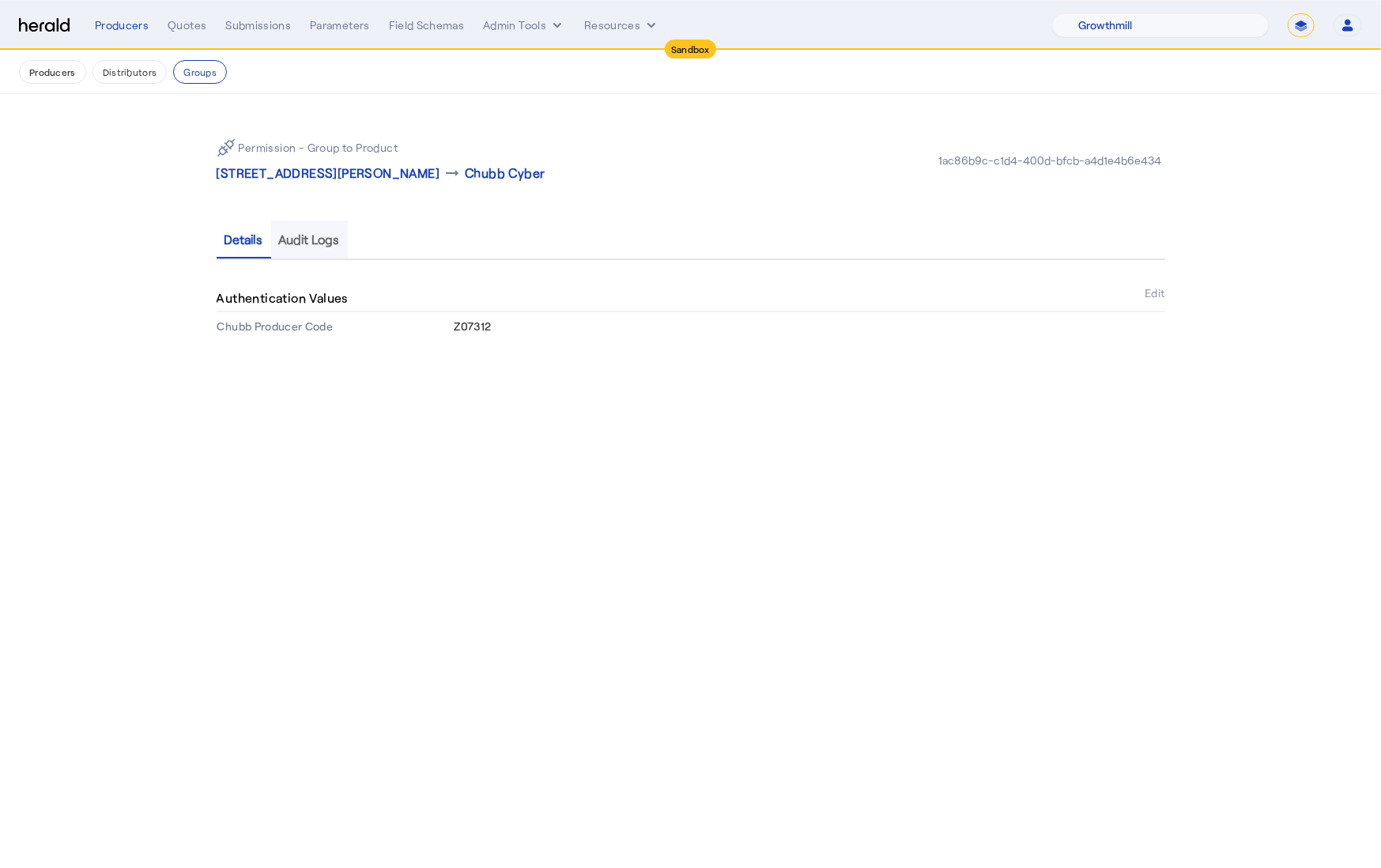 click on "Audit Logs" at bounding box center [309, 240] 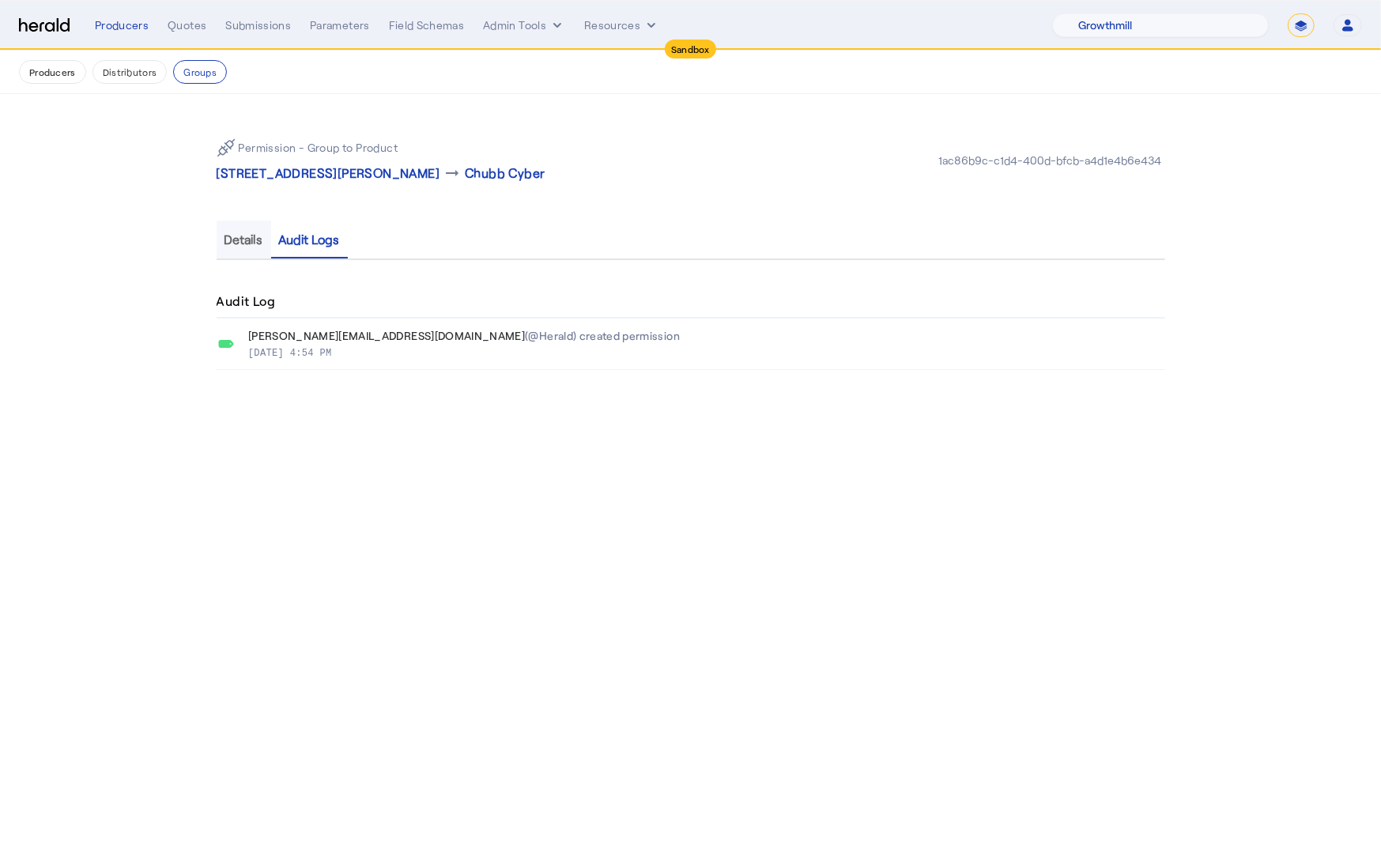 click on "Details" at bounding box center (243, 240) 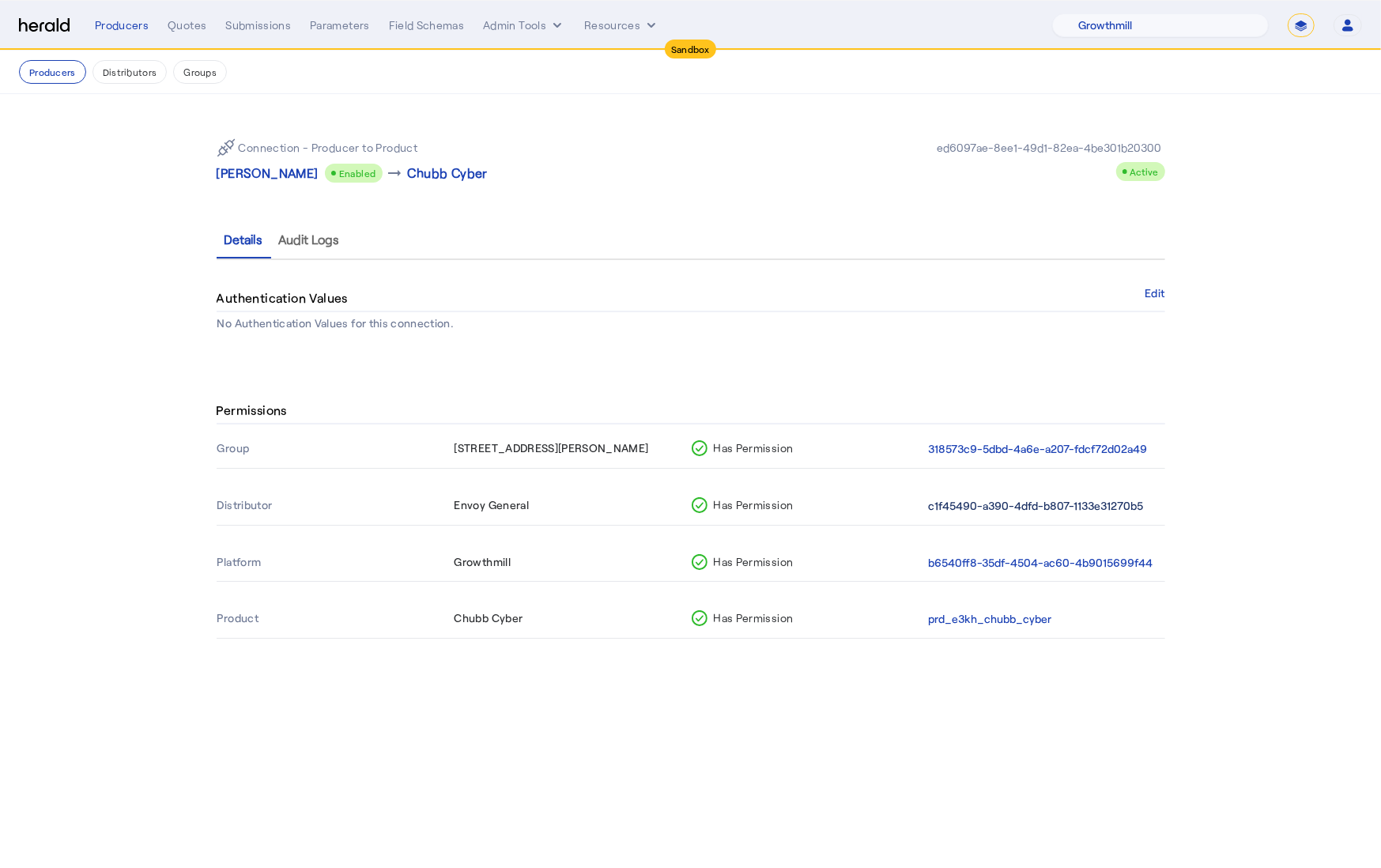 click on "c1f45490-a390-4dfd-b807-1133e31270b5" 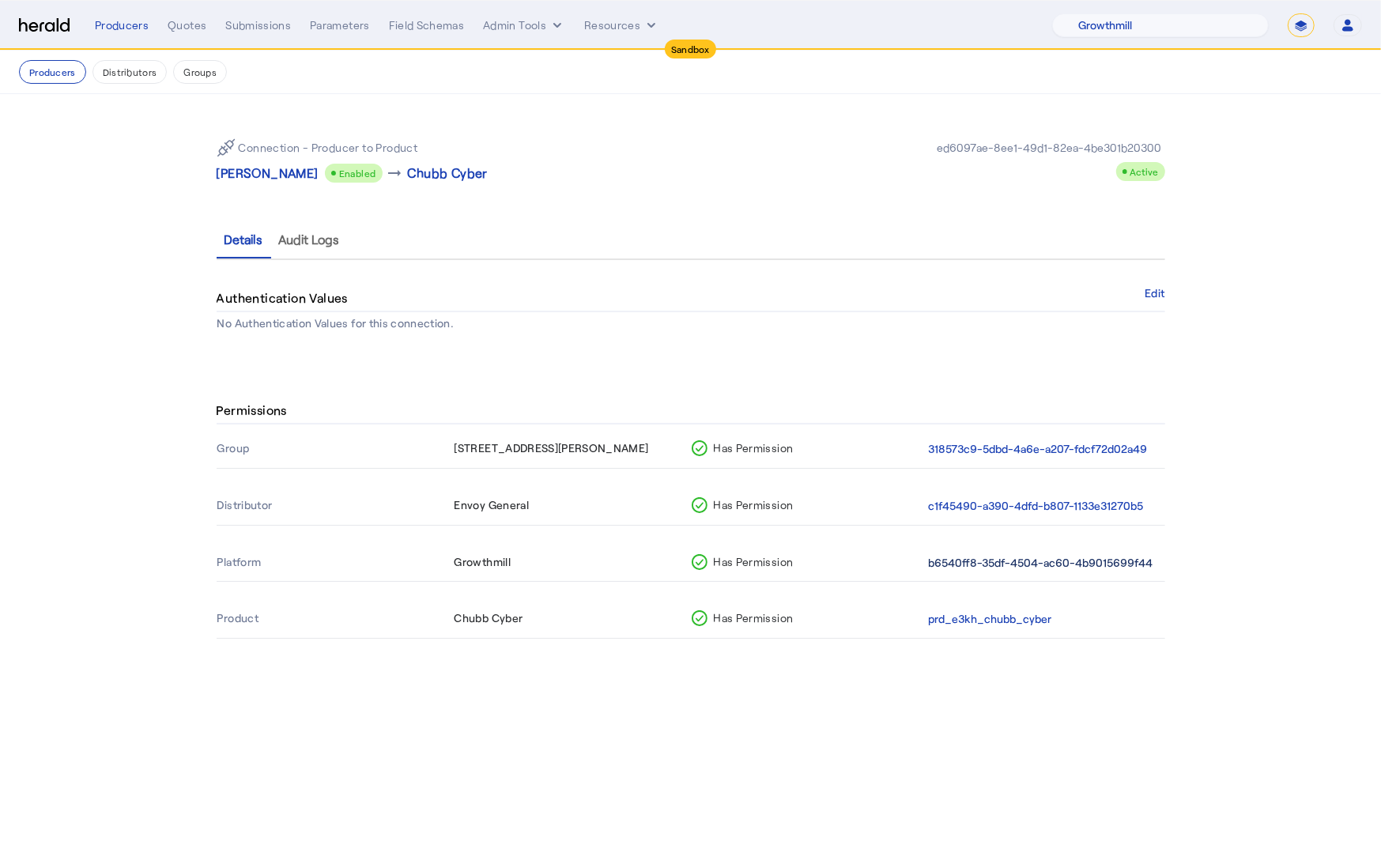 click on "b6540ff8-35df-4504-ac60-4b9015699f44" 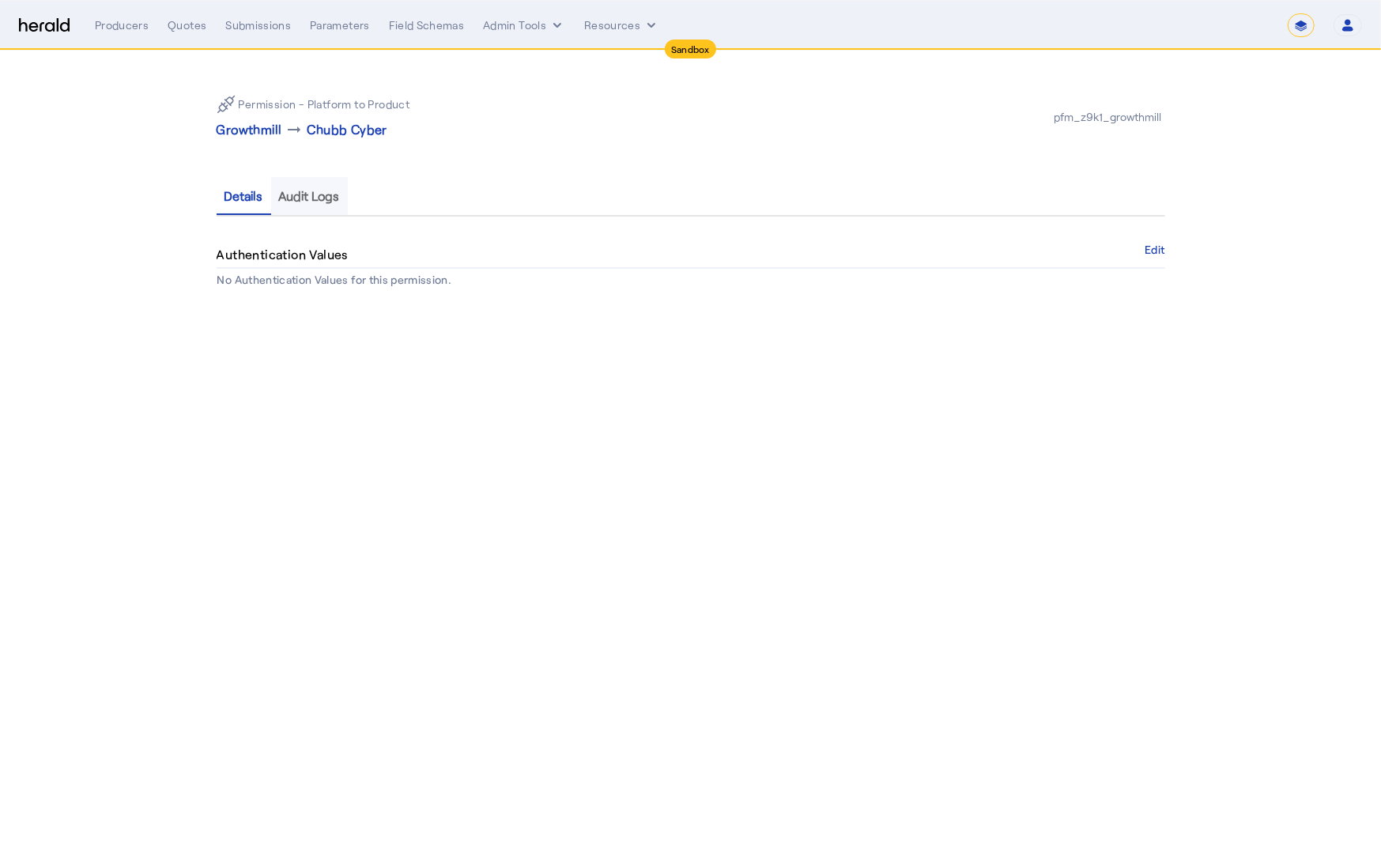 click on "Audit Logs" at bounding box center (309, 196) 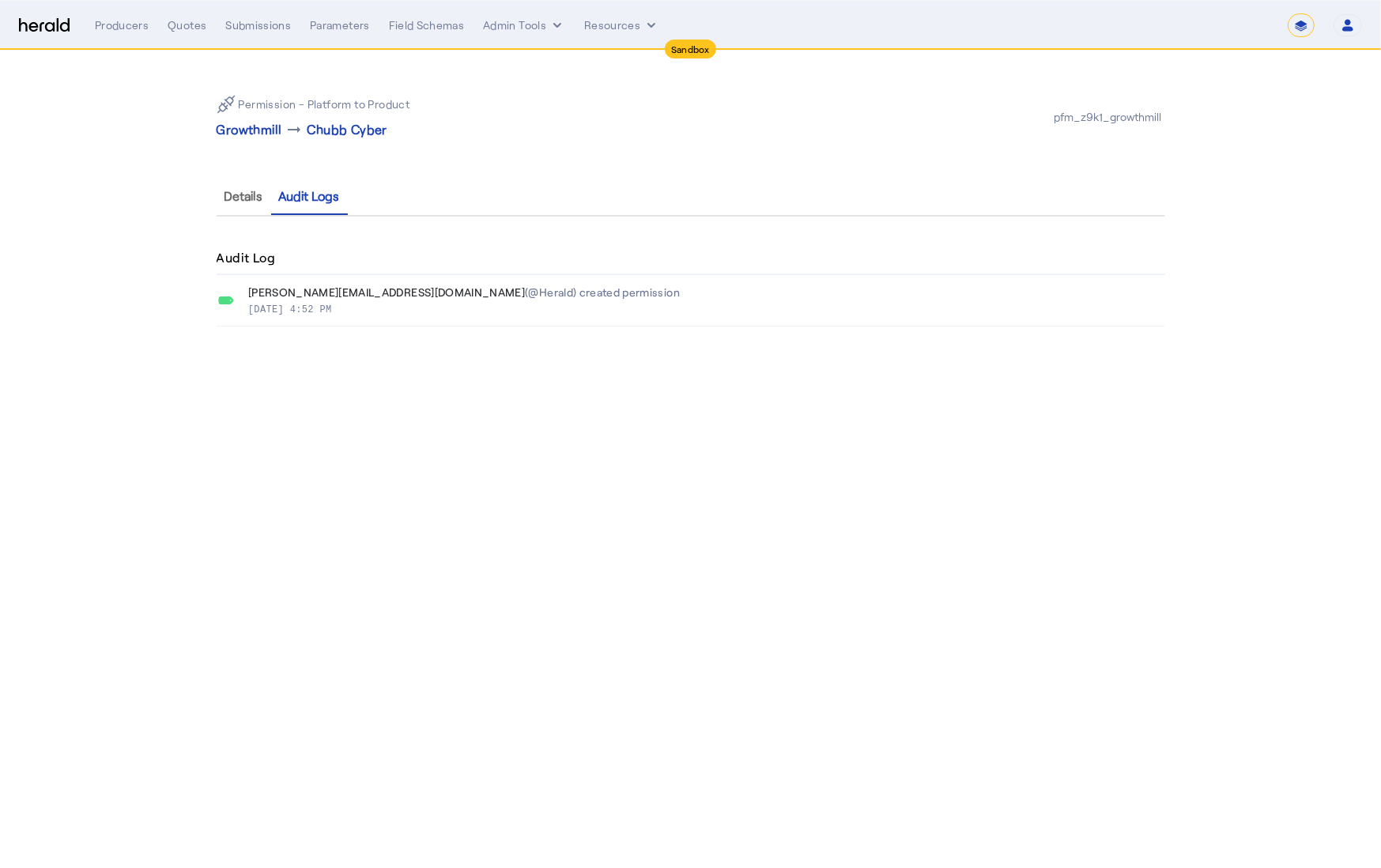 select on "pfm_z9k1_growthmill" 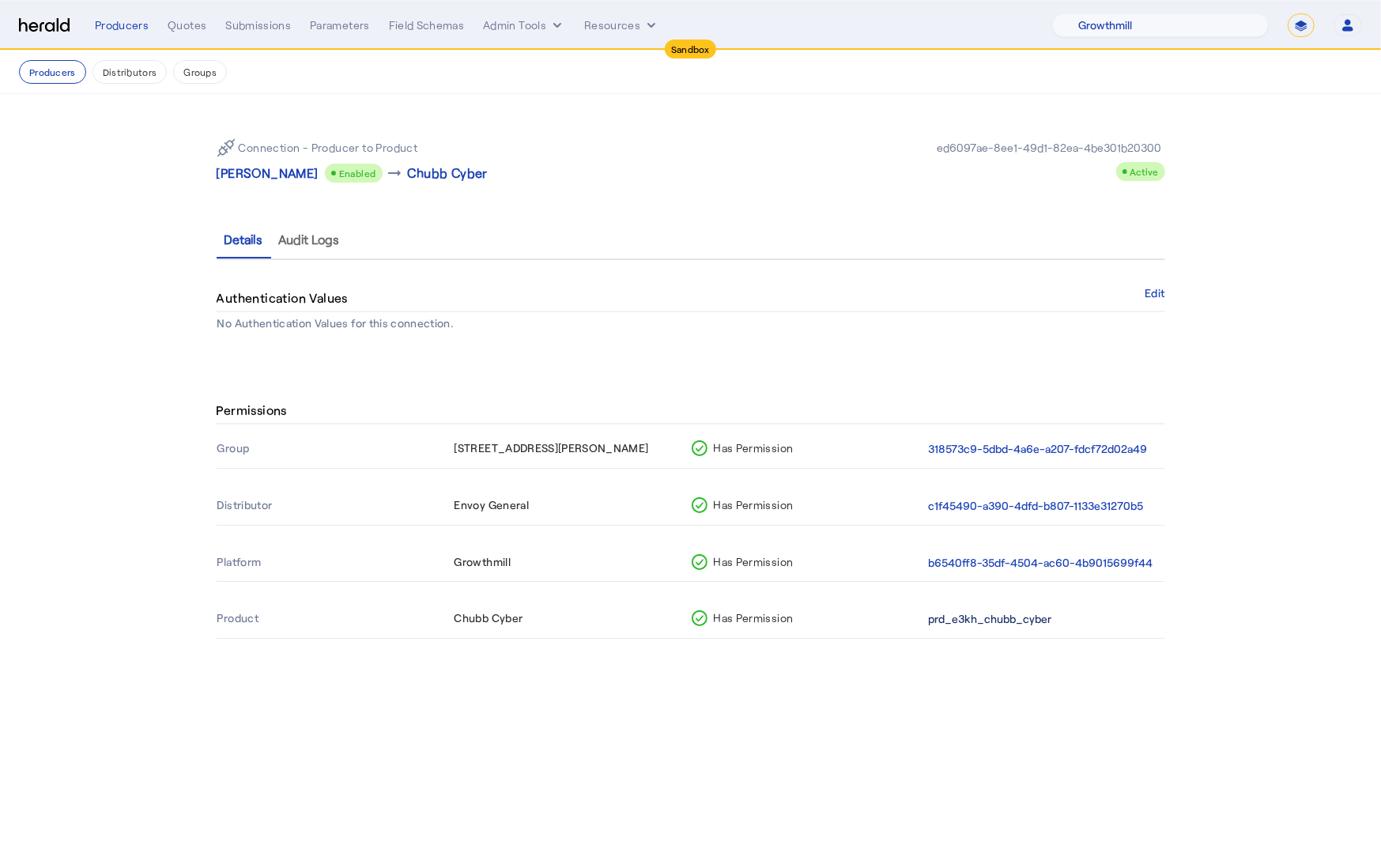 click on "prd_e3kh_chubb_cyber" 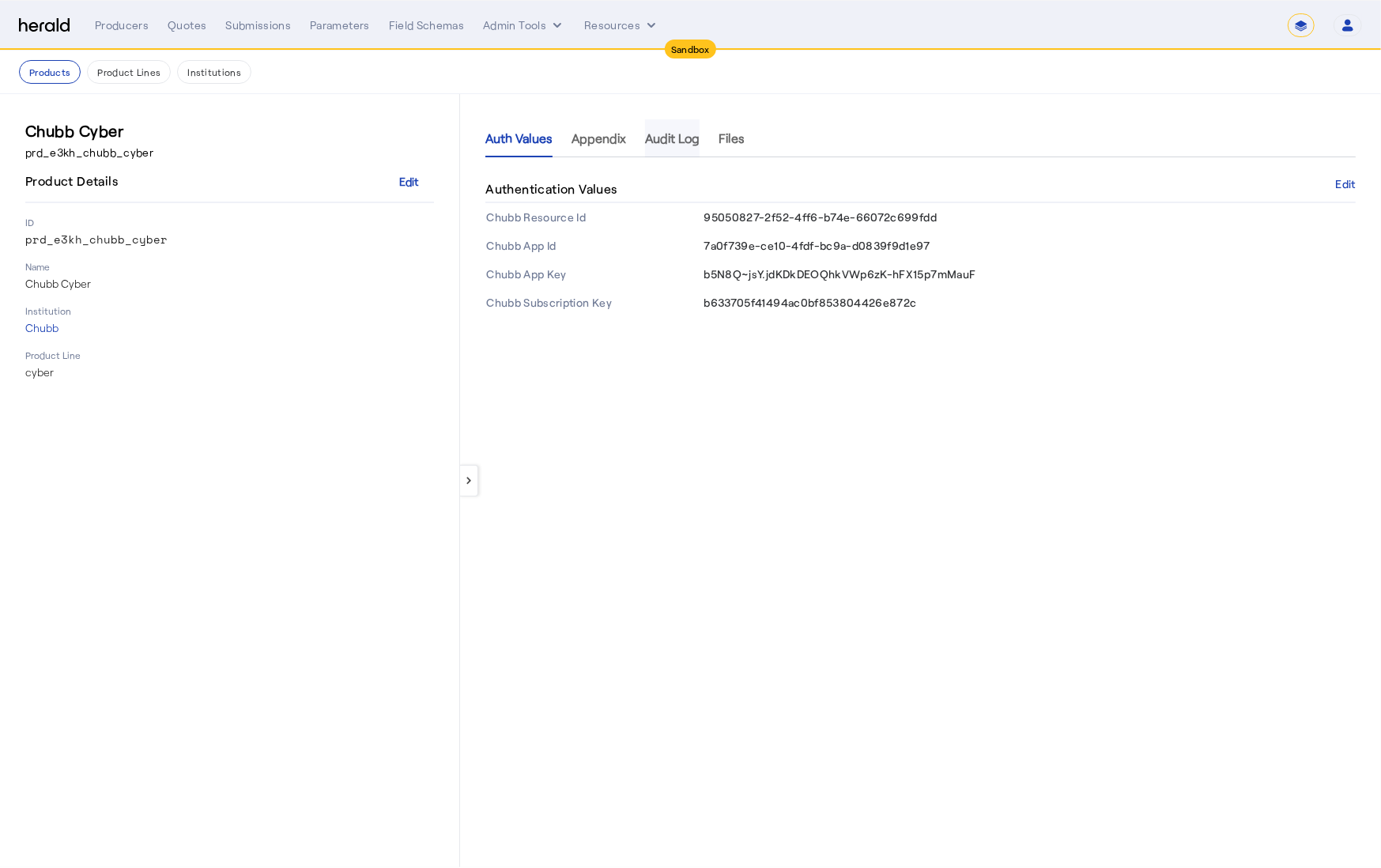 click on "Audit Log" at bounding box center (672, 138) 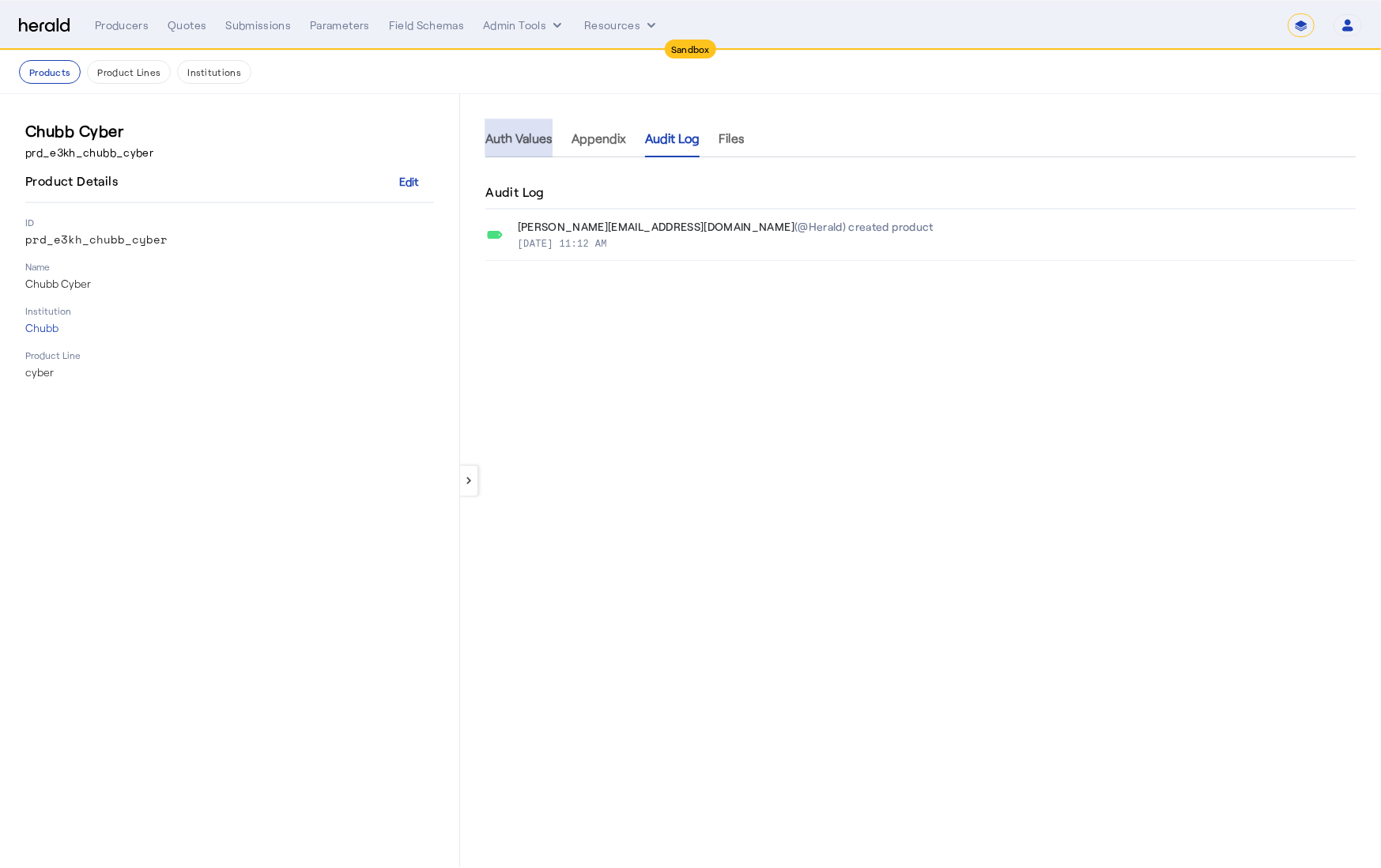 click on "Auth Values" at bounding box center [519, 138] 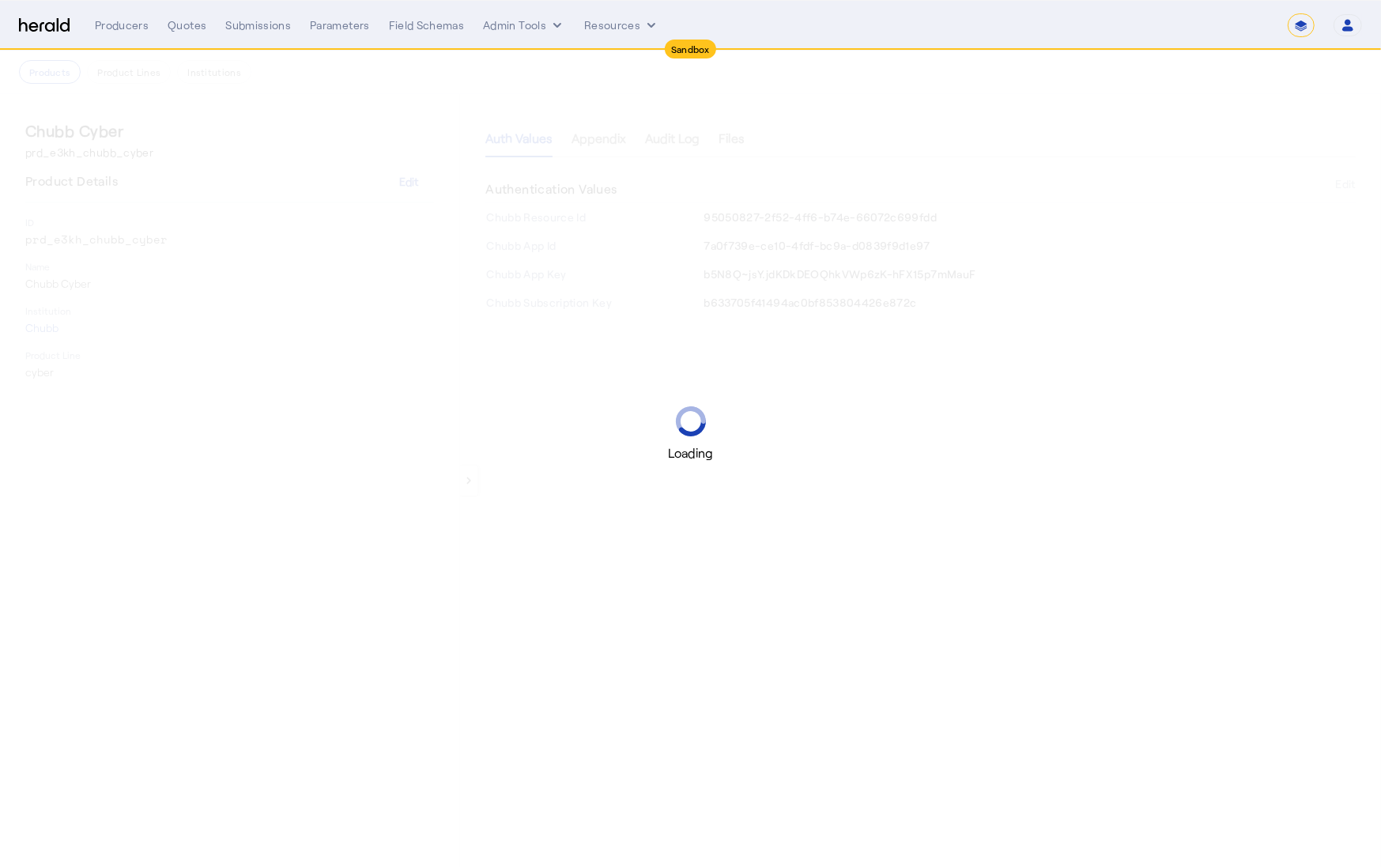 select on "pfm_z9k1_growthmill" 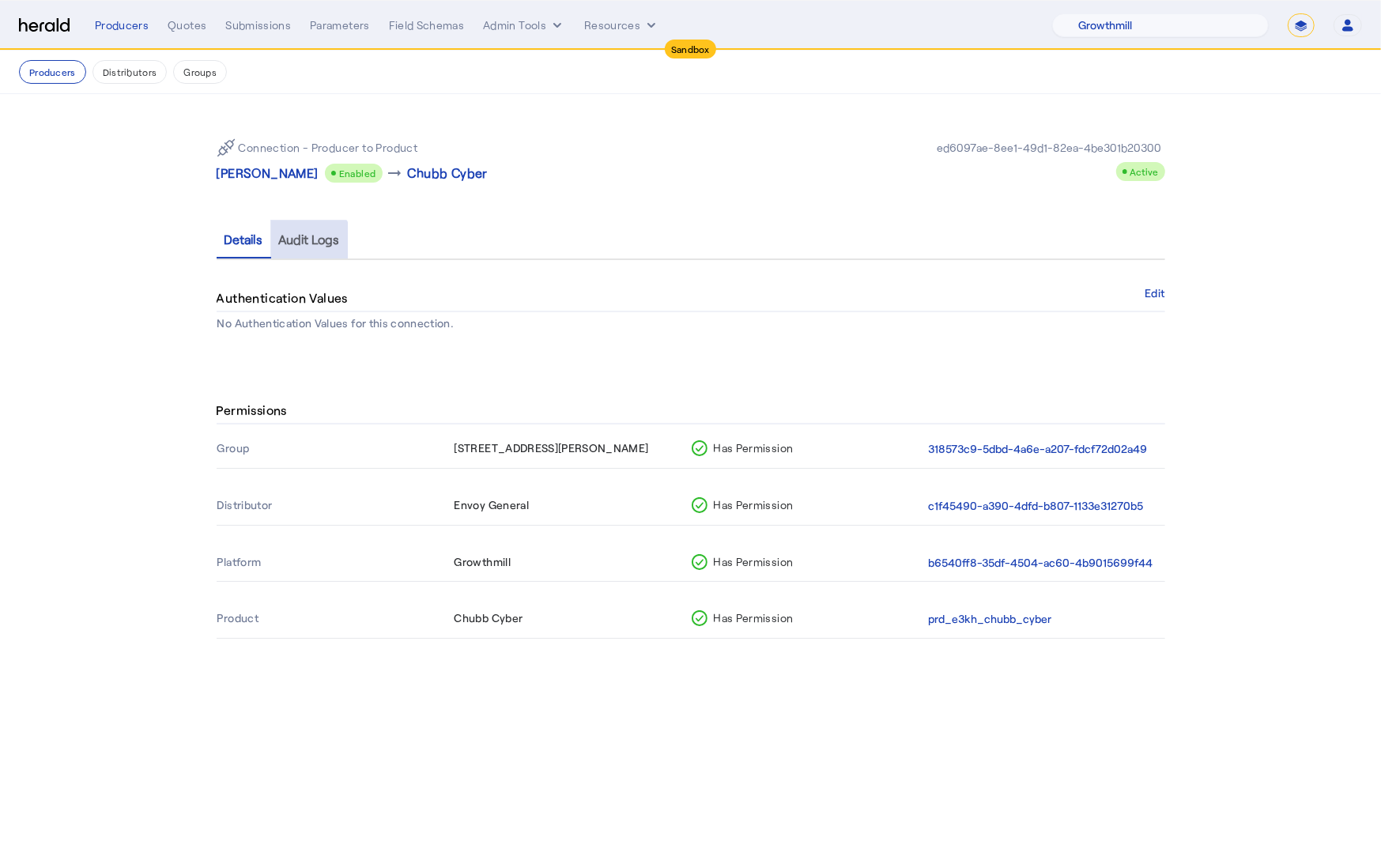click on "Audit Logs" at bounding box center [309, 240] 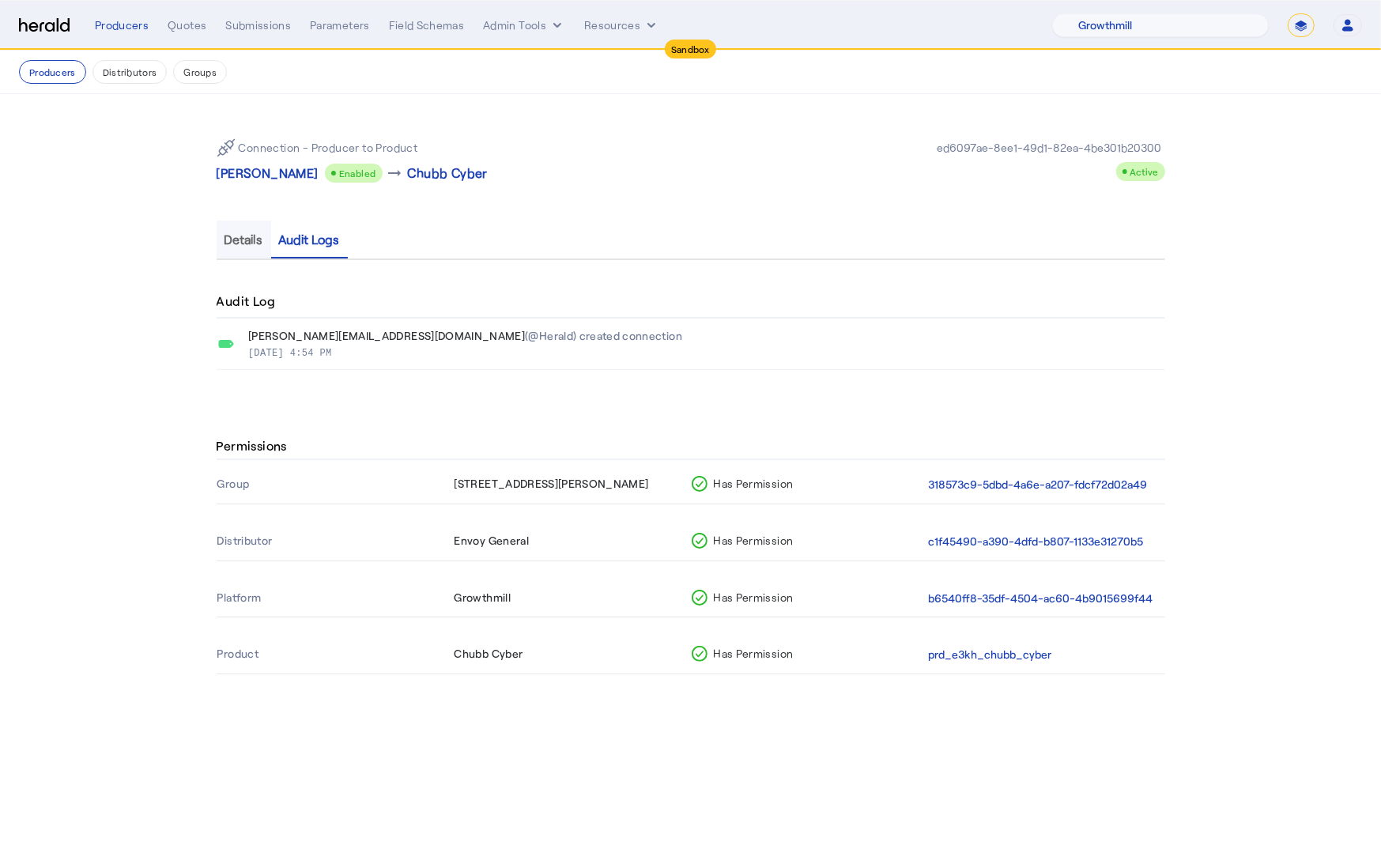 click on "Details" at bounding box center (243, 240) 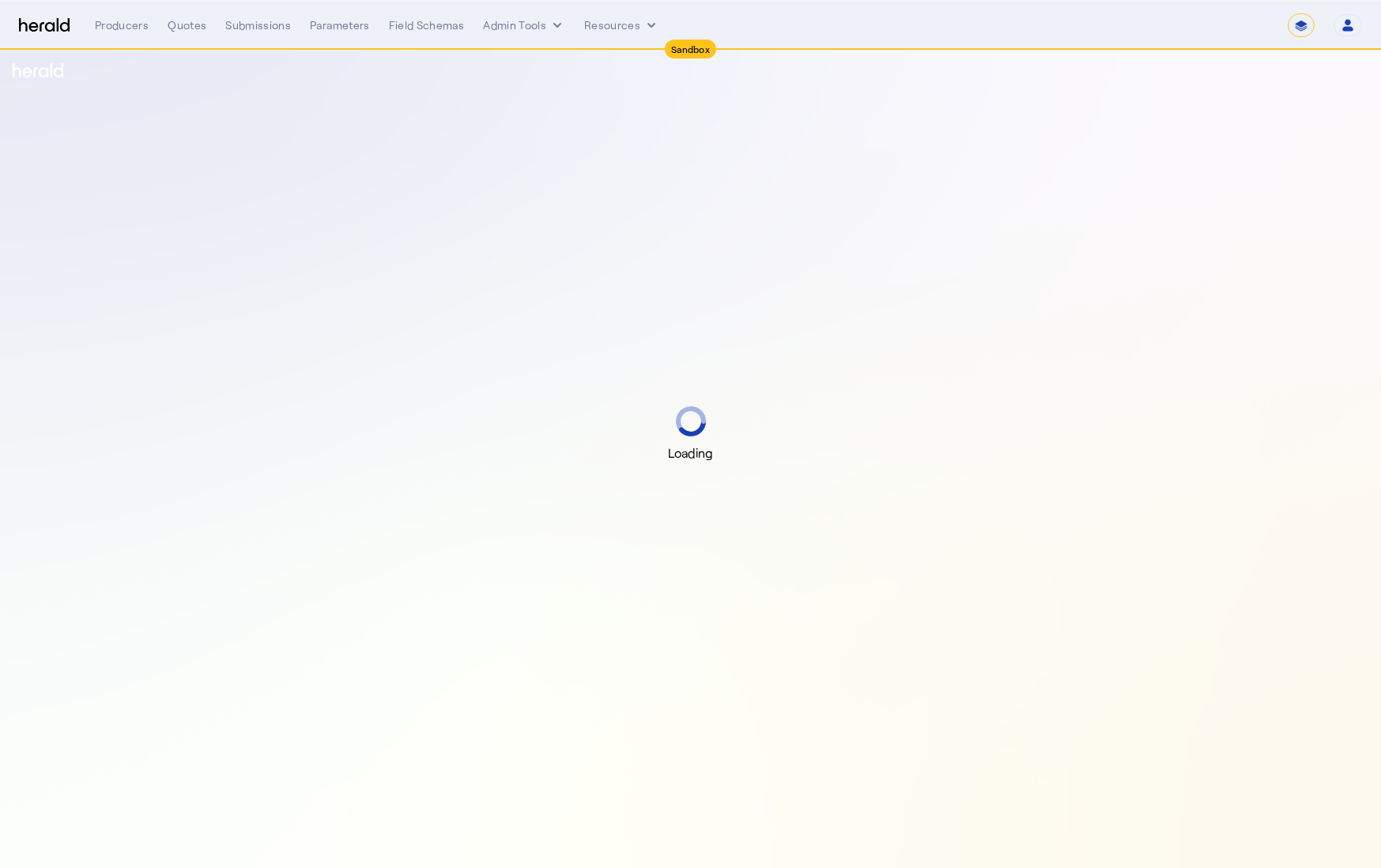 select on "*******" 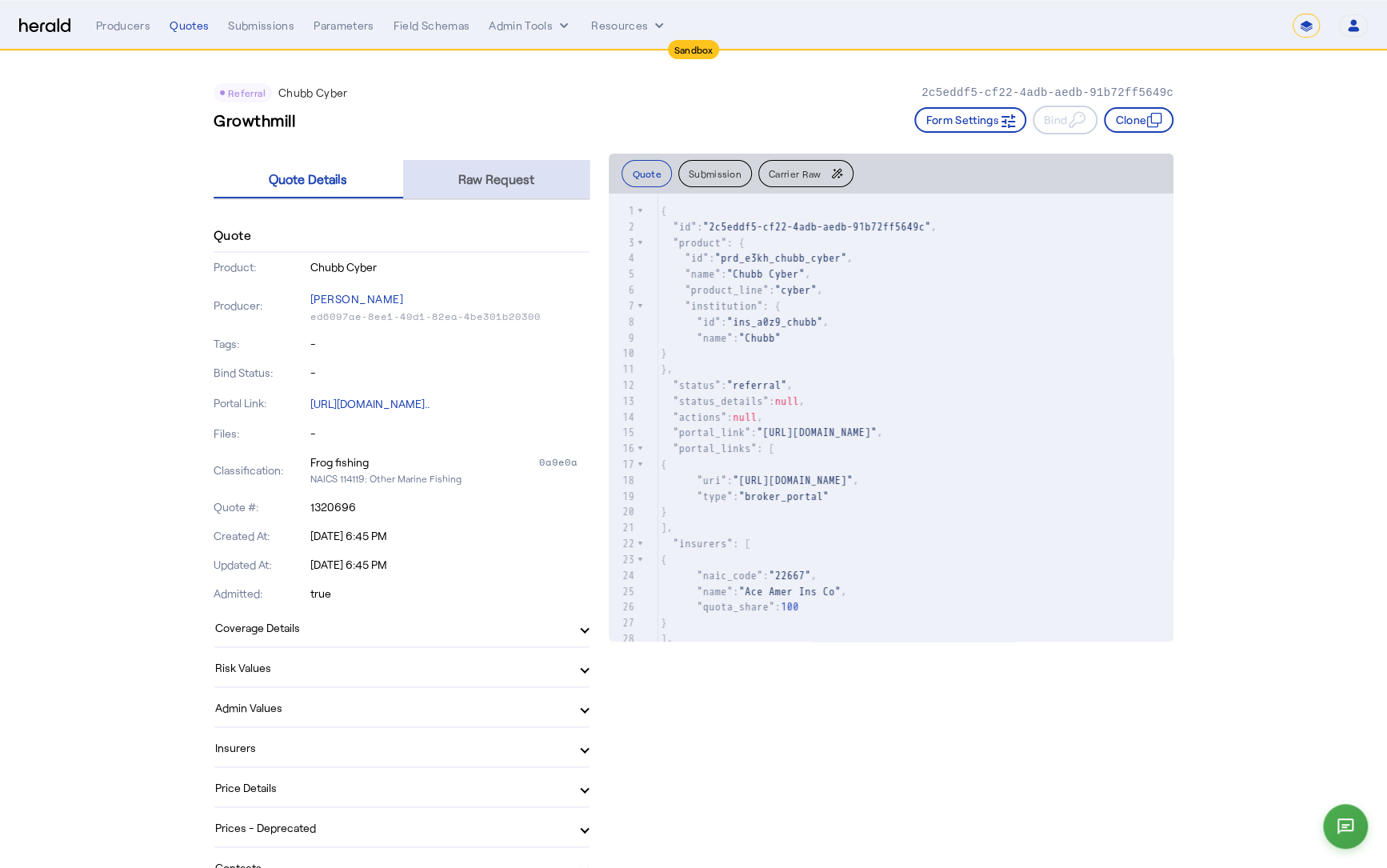 click on "Raw Request" at bounding box center (496, 179) 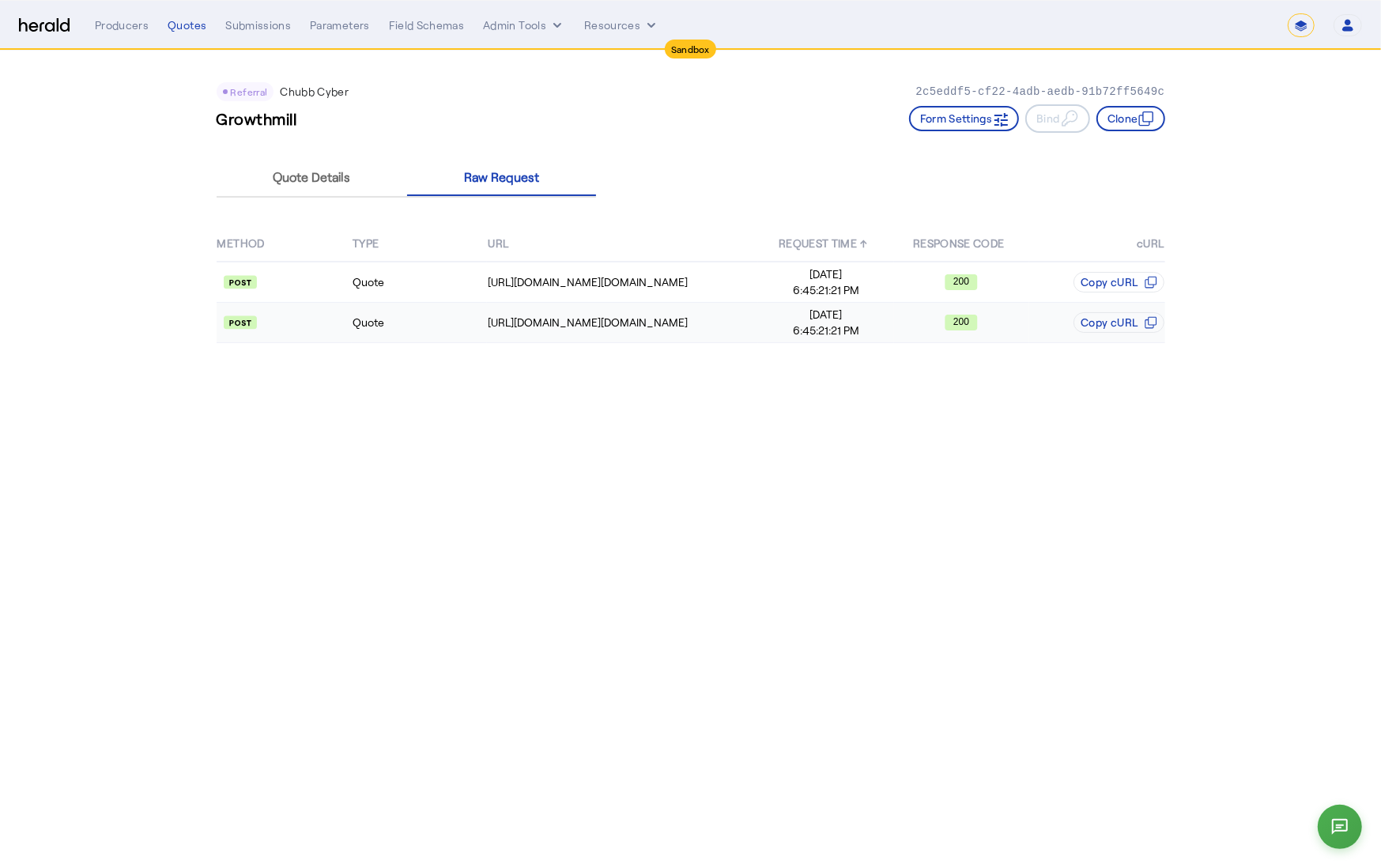 click on "Quote" 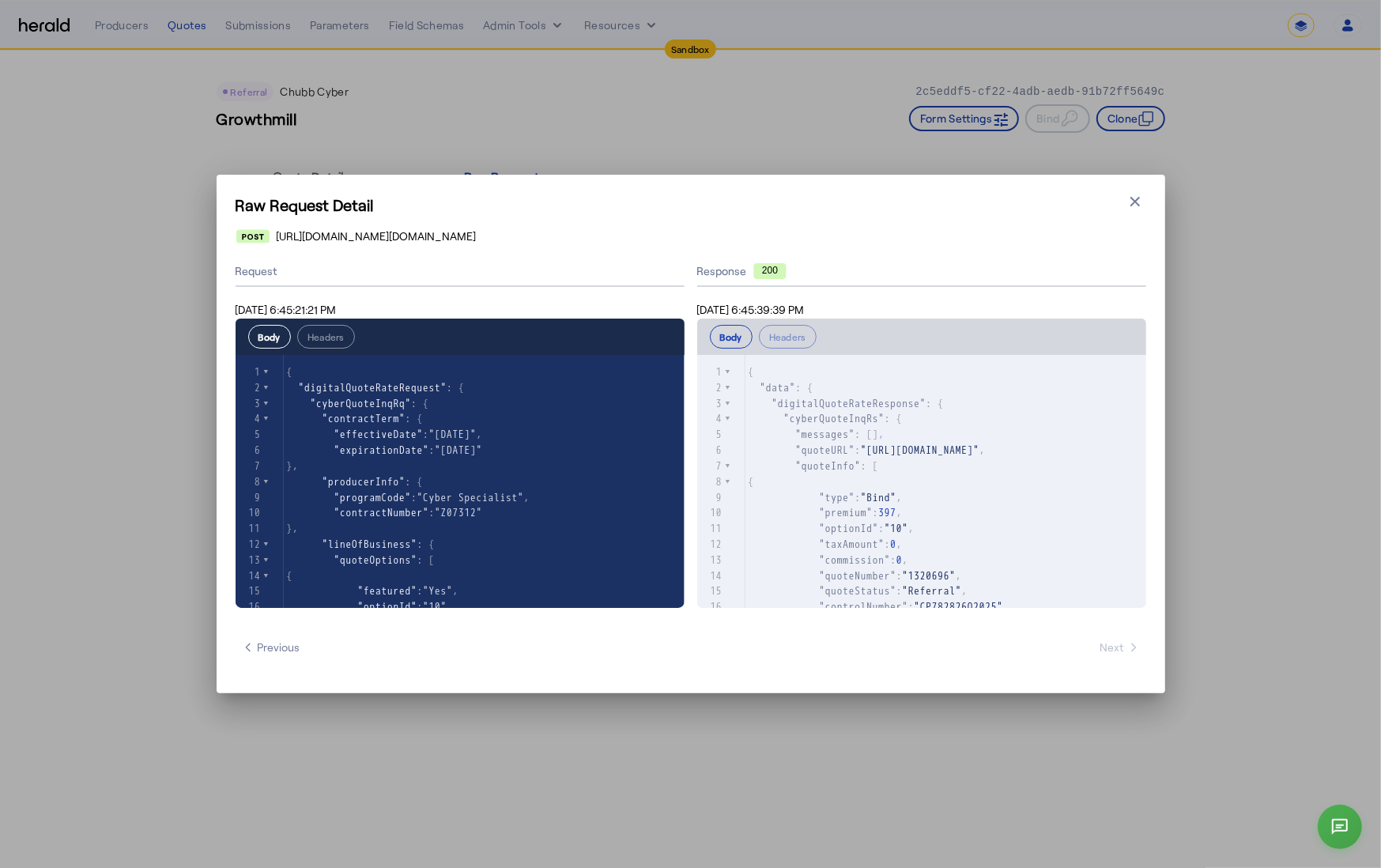 scroll, scrollTop: 97, scrollLeft: 0, axis: vertical 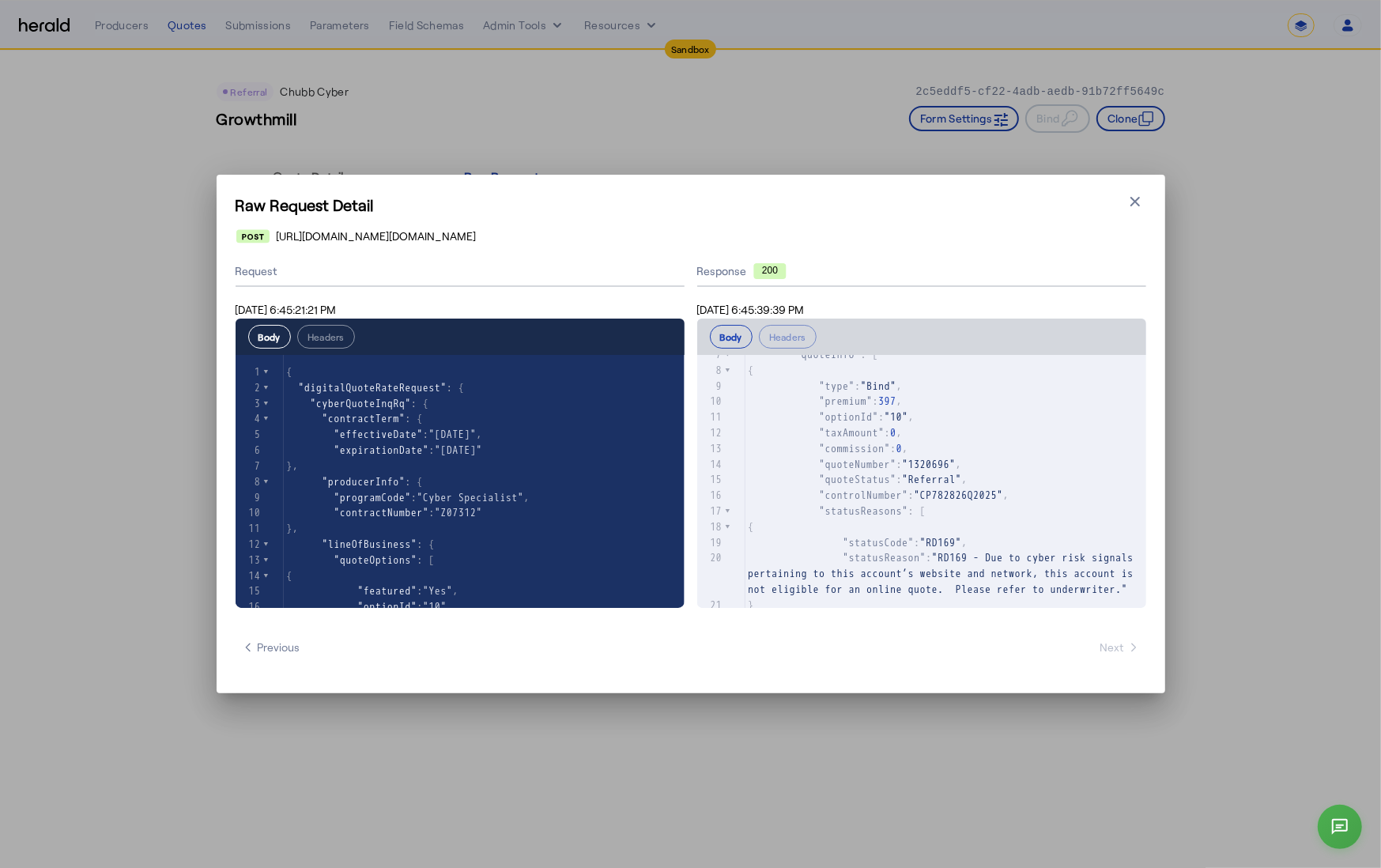 click on "Body   Headers" at bounding box center [301, 337] 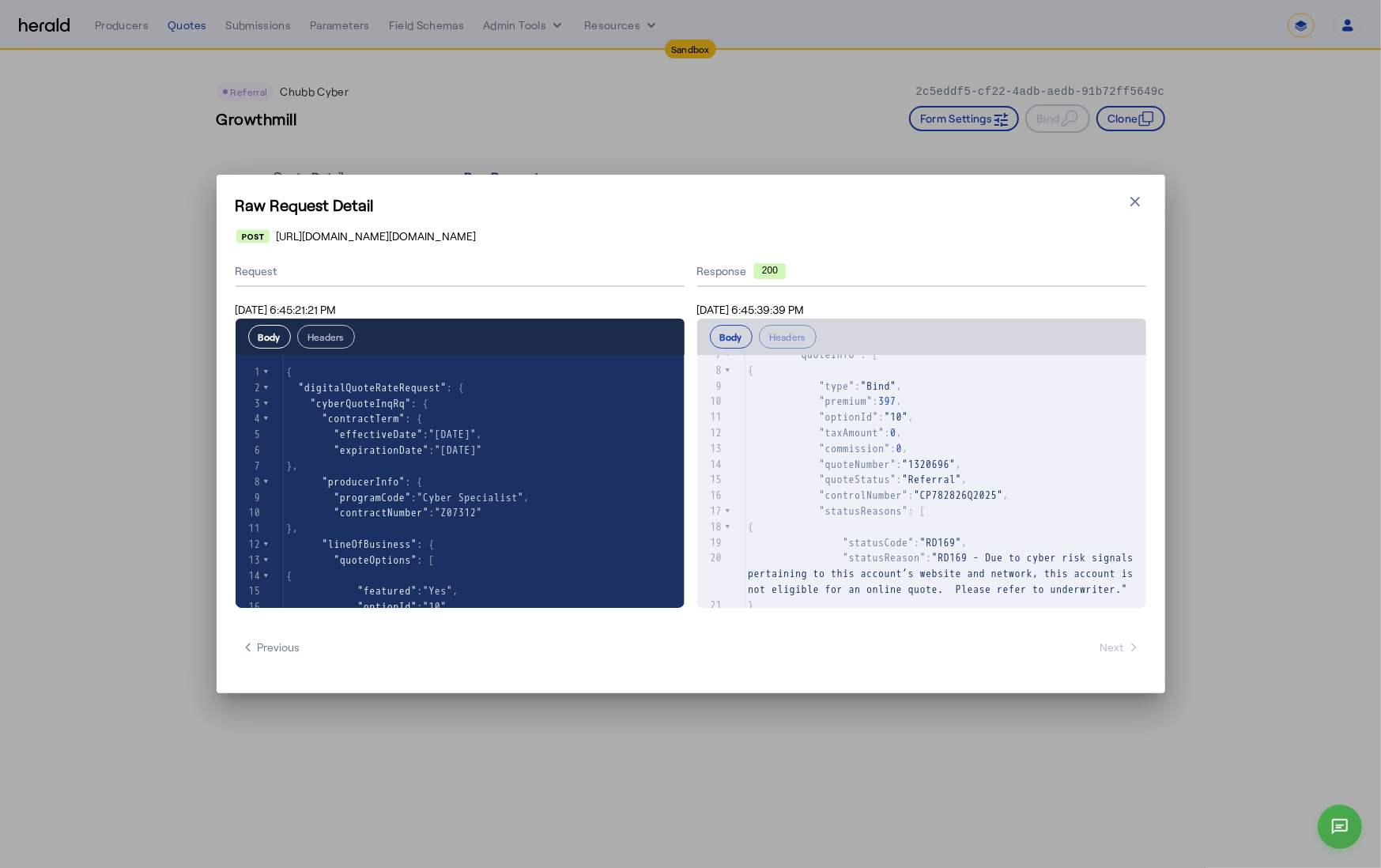 click on "Headers" at bounding box center (326, 337) 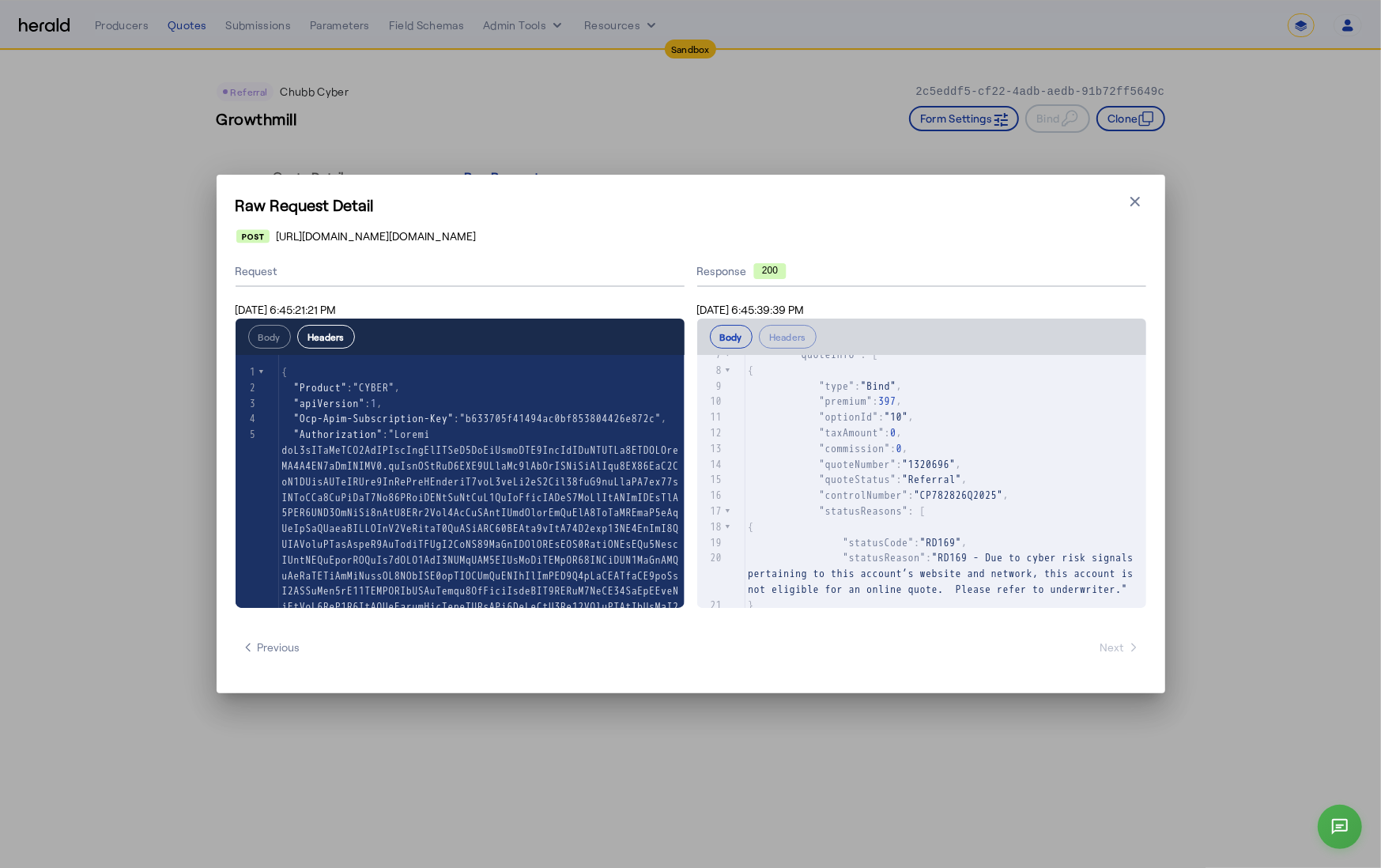 scroll, scrollTop: 251, scrollLeft: 0, axis: vertical 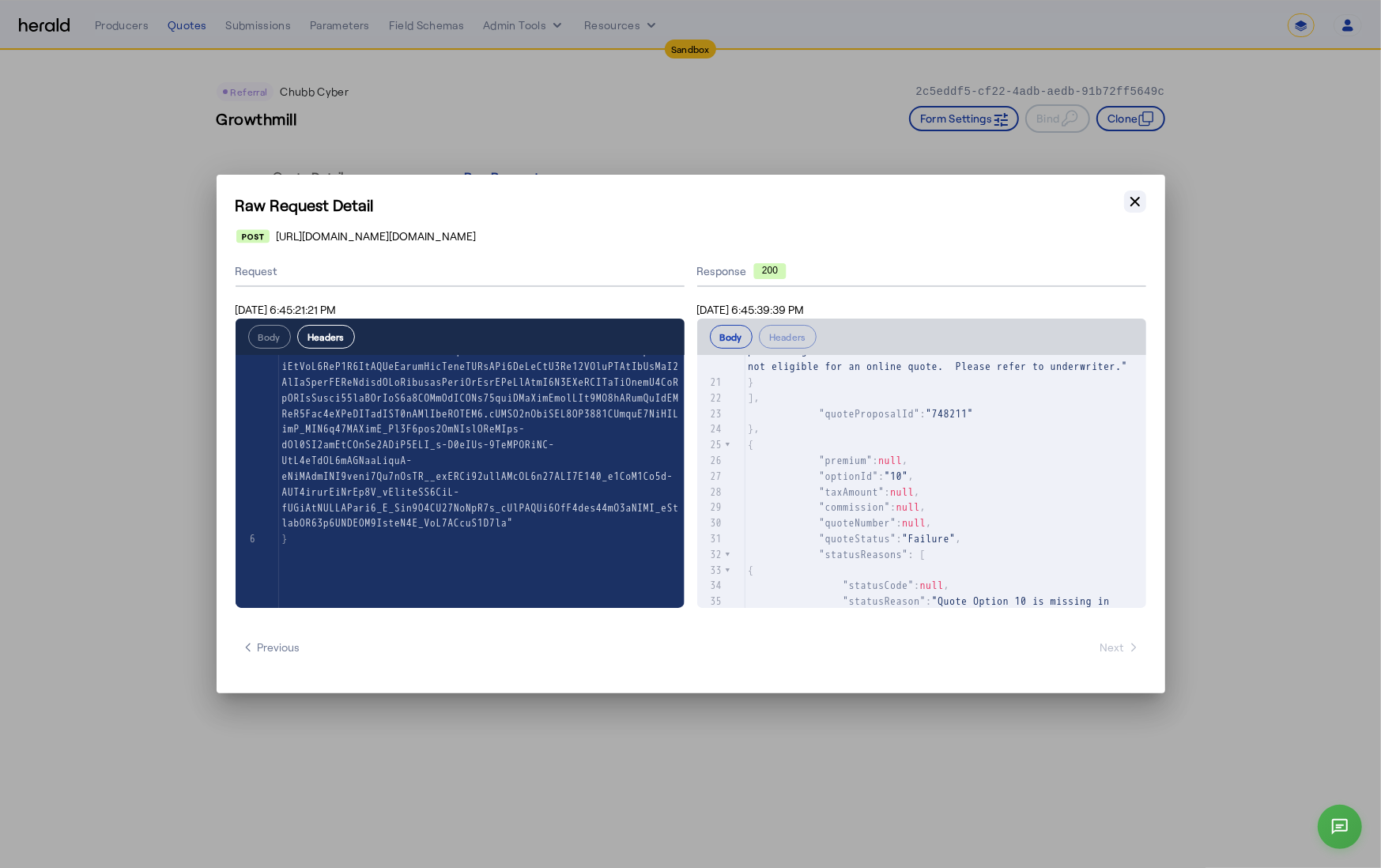 click 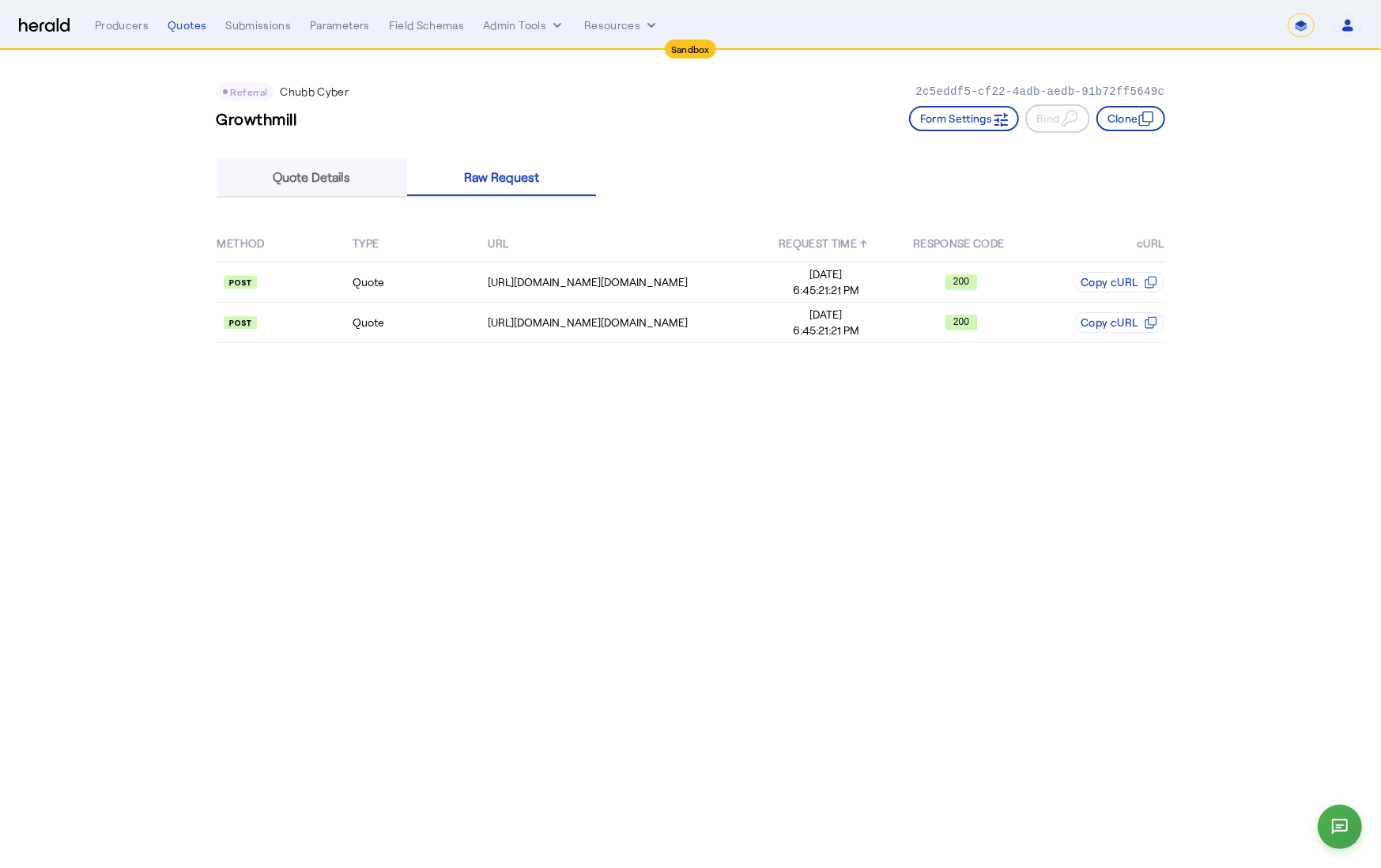 click on "Quote Details" at bounding box center [312, 177] 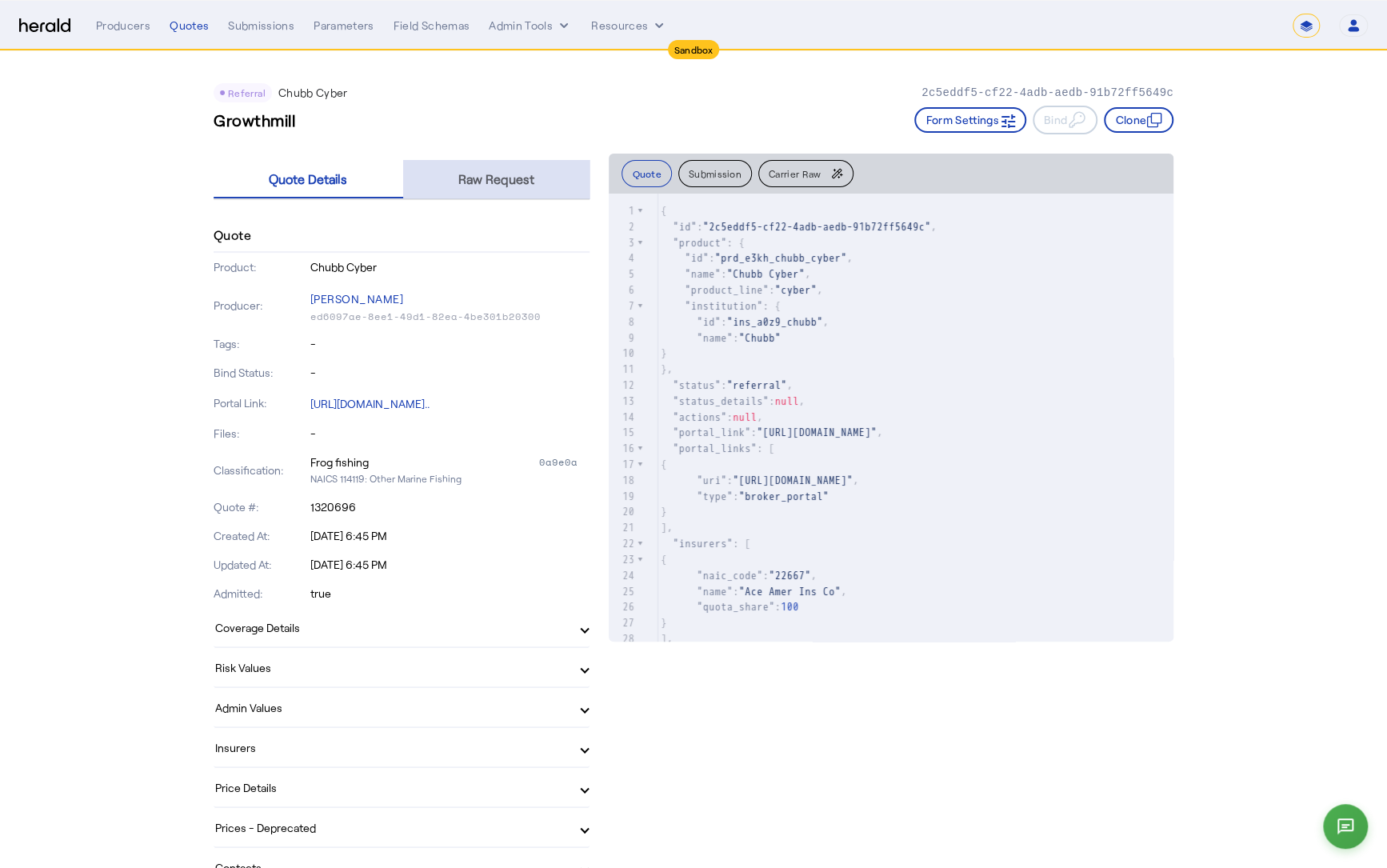 click on "Raw Request" at bounding box center [496, 179] 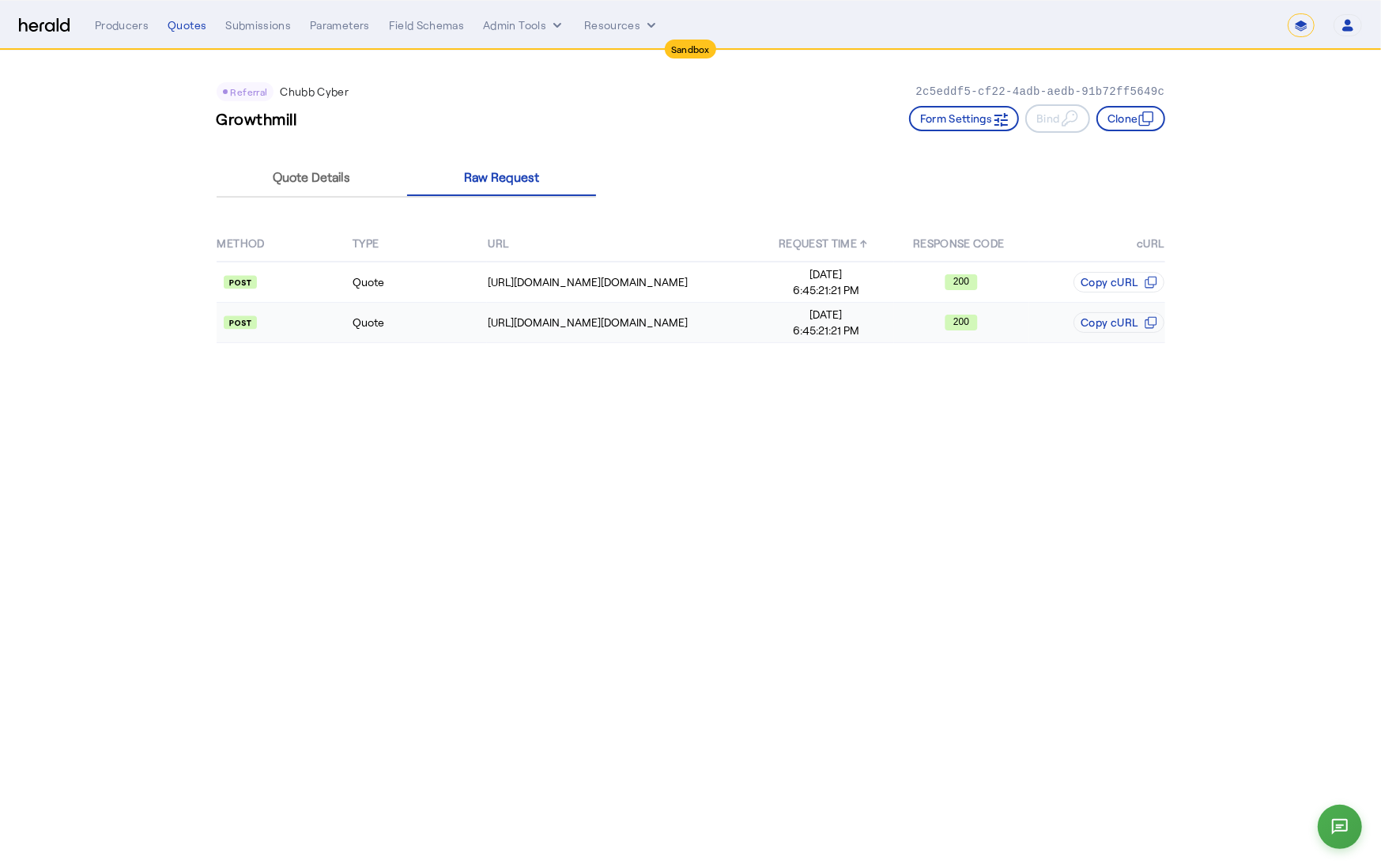 click on "Quote" 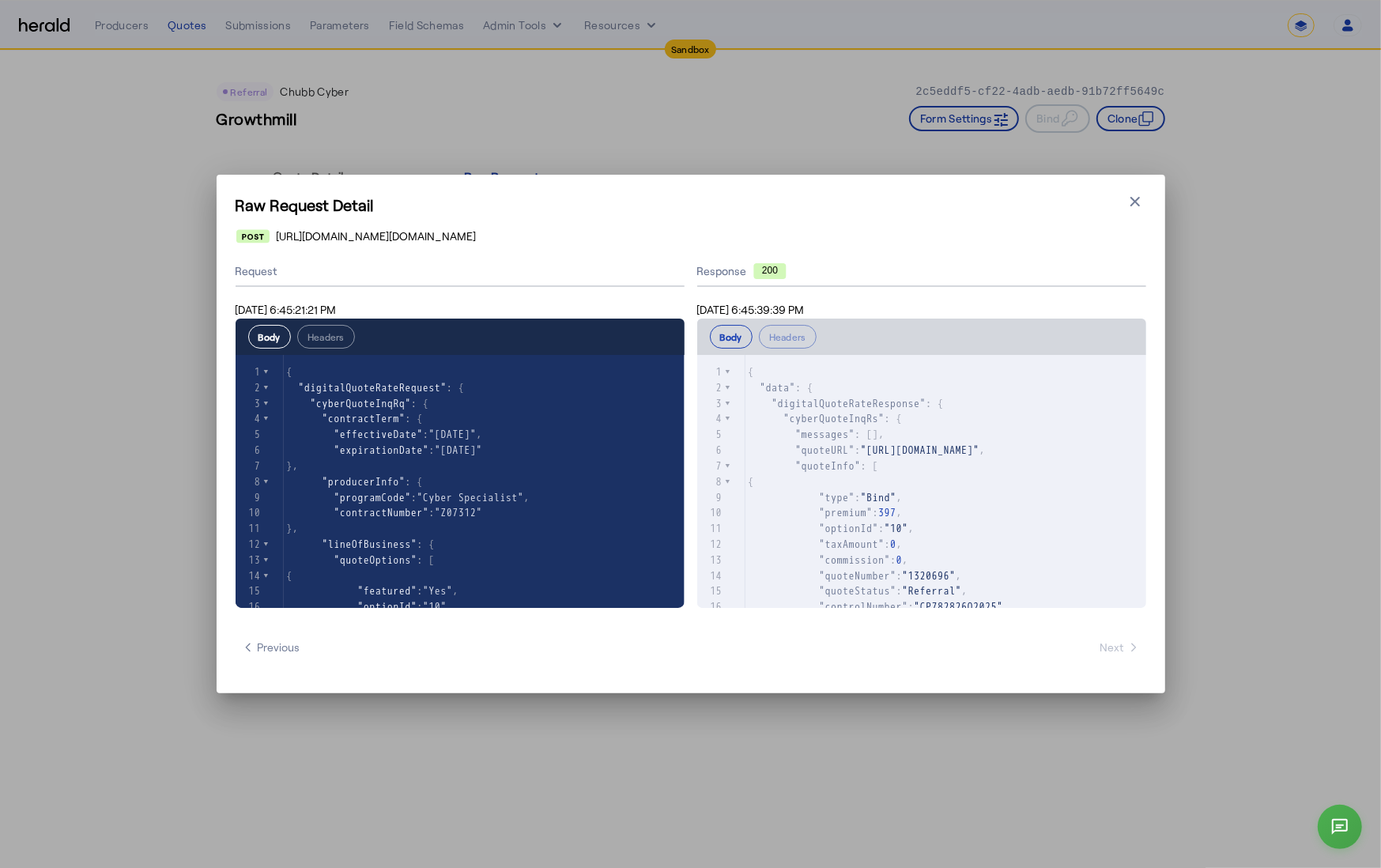 scroll, scrollTop: 9, scrollLeft: 0, axis: vertical 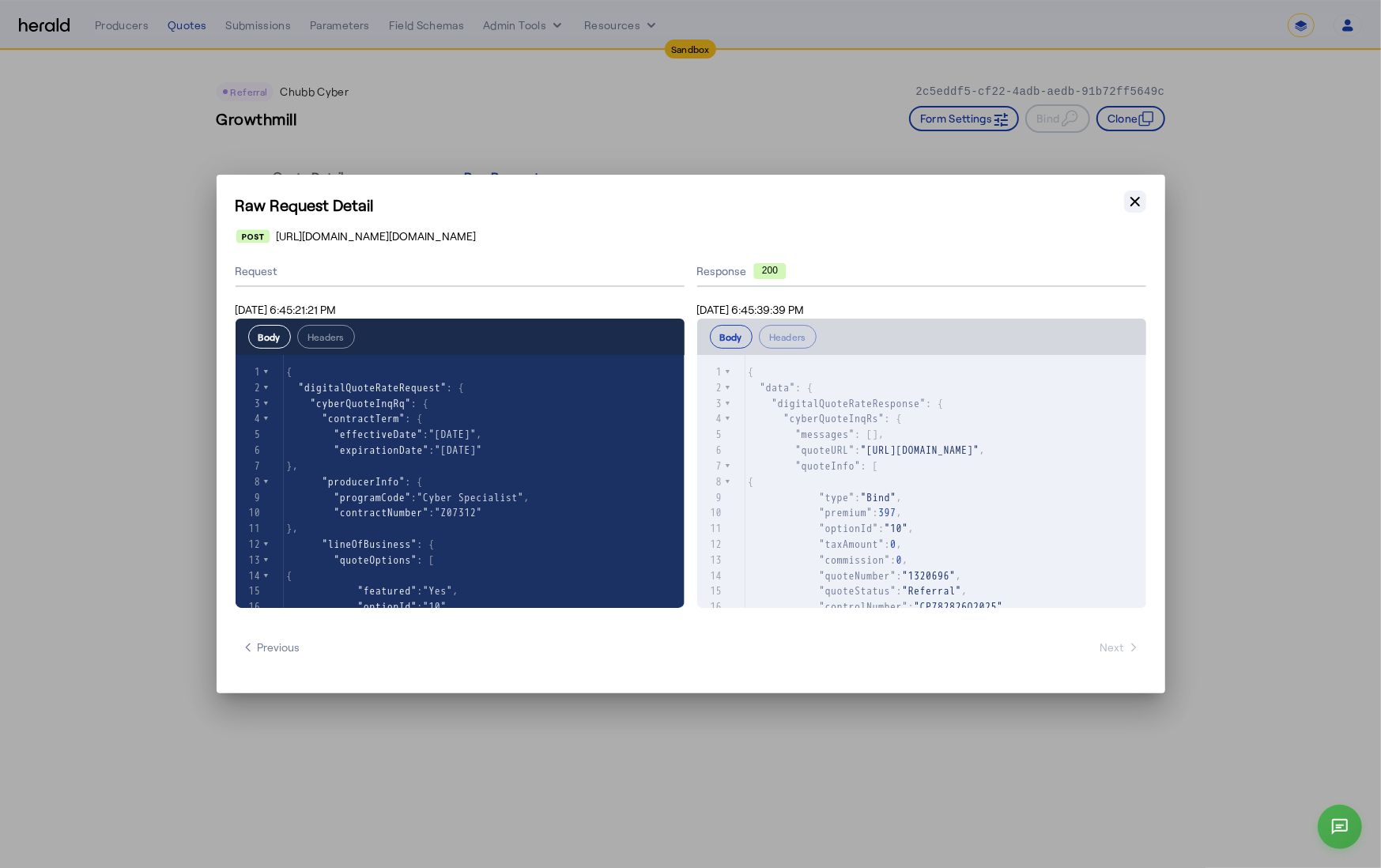 click on "Close modal" at bounding box center (1135, 202) 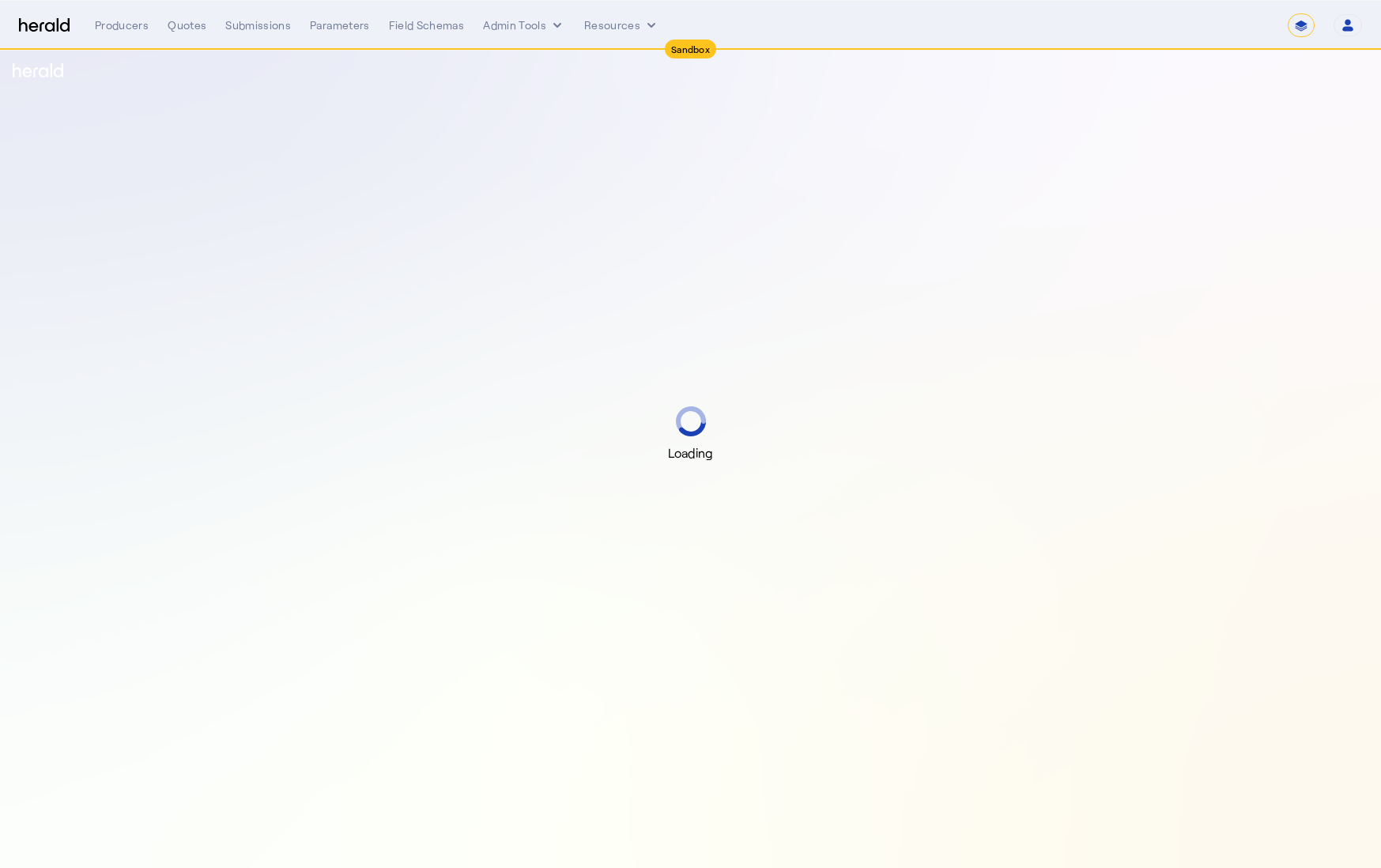 select on "*******" 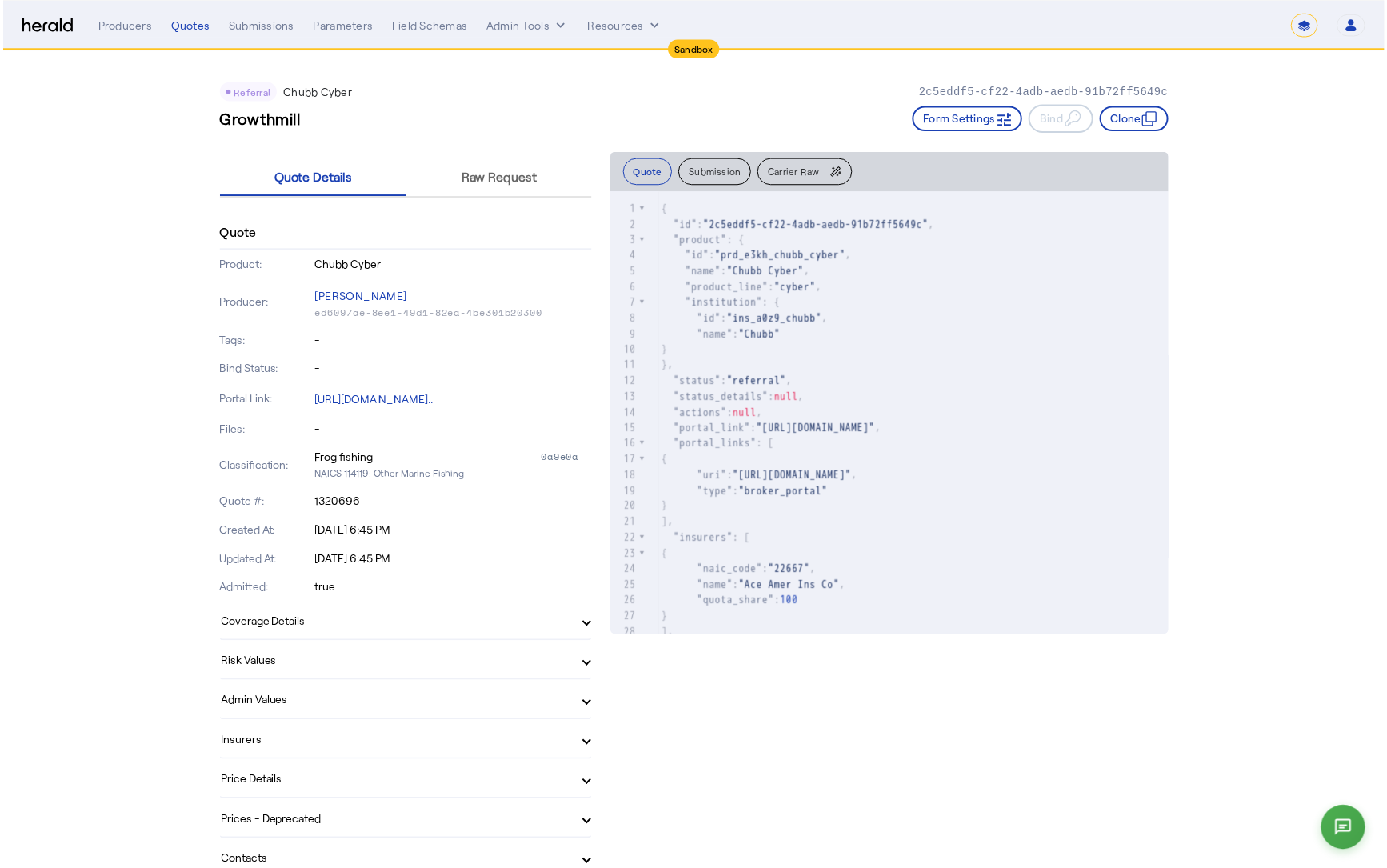 scroll, scrollTop: 0, scrollLeft: 0, axis: both 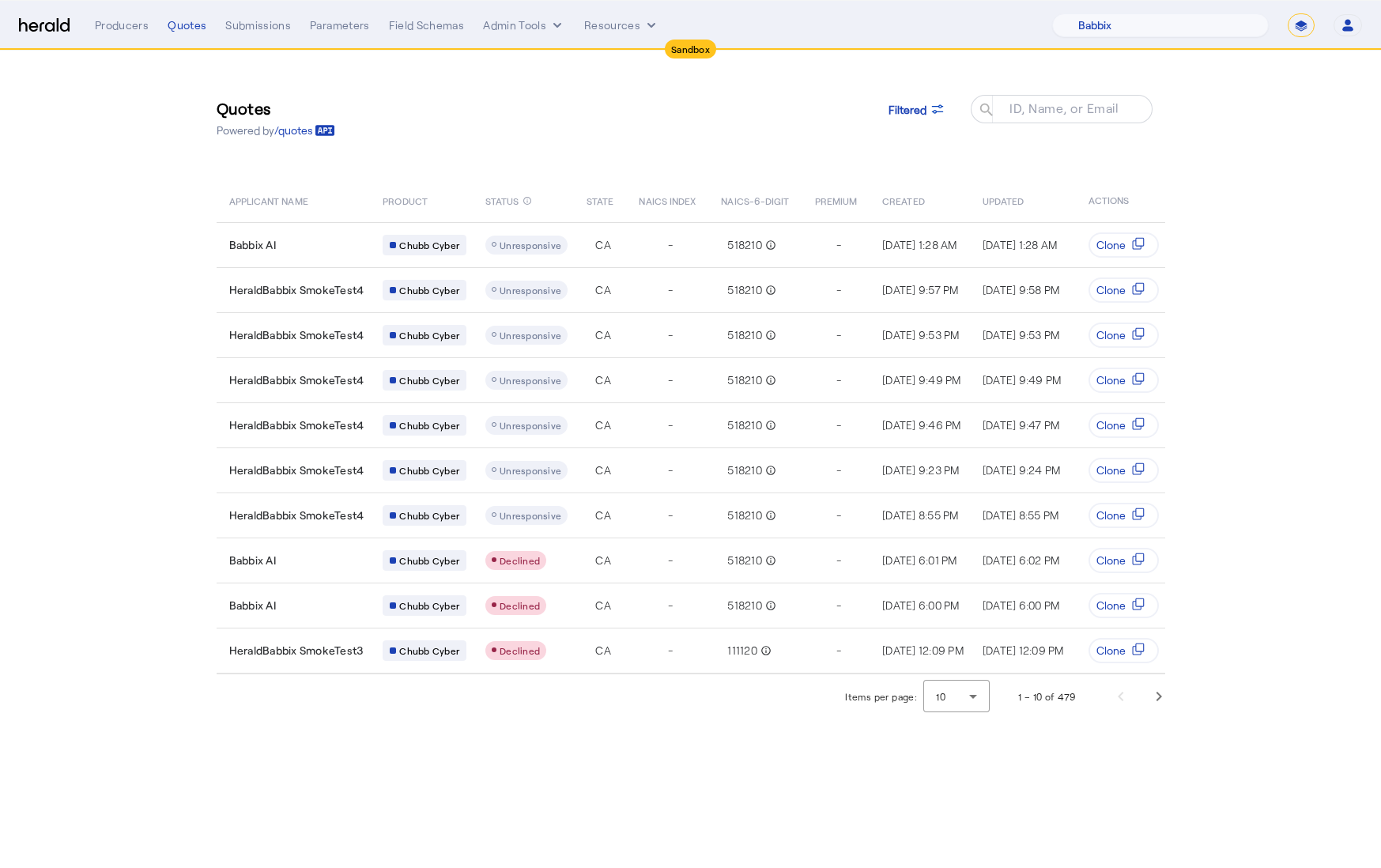 select on "pfm_129z_babbix" 